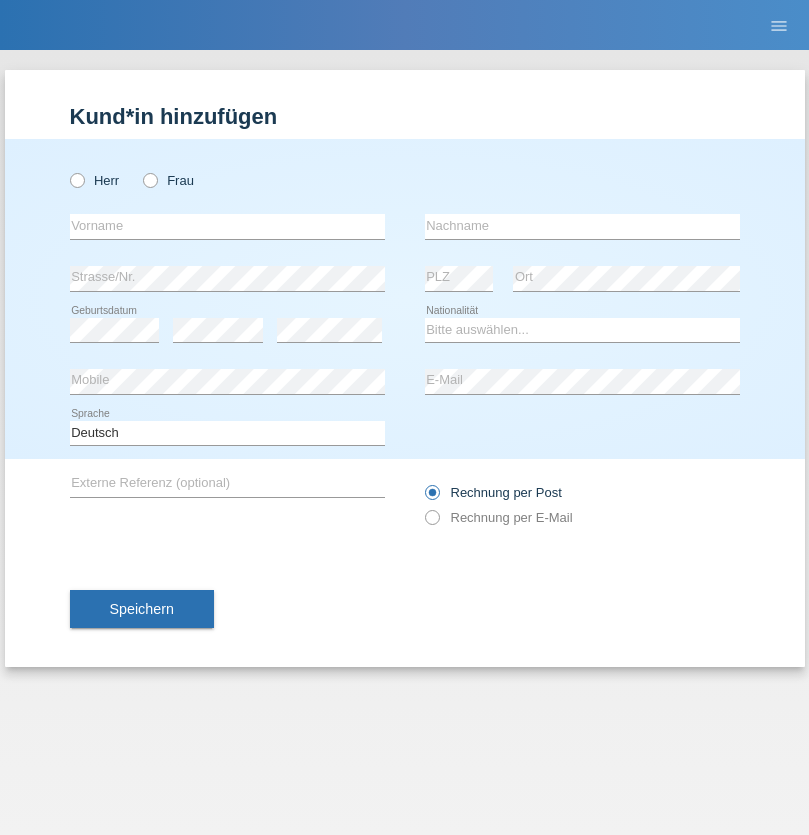 scroll, scrollTop: 0, scrollLeft: 0, axis: both 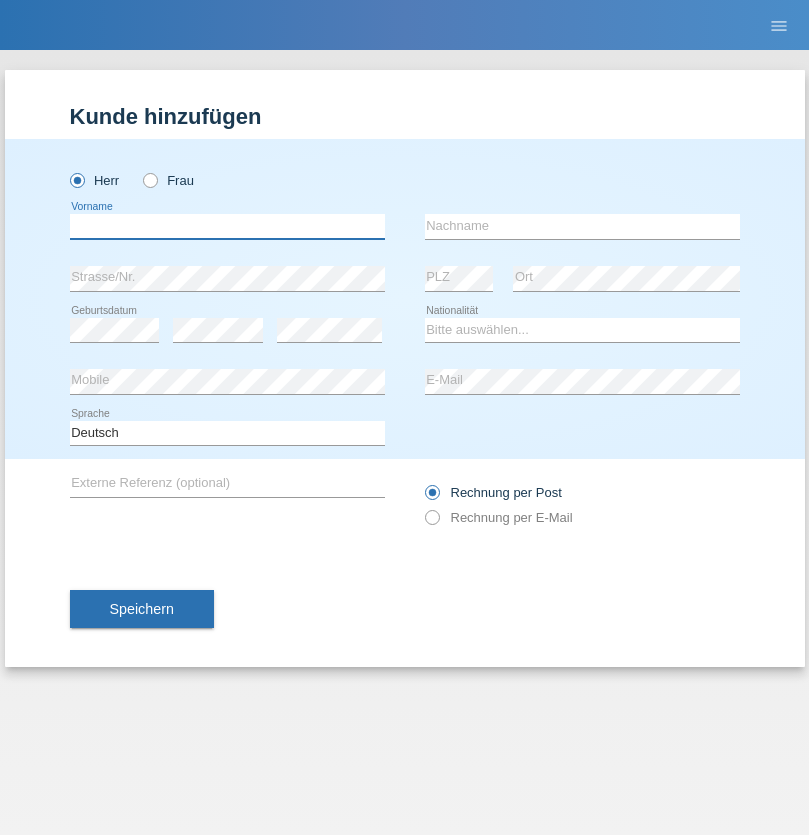 click at bounding box center (227, 226) 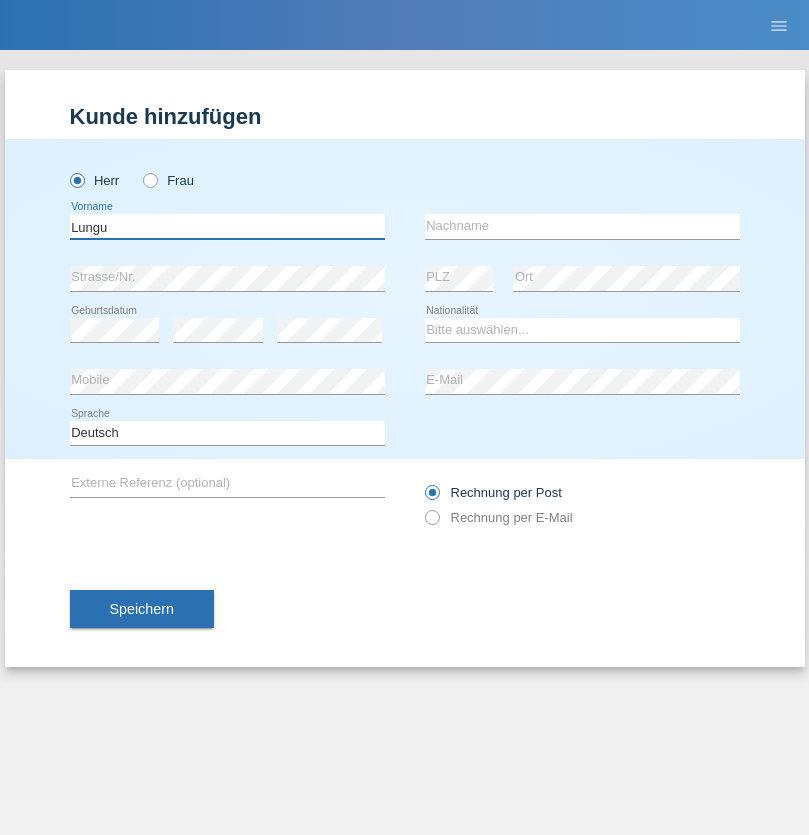 type on "Lungu" 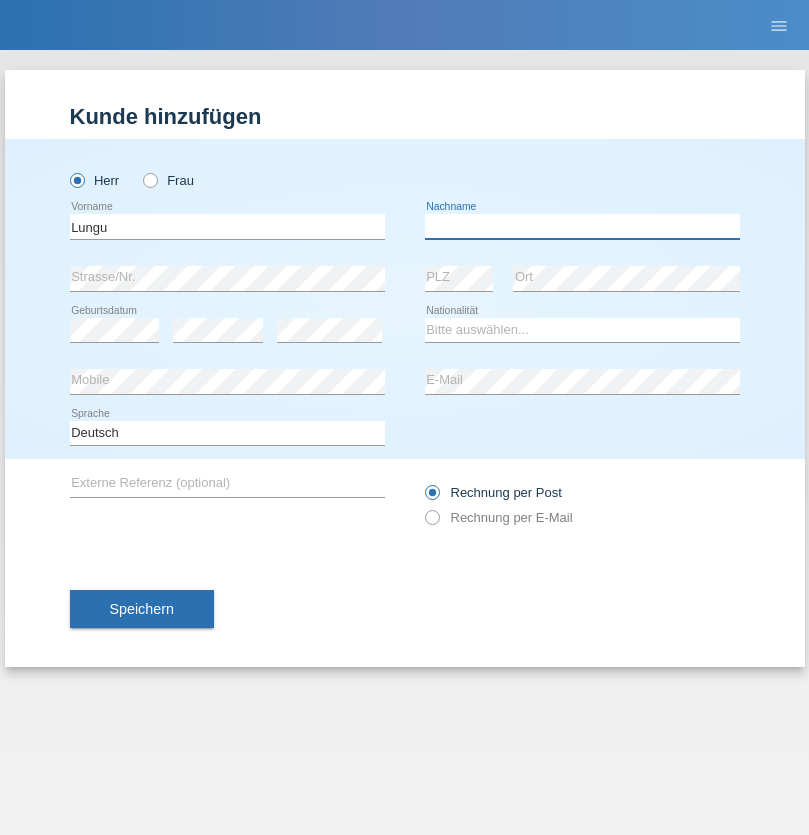 click at bounding box center (582, 226) 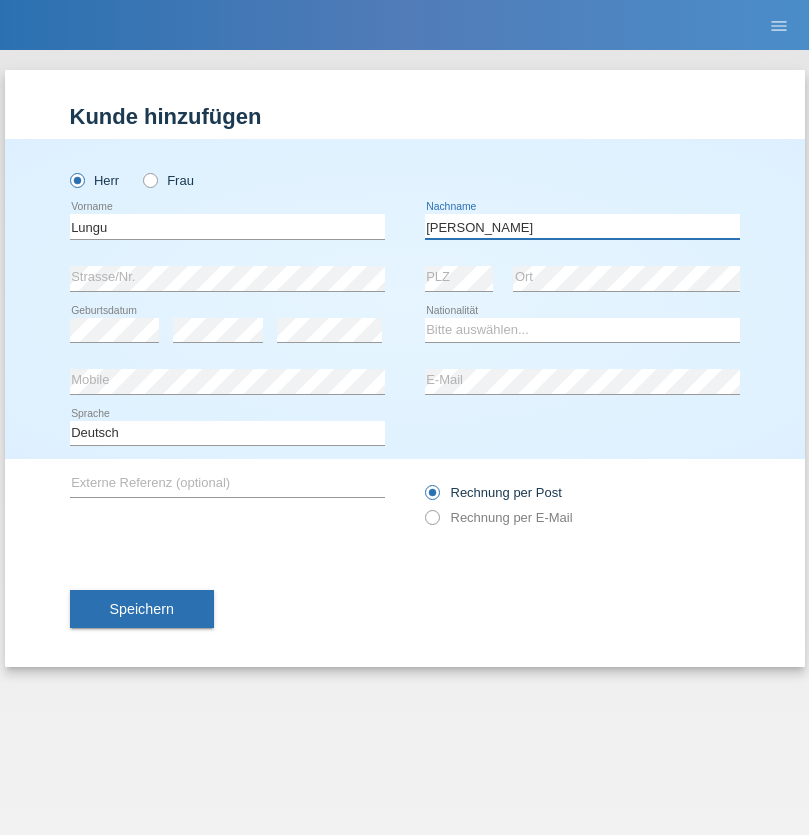 type on "Cristian" 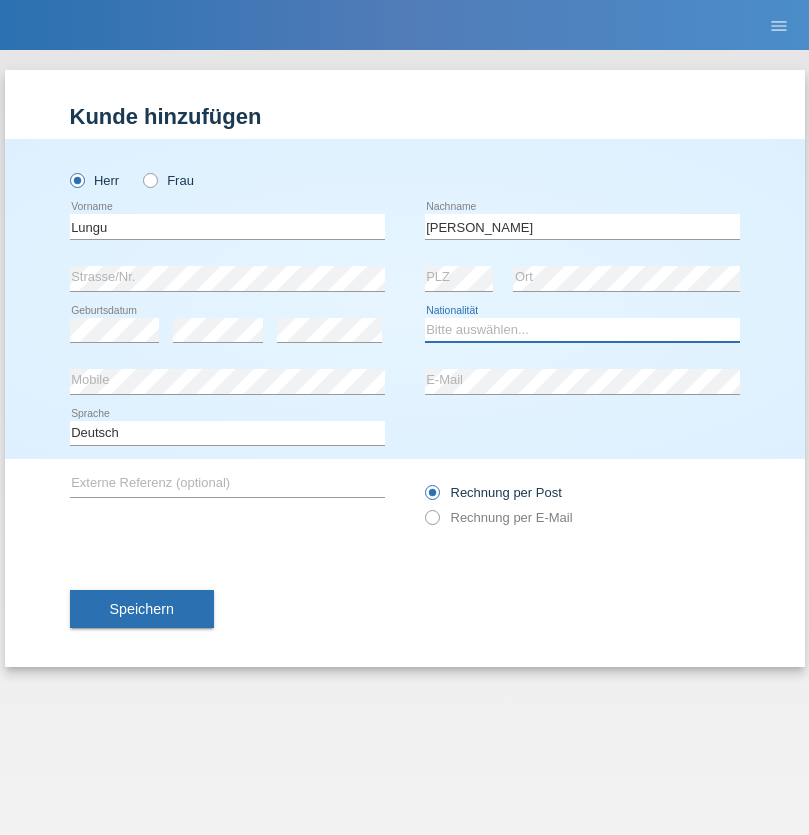 select on "RO" 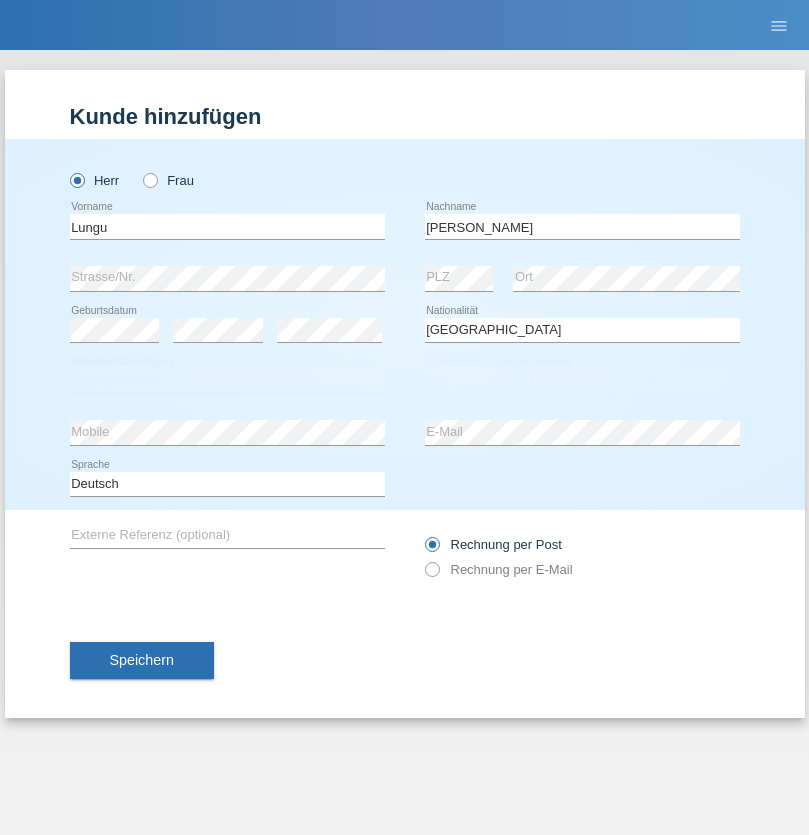 select on "C" 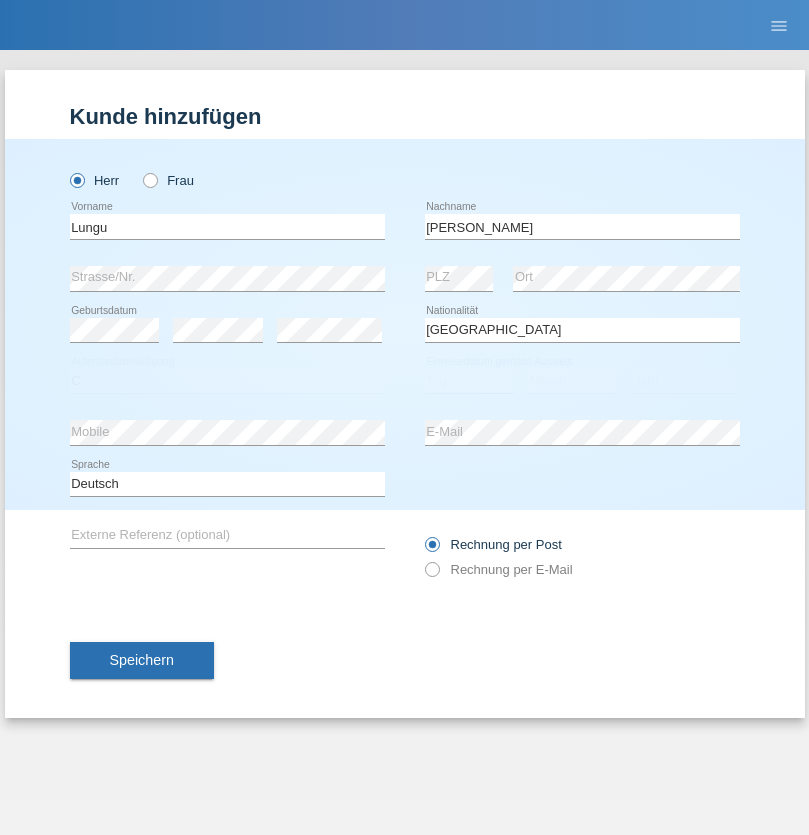select on "18" 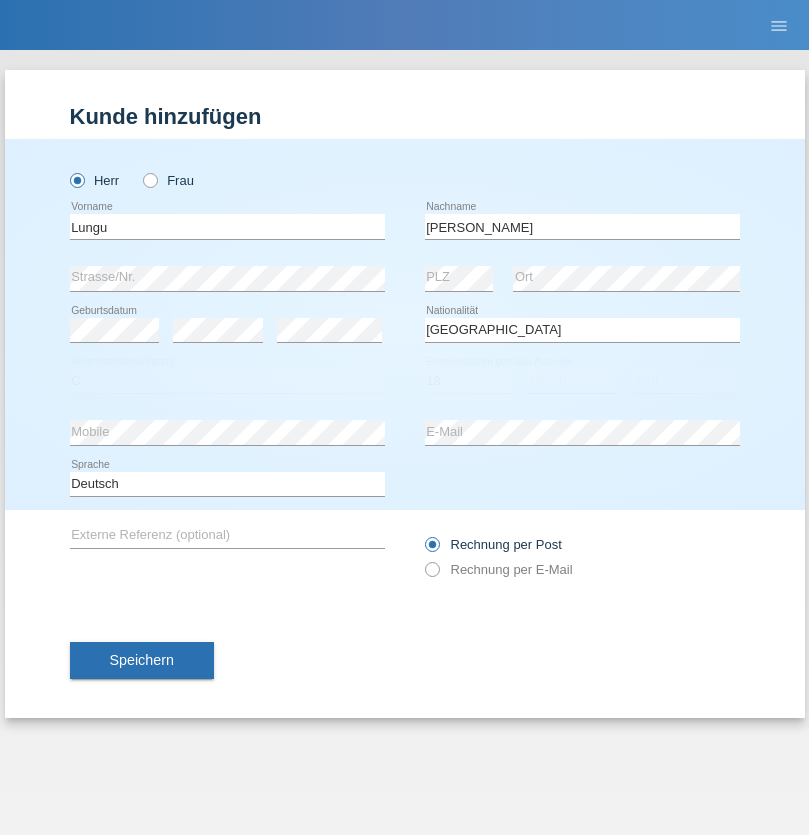 select on "01" 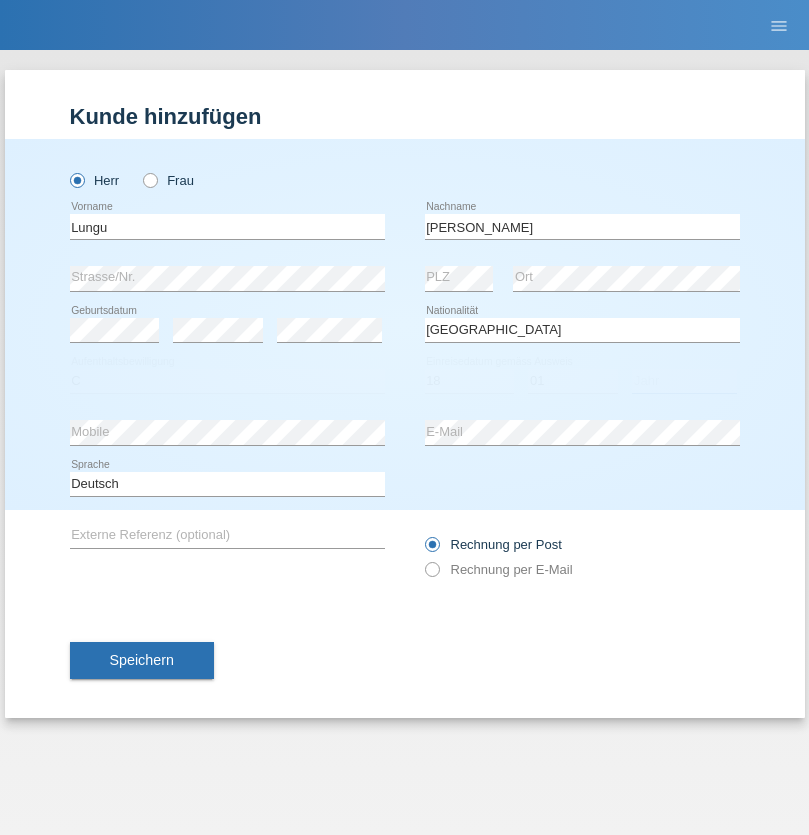 select on "2021" 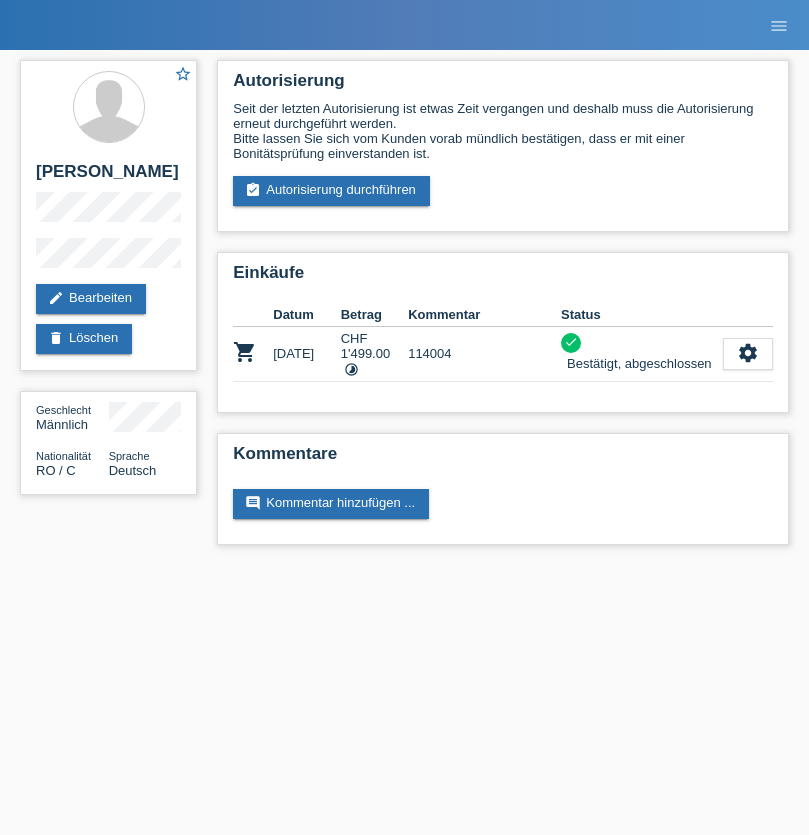 scroll, scrollTop: 0, scrollLeft: 0, axis: both 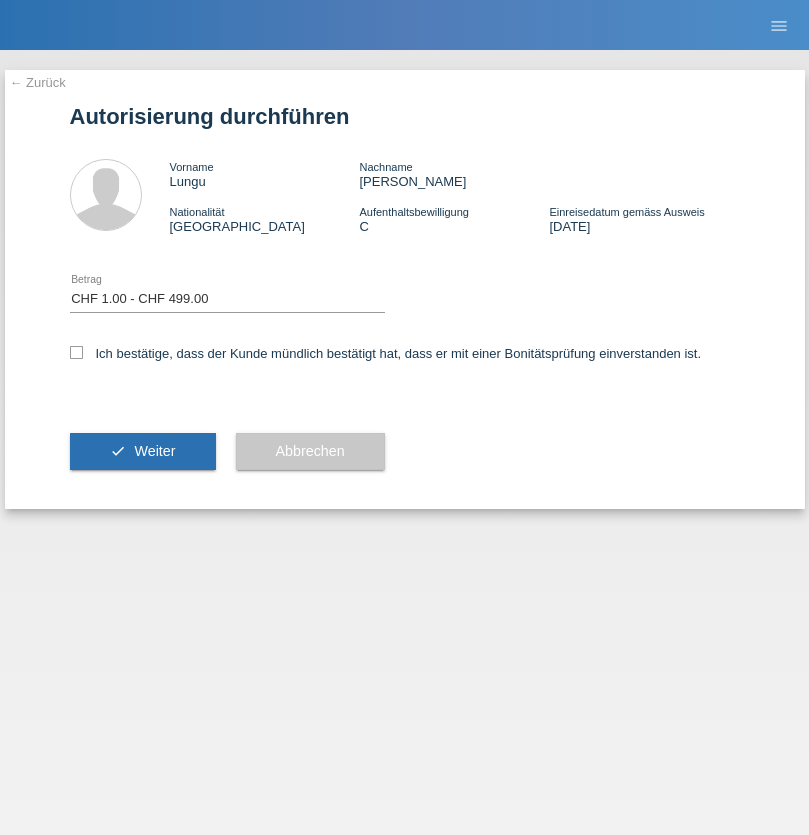 select on "1" 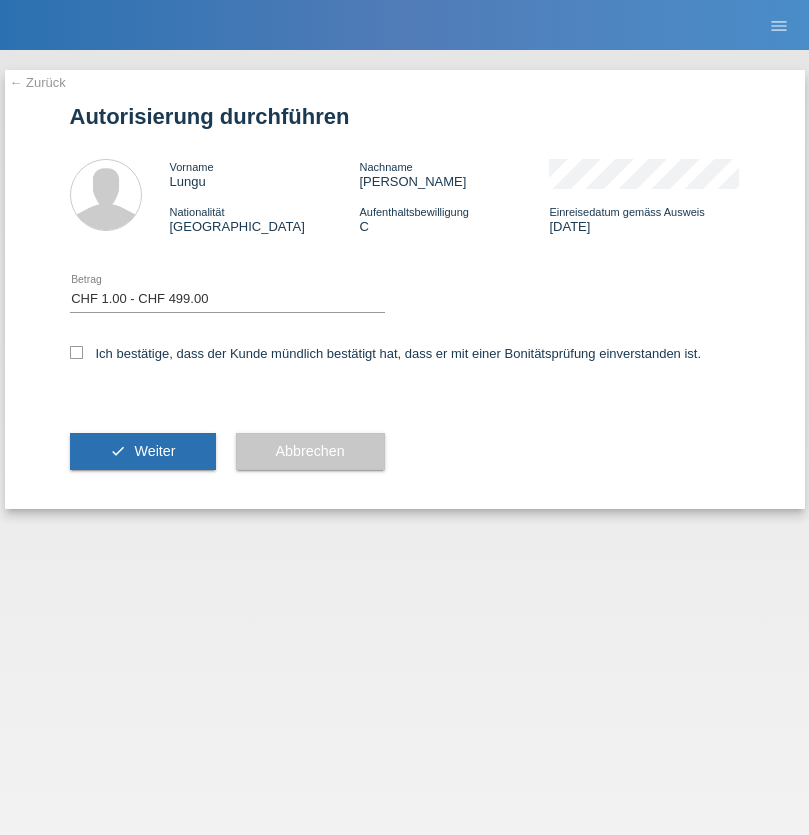 checkbox on "true" 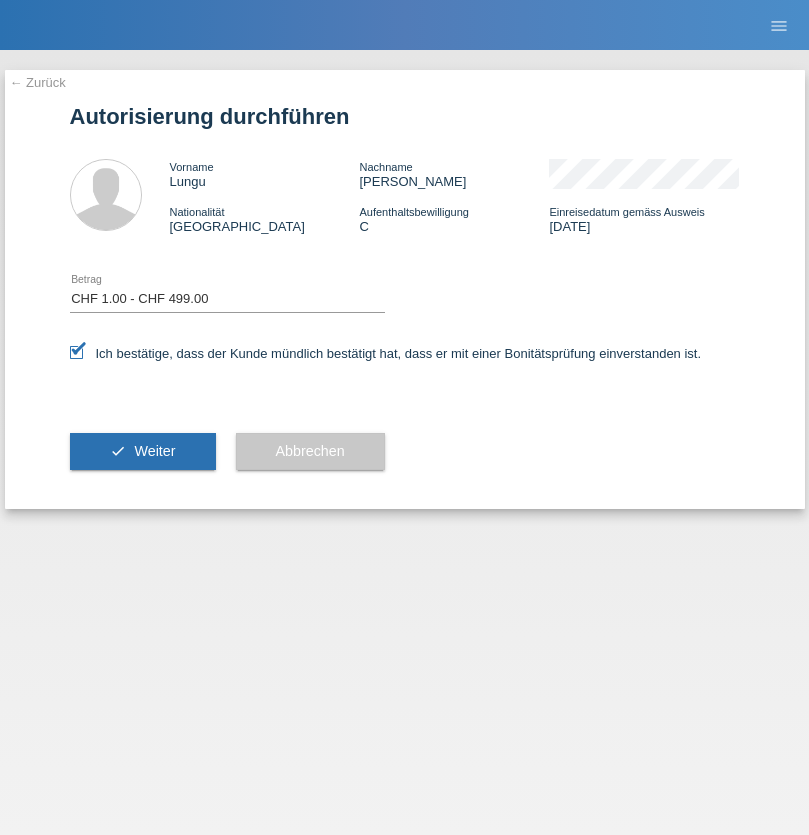 scroll, scrollTop: 0, scrollLeft: 0, axis: both 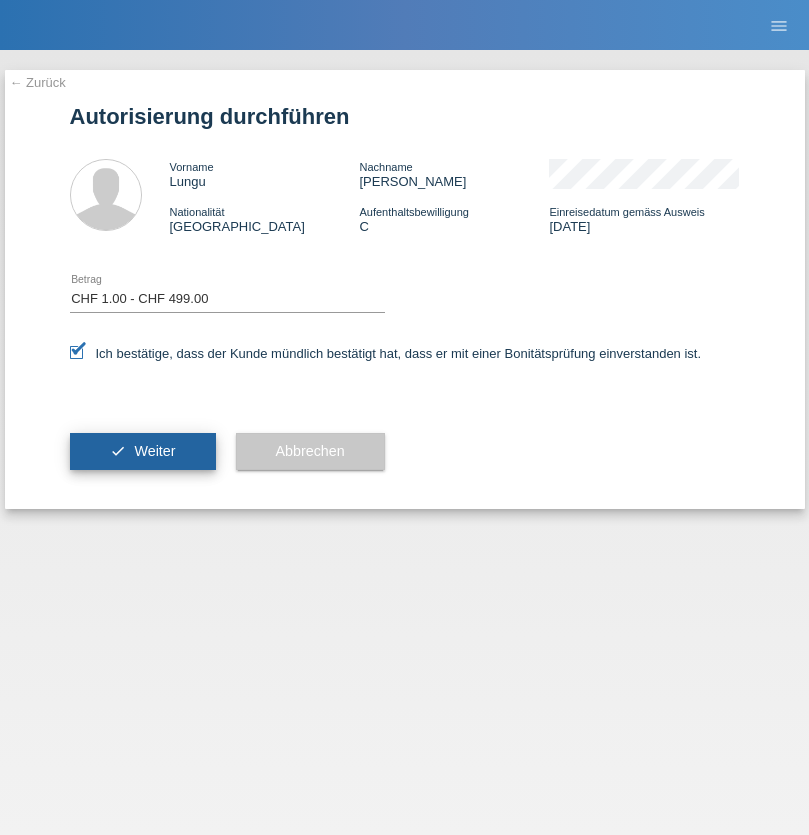 click on "Weiter" at bounding box center [154, 451] 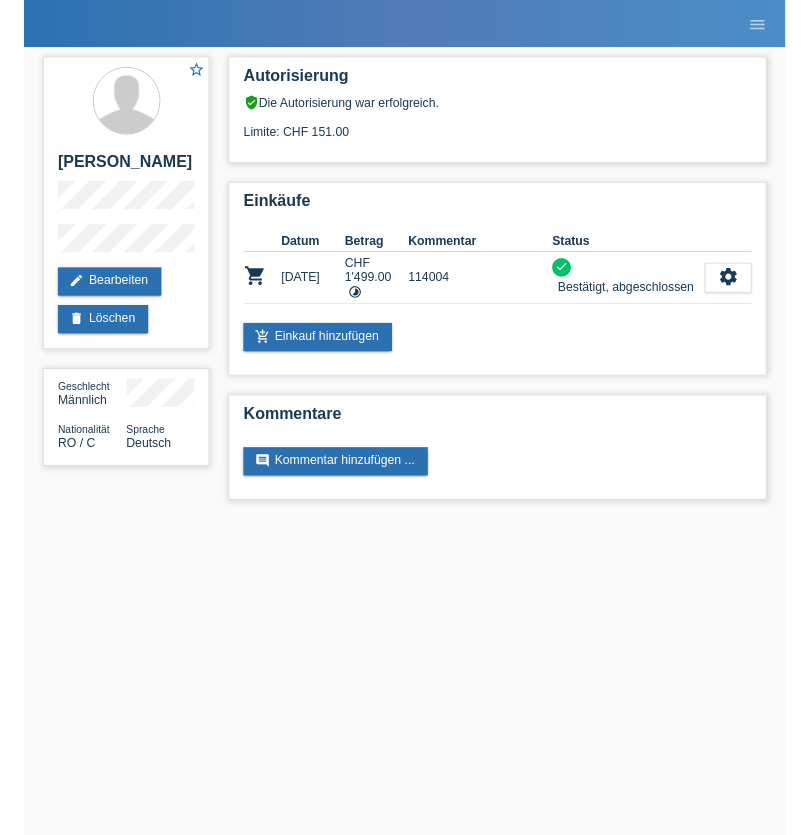 scroll, scrollTop: 0, scrollLeft: 0, axis: both 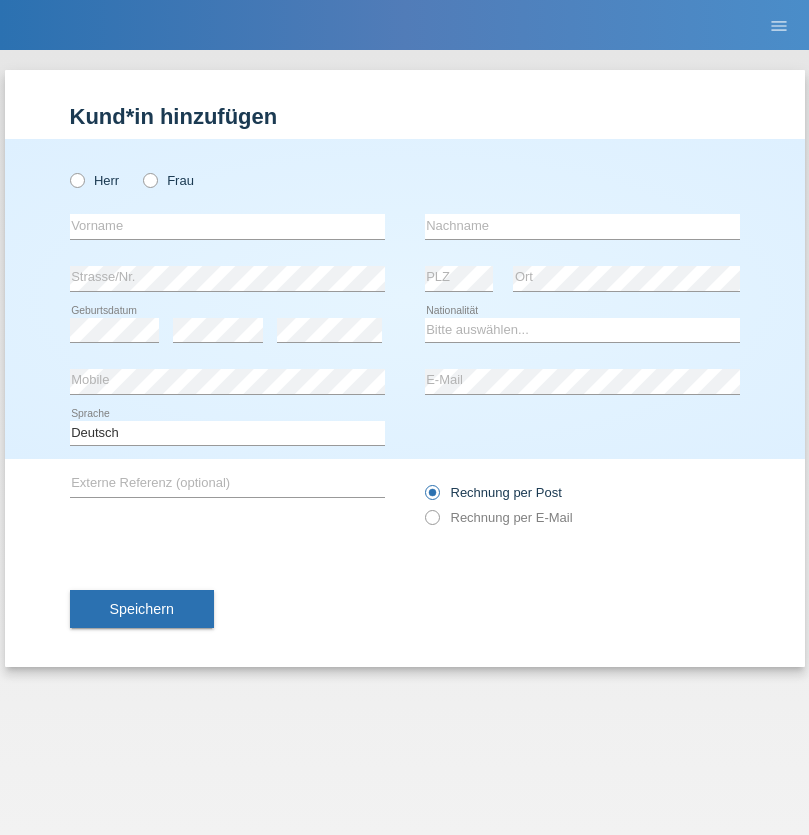 radio on "true" 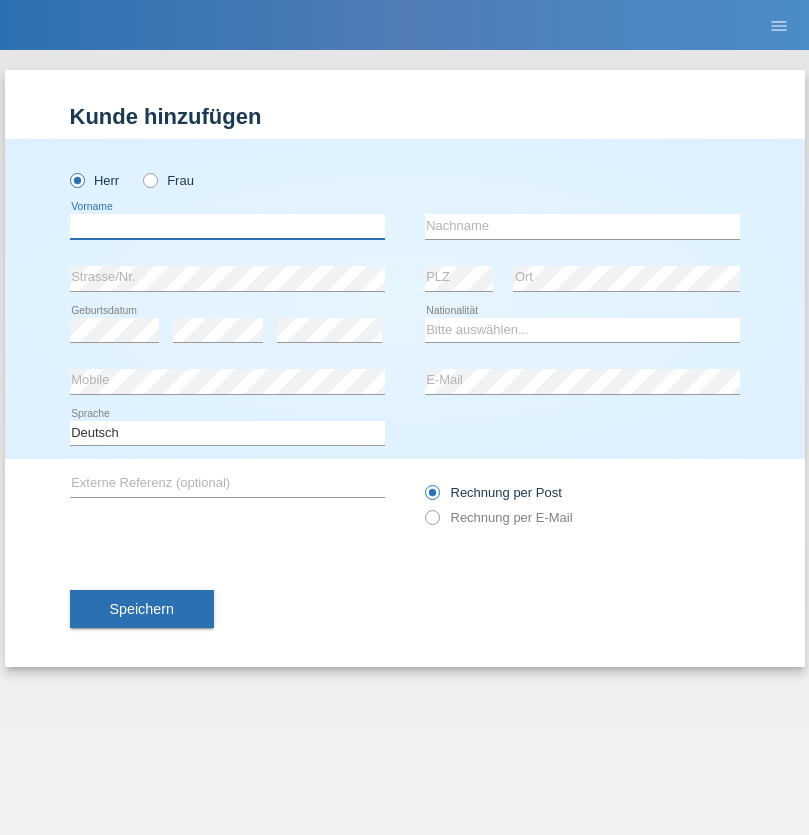 click at bounding box center [227, 226] 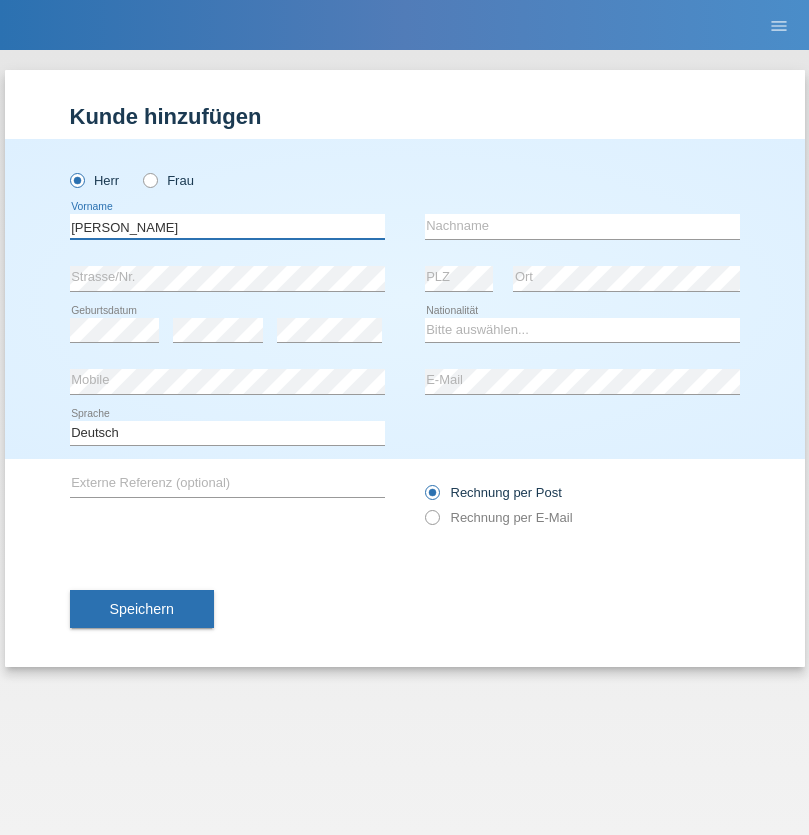 type on "[PERSON_NAME]" 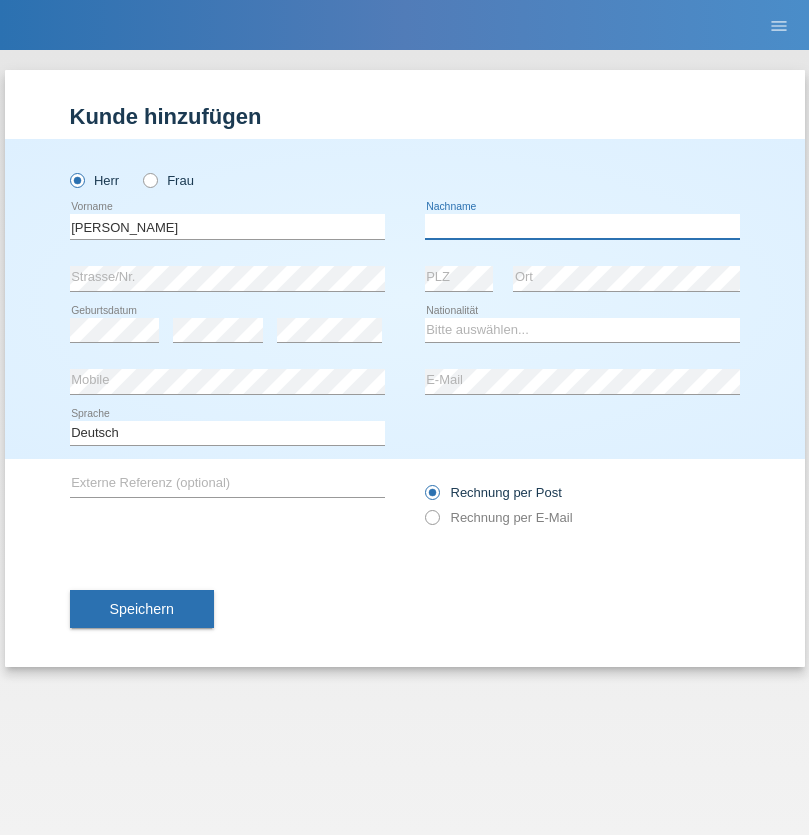 click at bounding box center [582, 226] 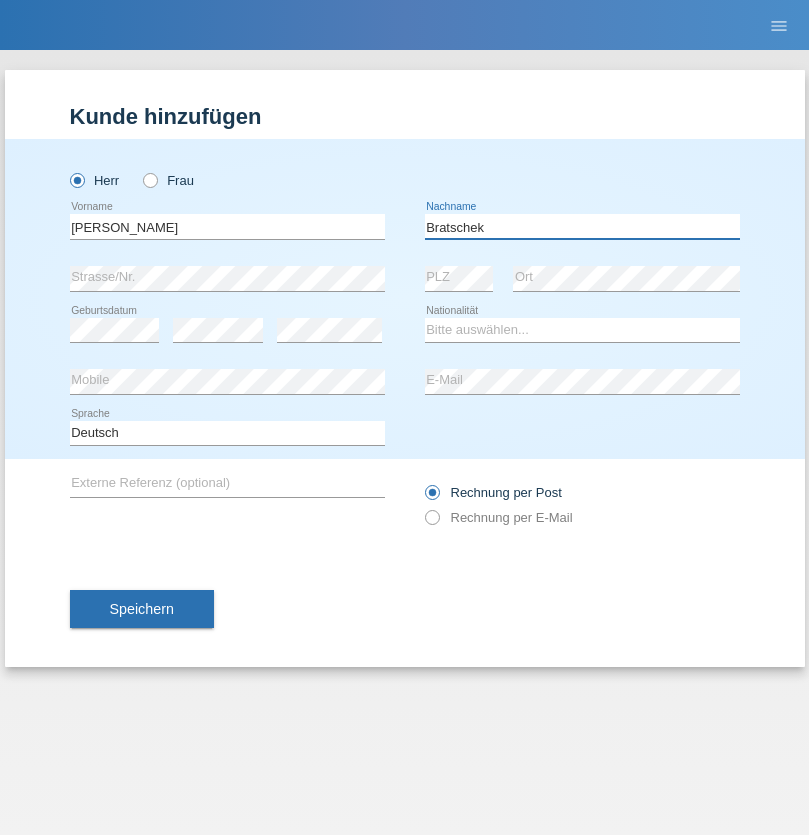 type on "Bratschek" 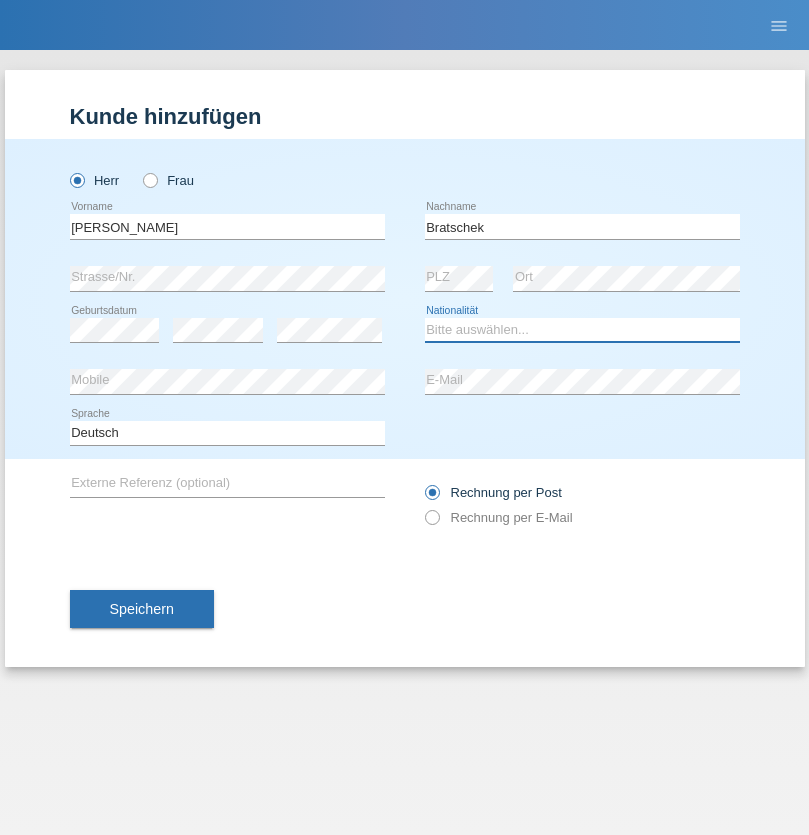 select on "DE" 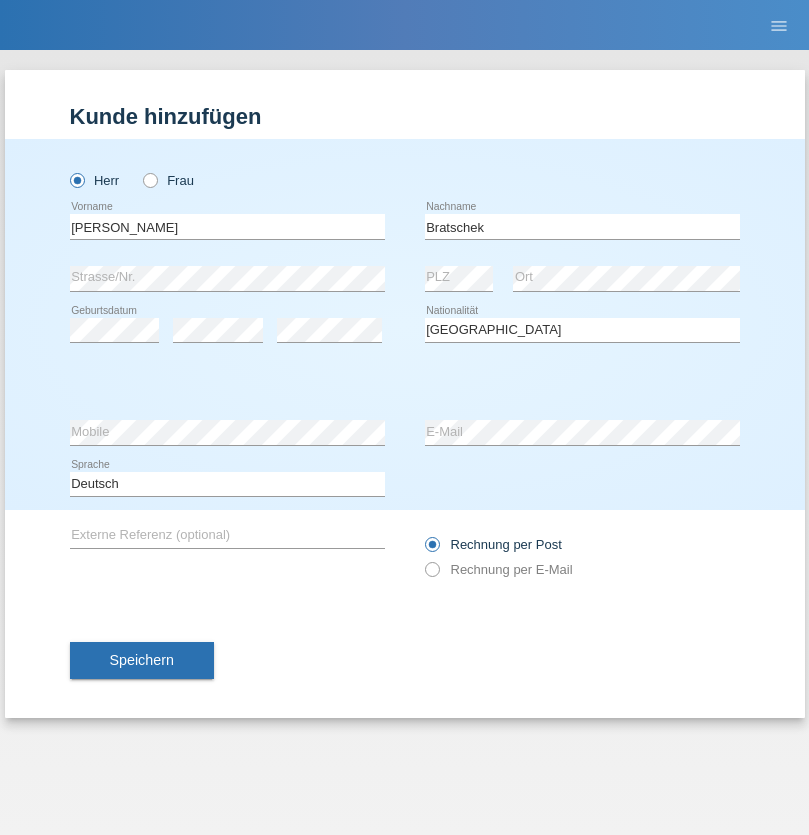 select on "C" 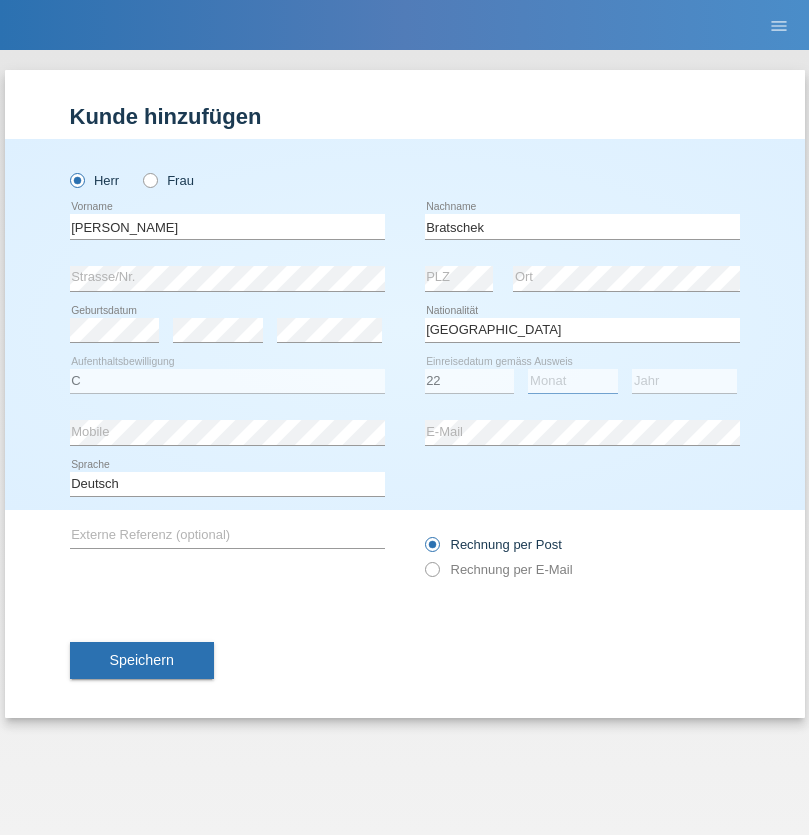 select on "03" 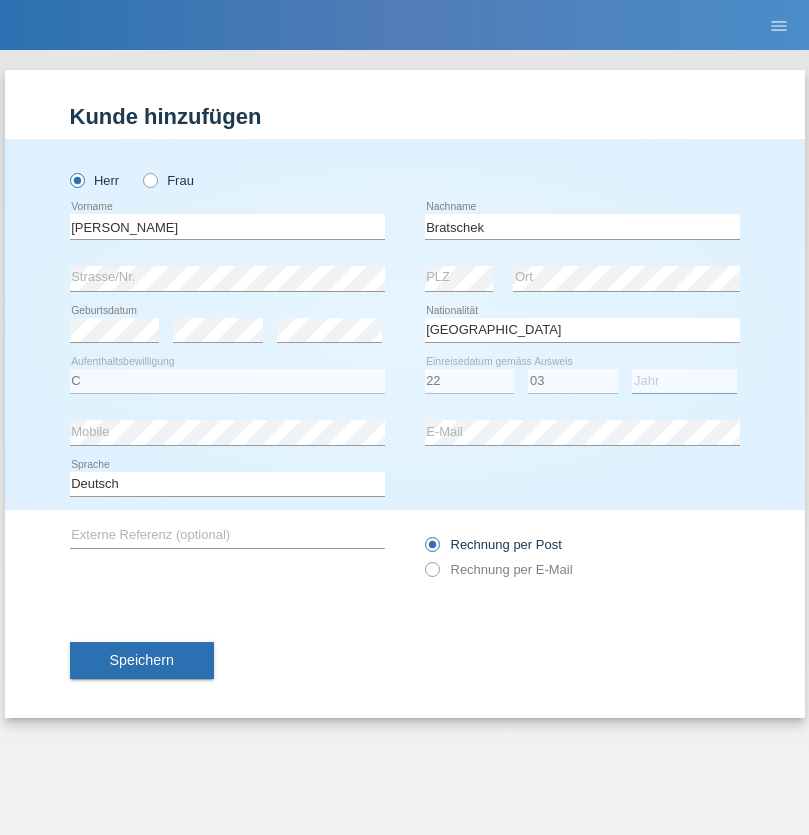 select on "2009" 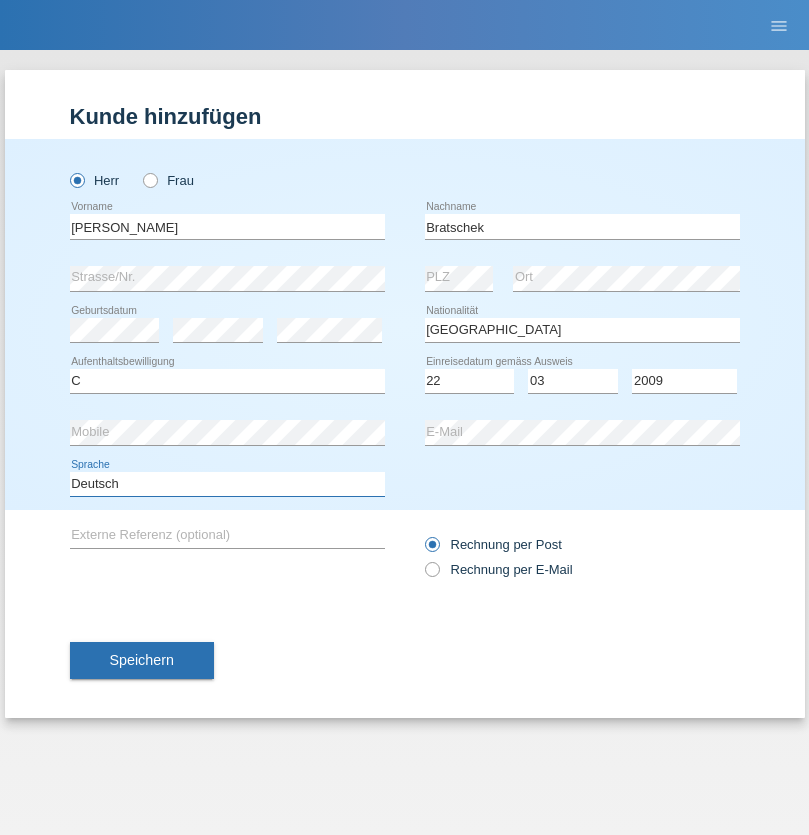 select on "en" 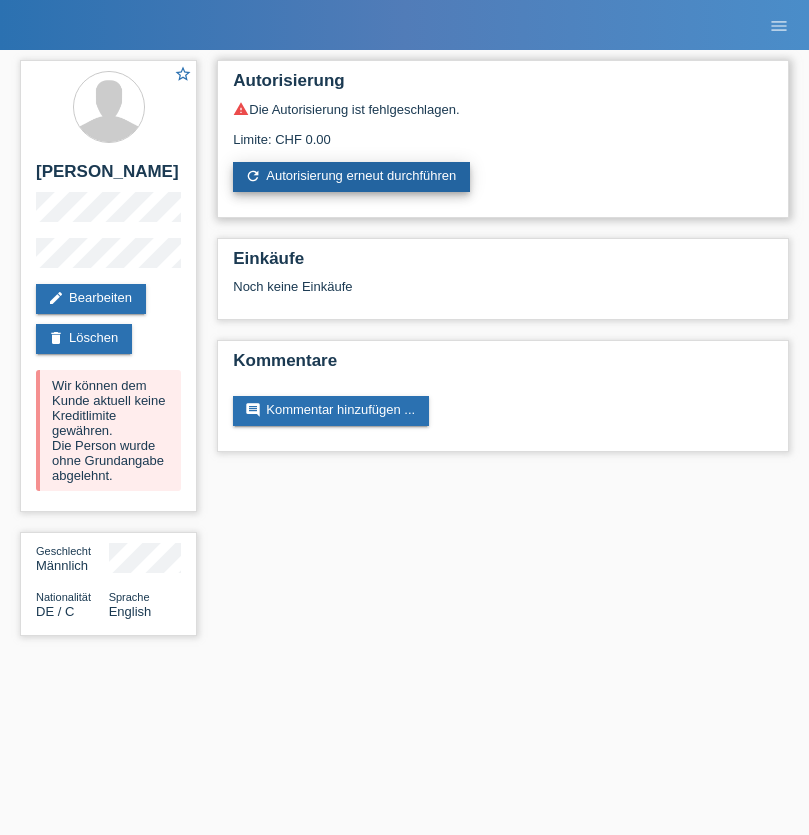 click on "refresh  Autorisierung erneut durchführen" at bounding box center (351, 177) 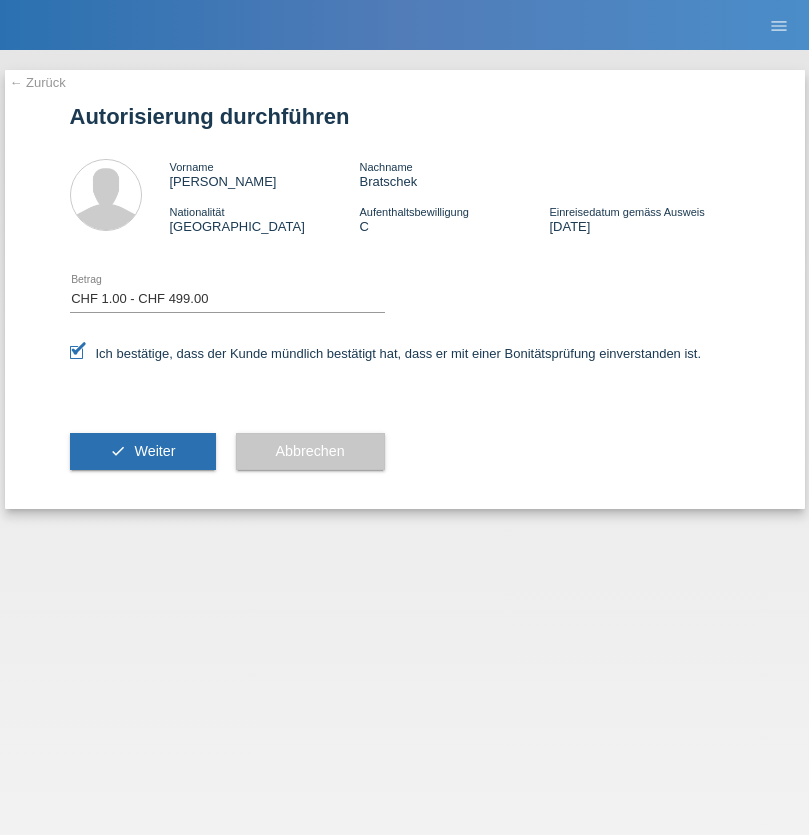 select on "1" 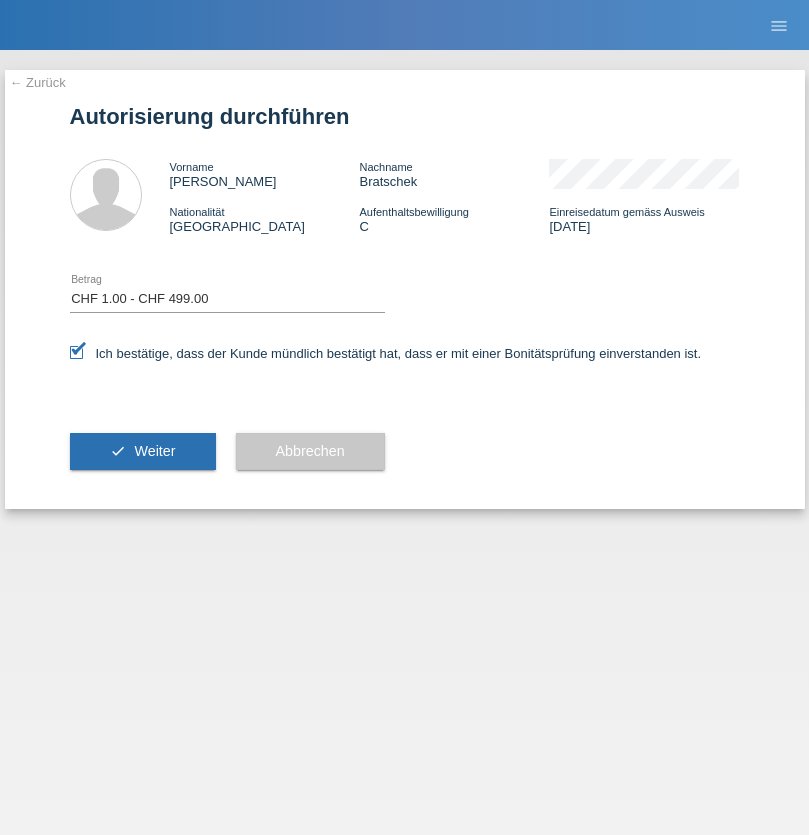 scroll, scrollTop: 0, scrollLeft: 0, axis: both 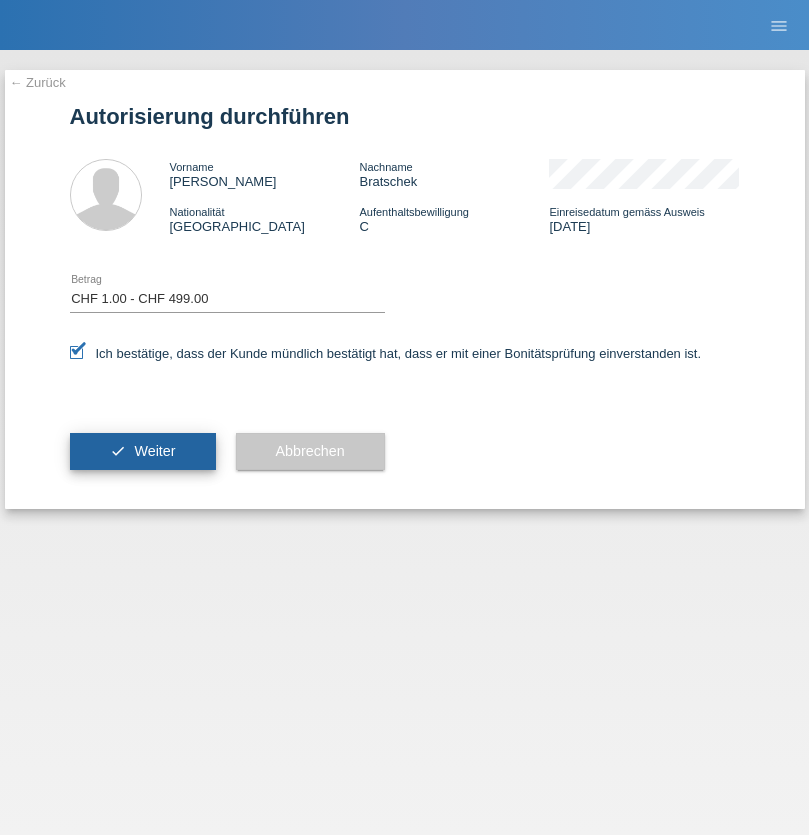 click on "Weiter" at bounding box center [154, 451] 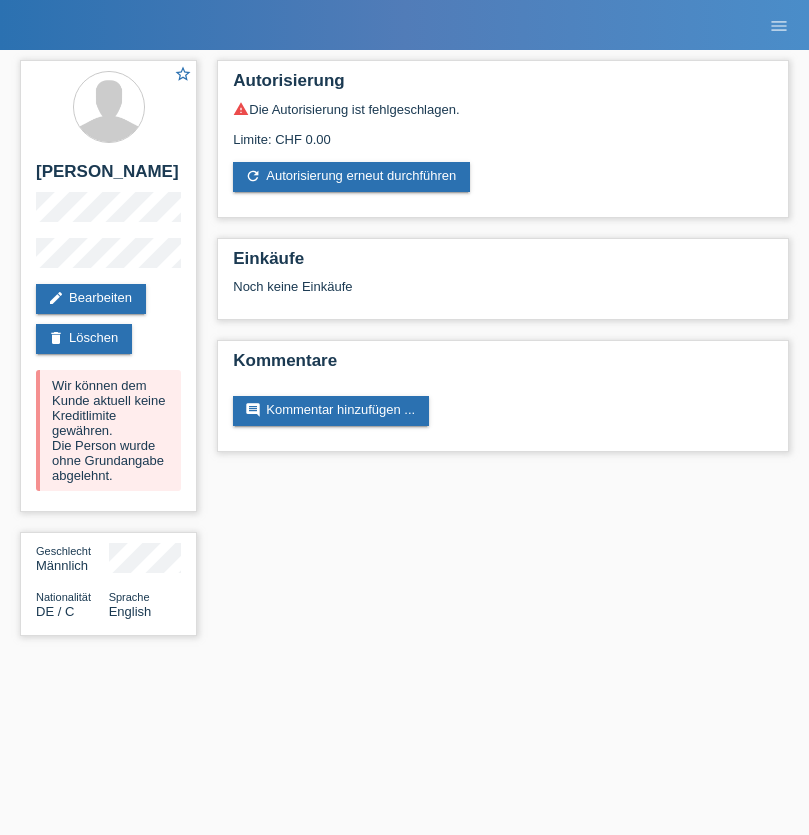 scroll, scrollTop: 0, scrollLeft: 0, axis: both 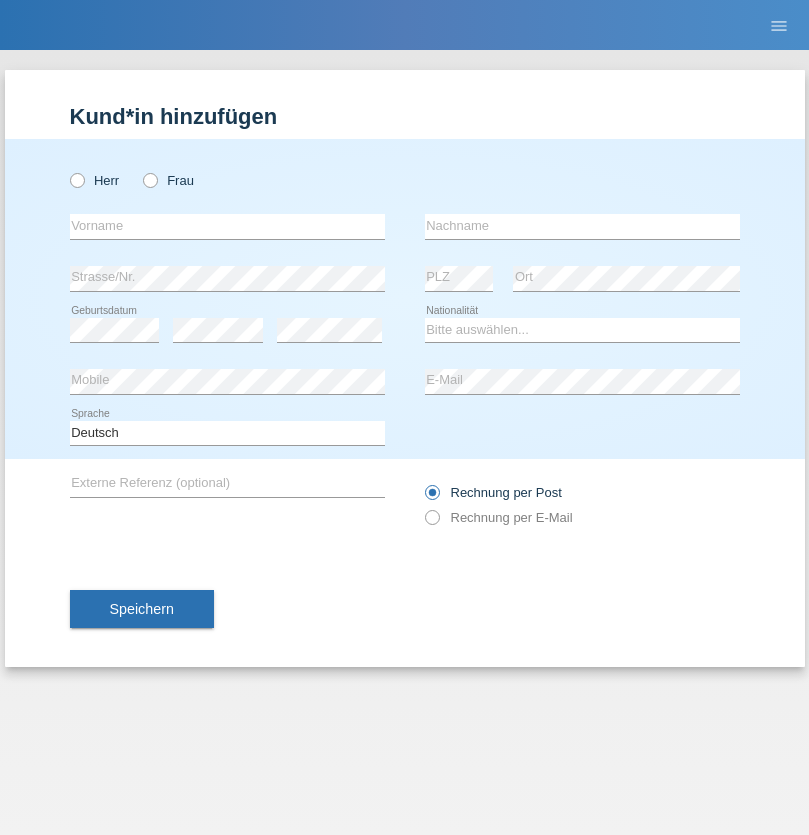 radio on "true" 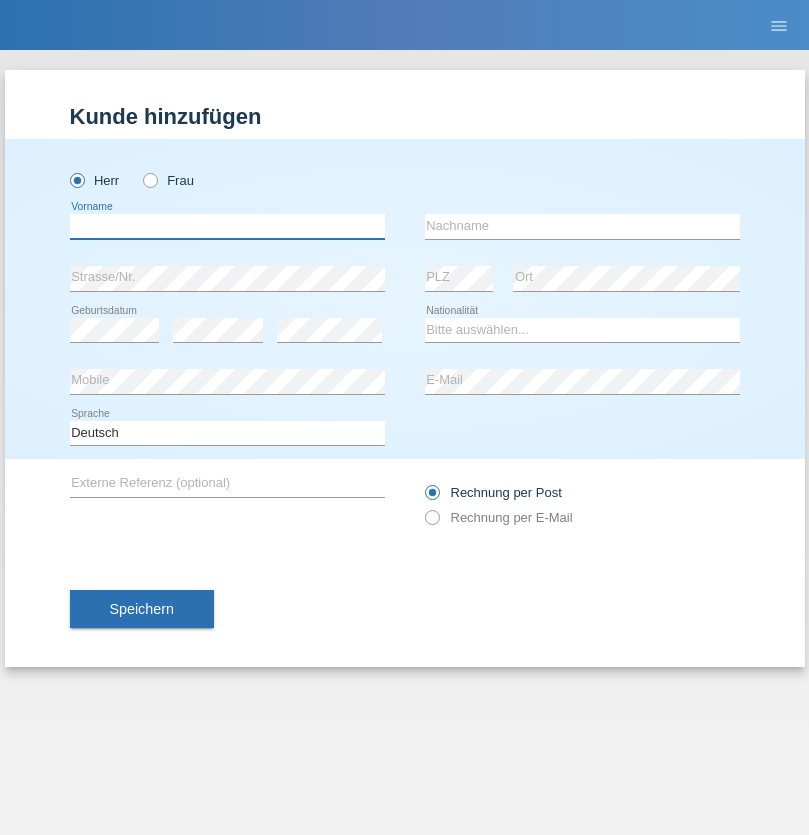 click at bounding box center [227, 226] 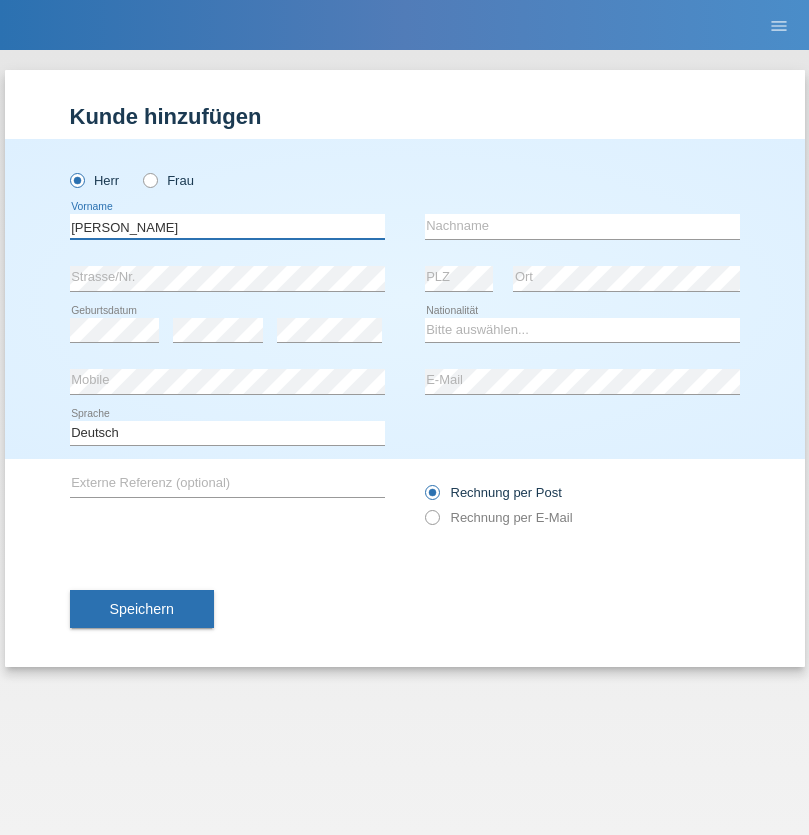 type on "Artur" 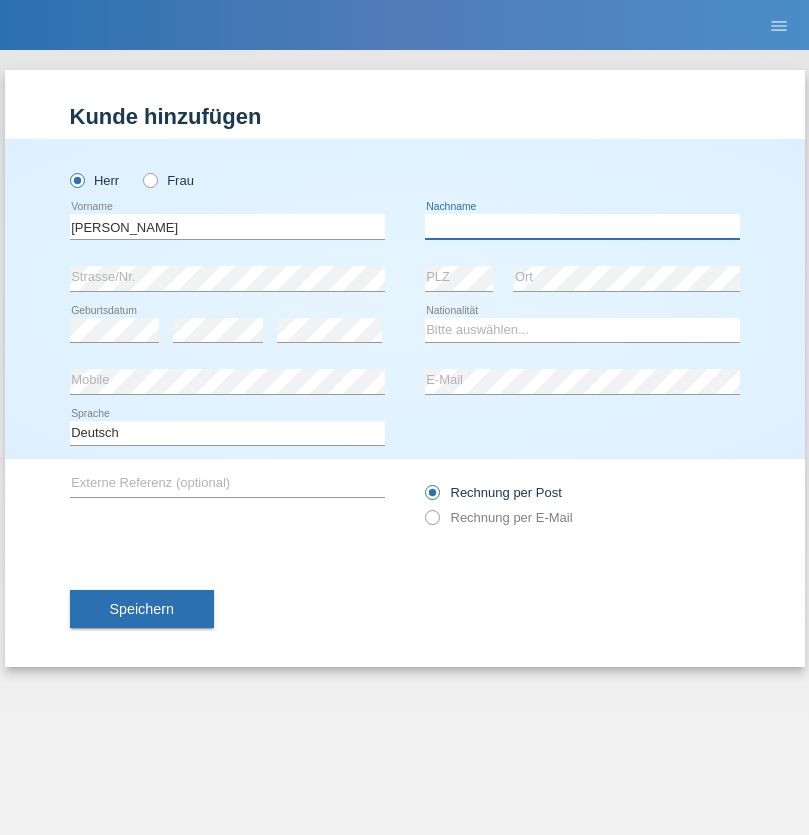 click at bounding box center (582, 226) 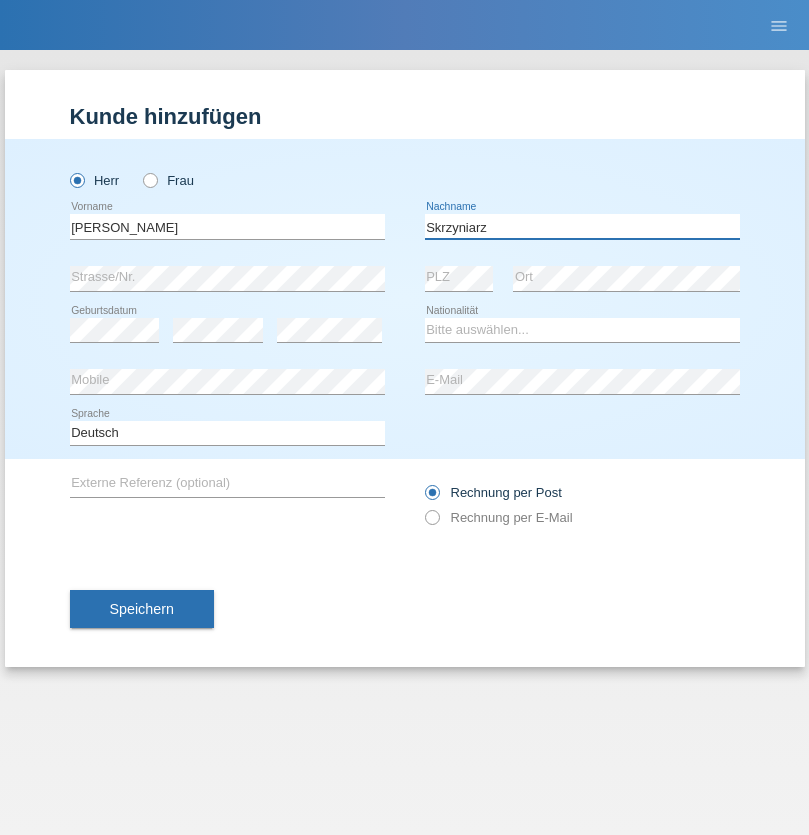 type on "Skrzyniarz" 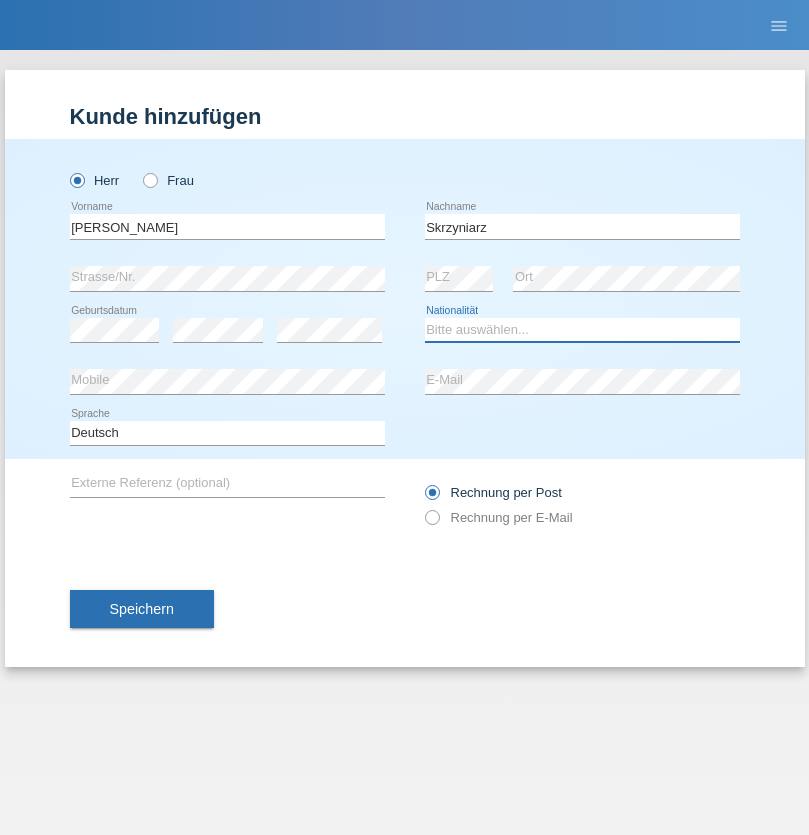 select on "PL" 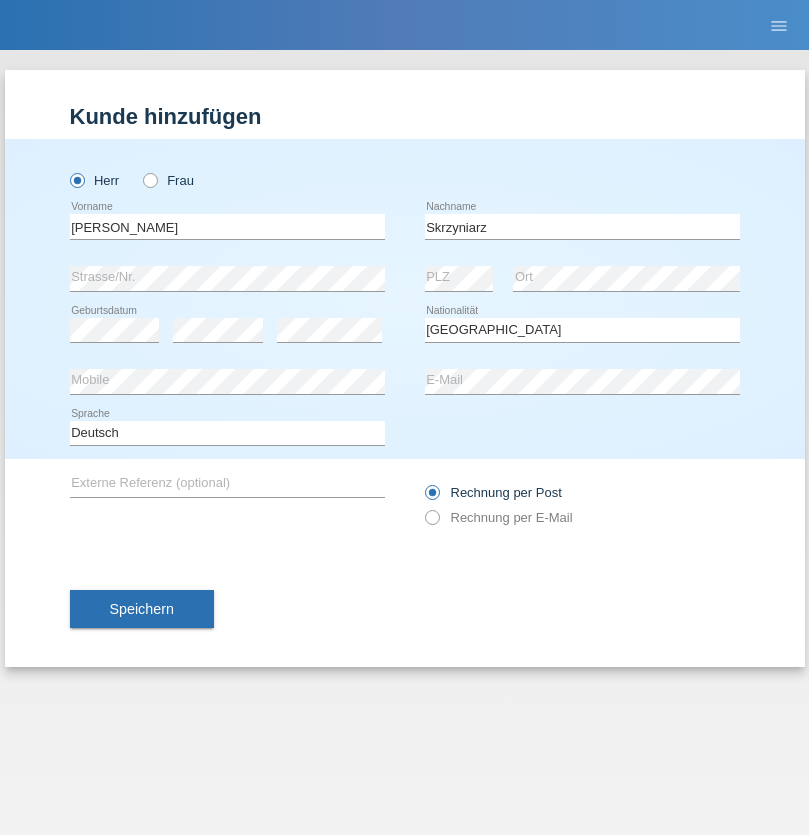 select on "C" 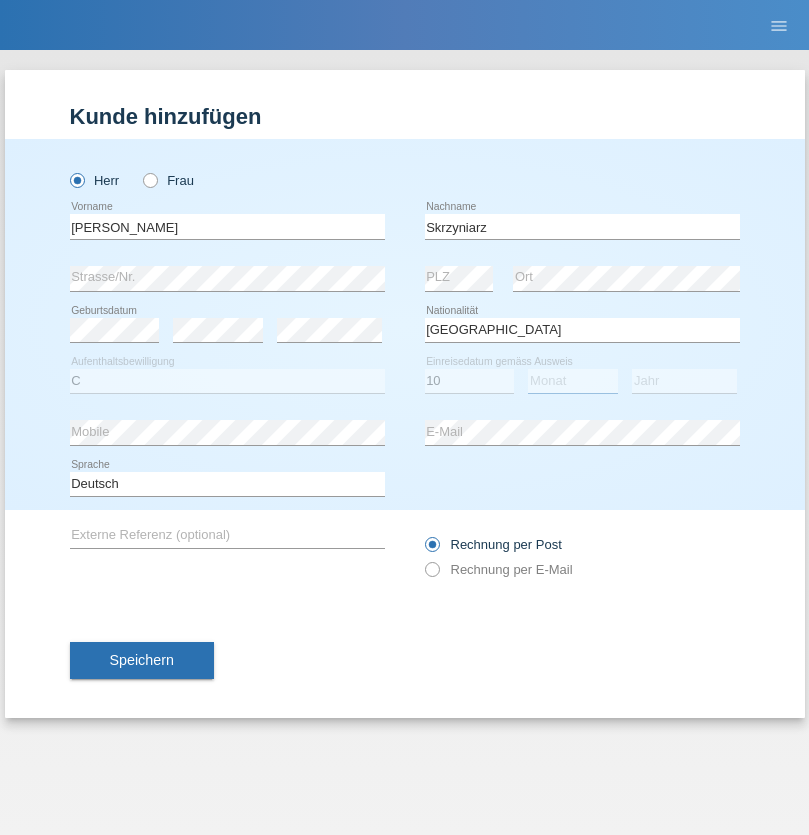 select on "05" 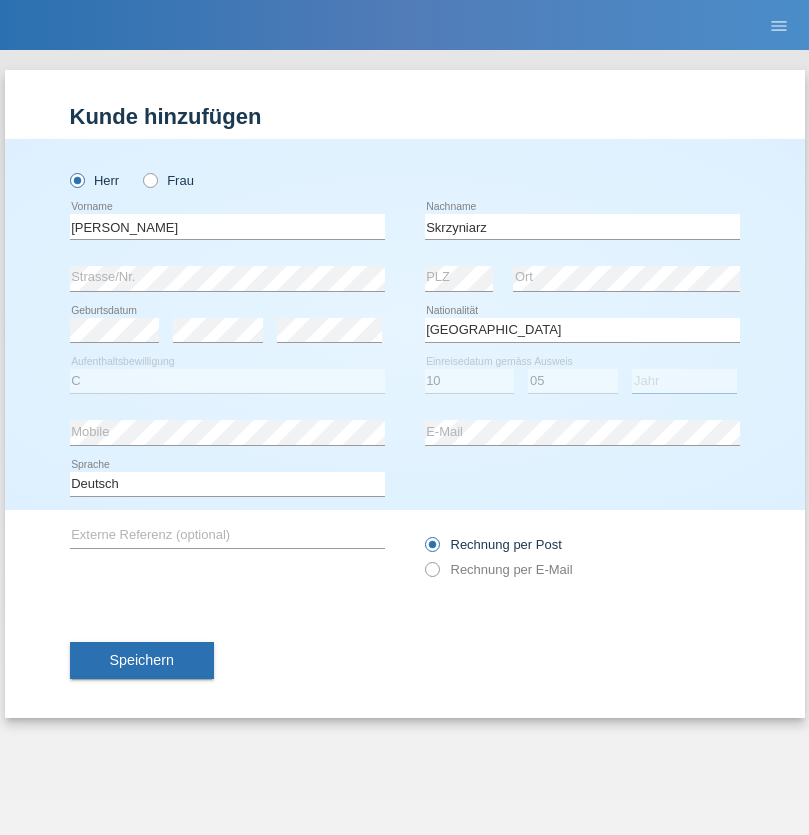 select on "1985" 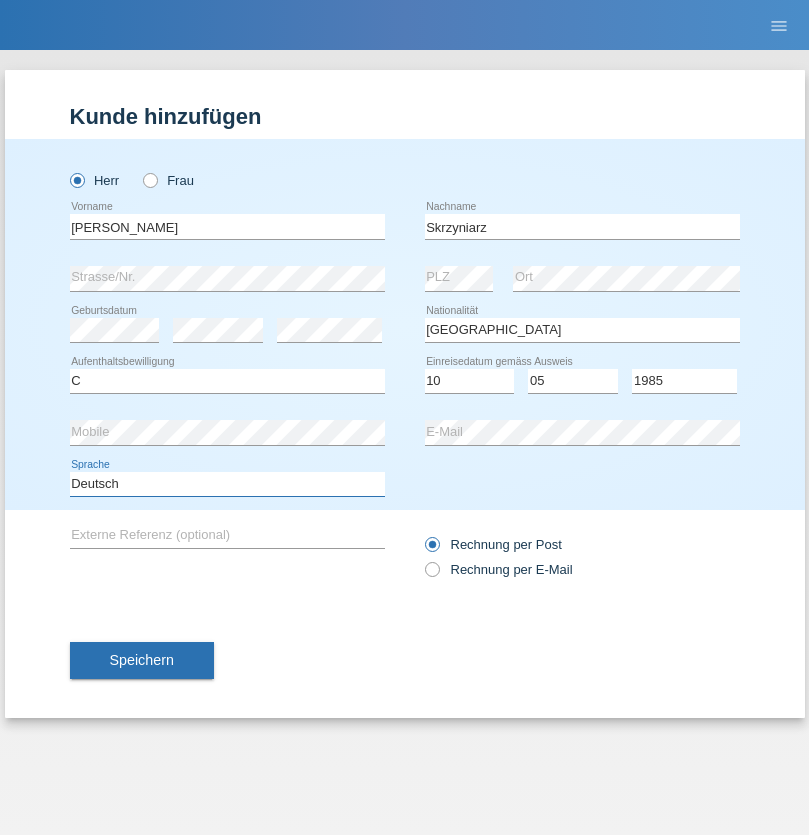 select on "en" 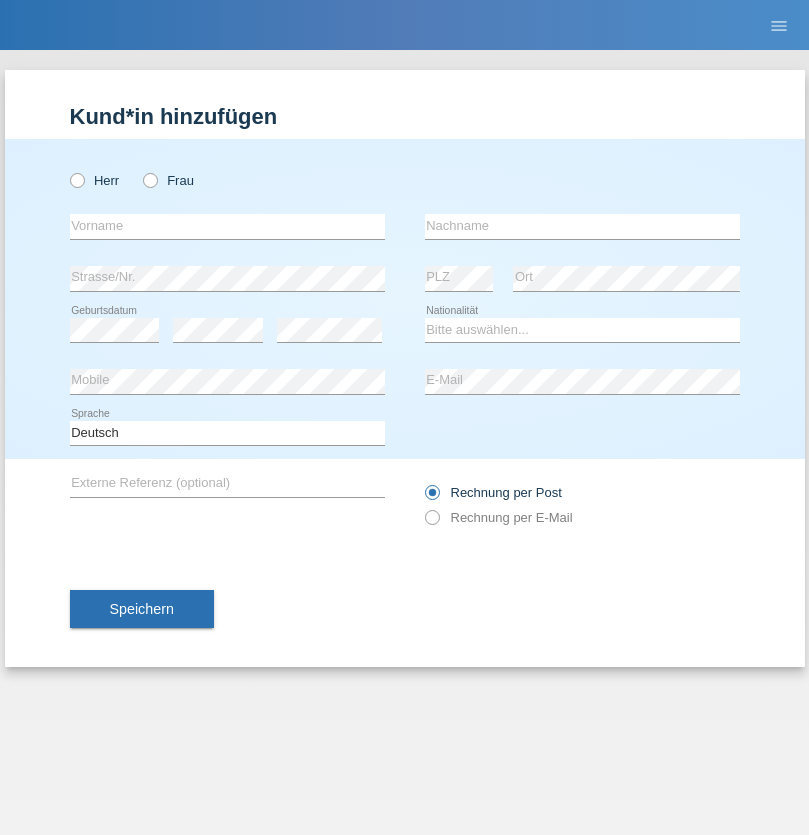 scroll, scrollTop: 0, scrollLeft: 0, axis: both 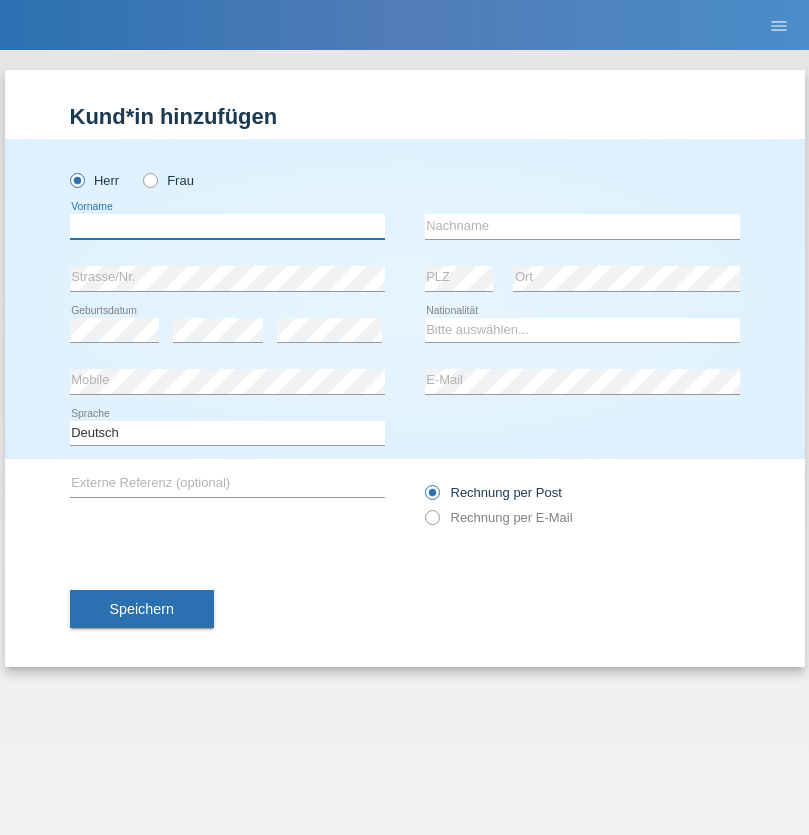 click at bounding box center (227, 226) 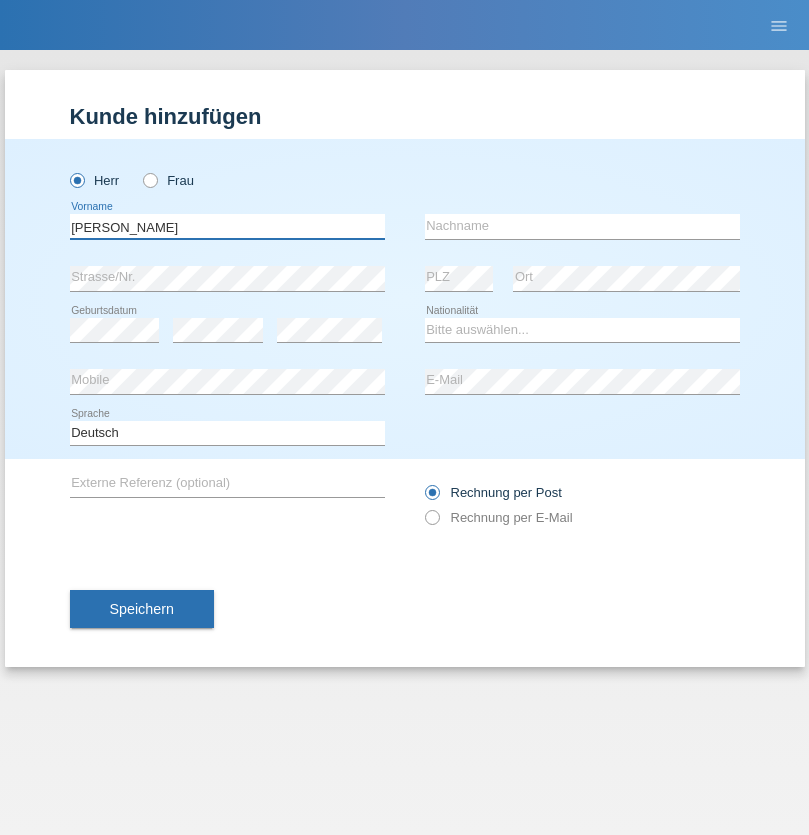 type on "Artur" 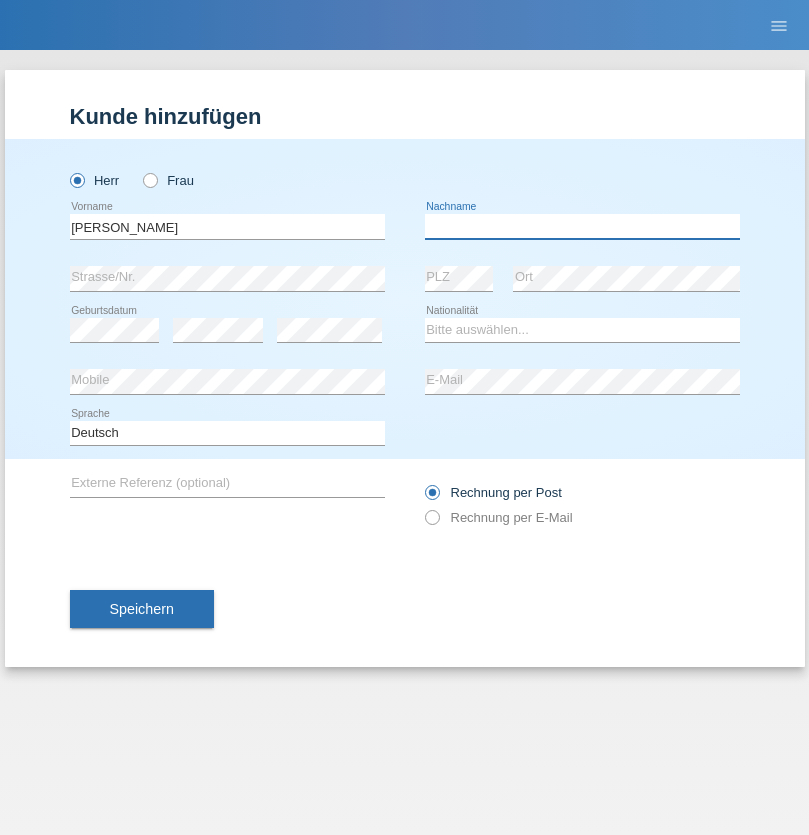 click at bounding box center [582, 226] 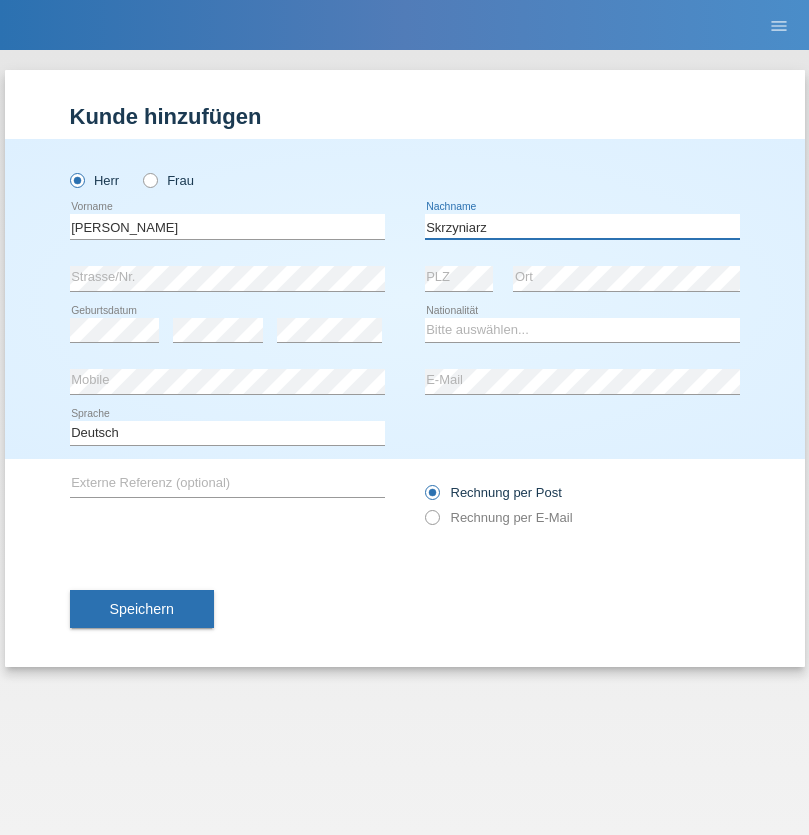 type on "Skrzyniarz" 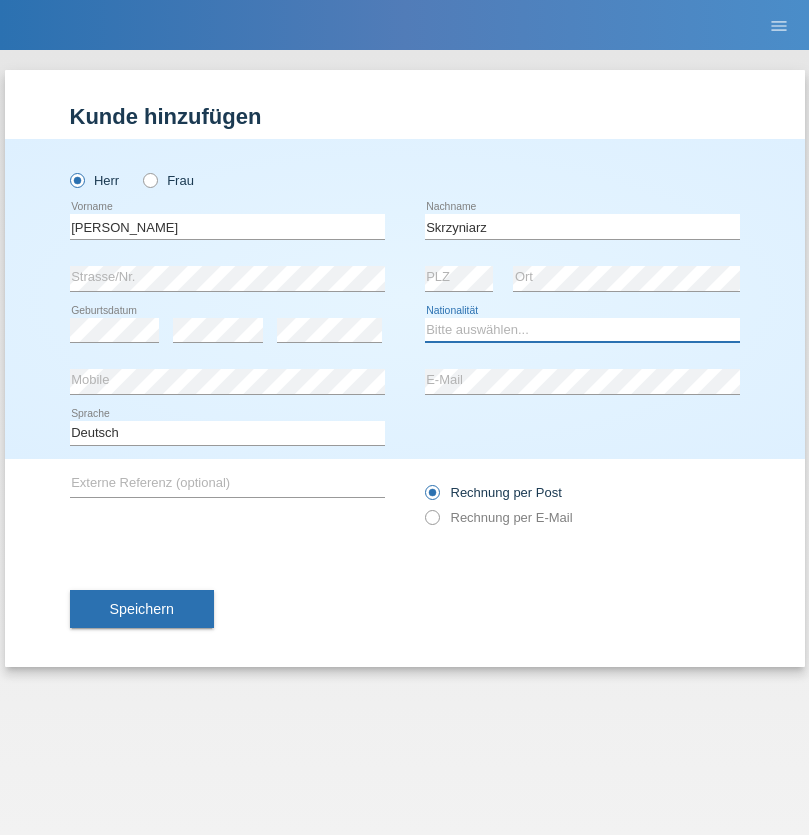 select on "PL" 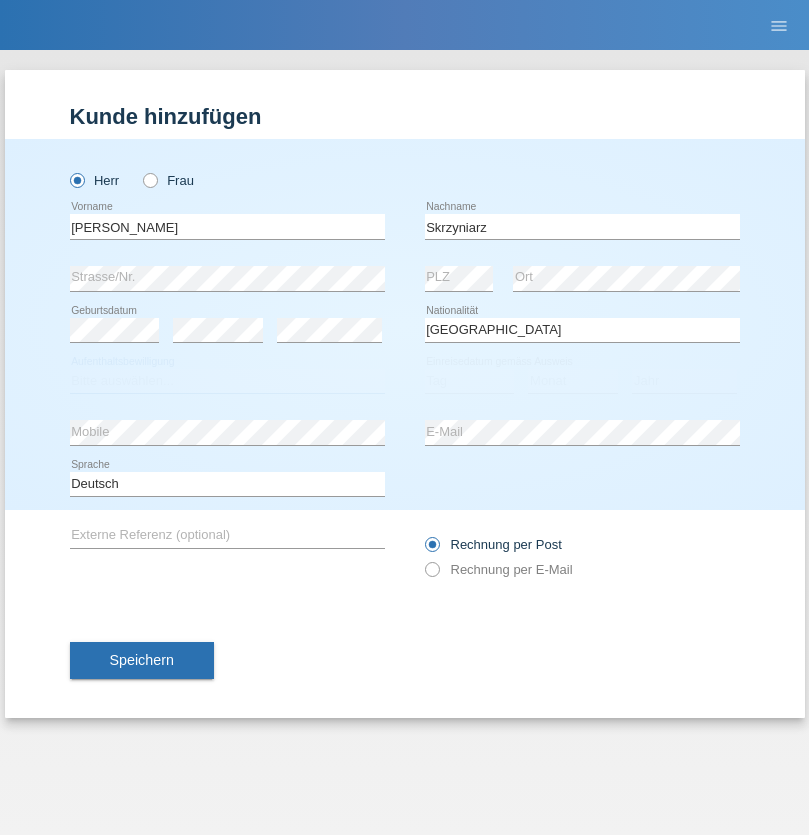 select on "C" 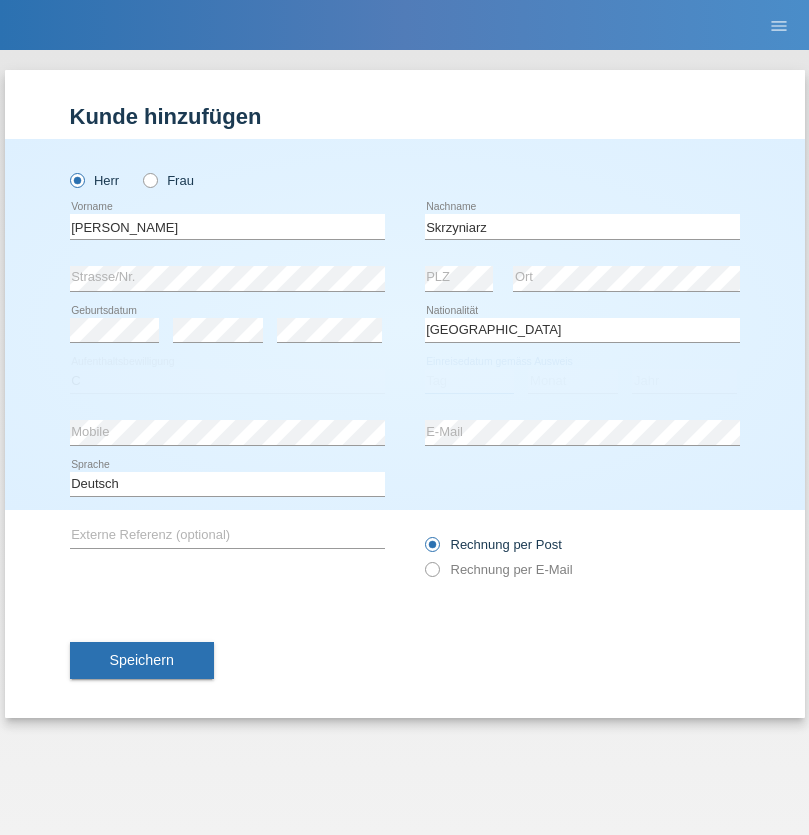 select on "03" 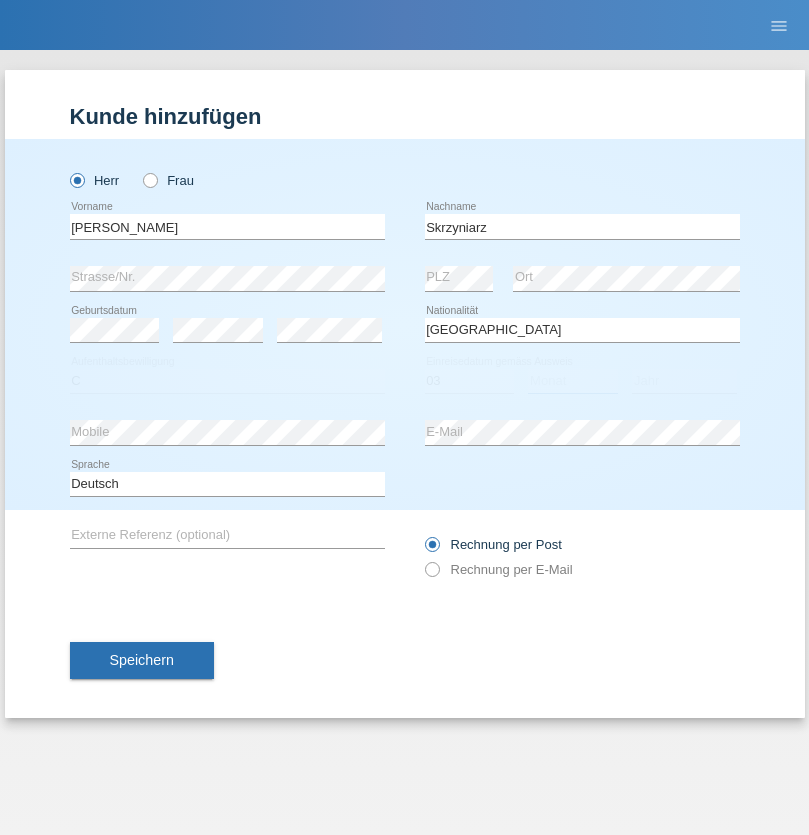 select on "02" 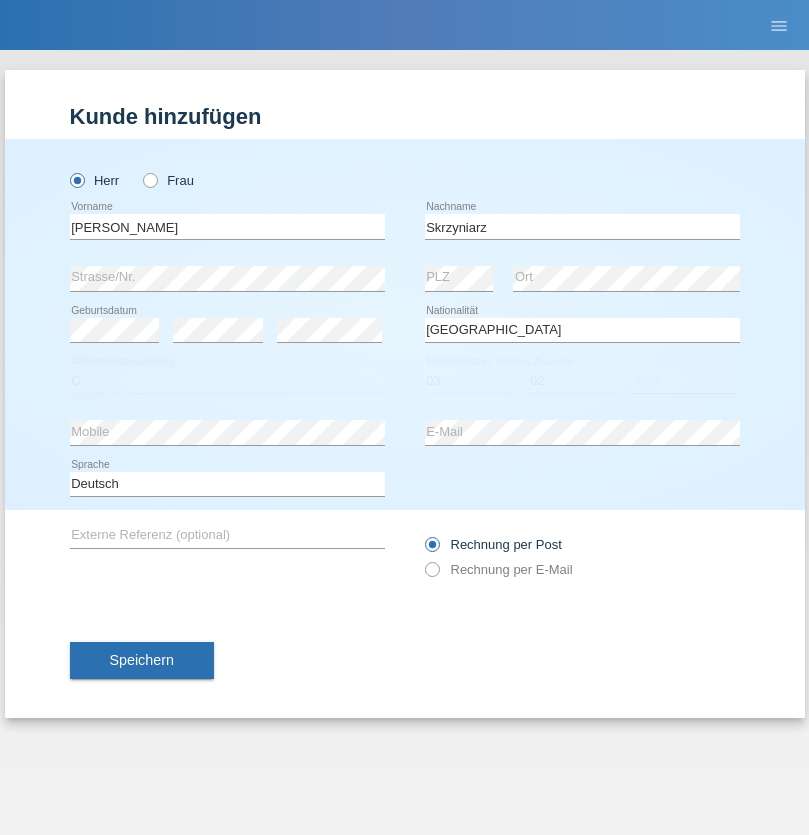 select on "2020" 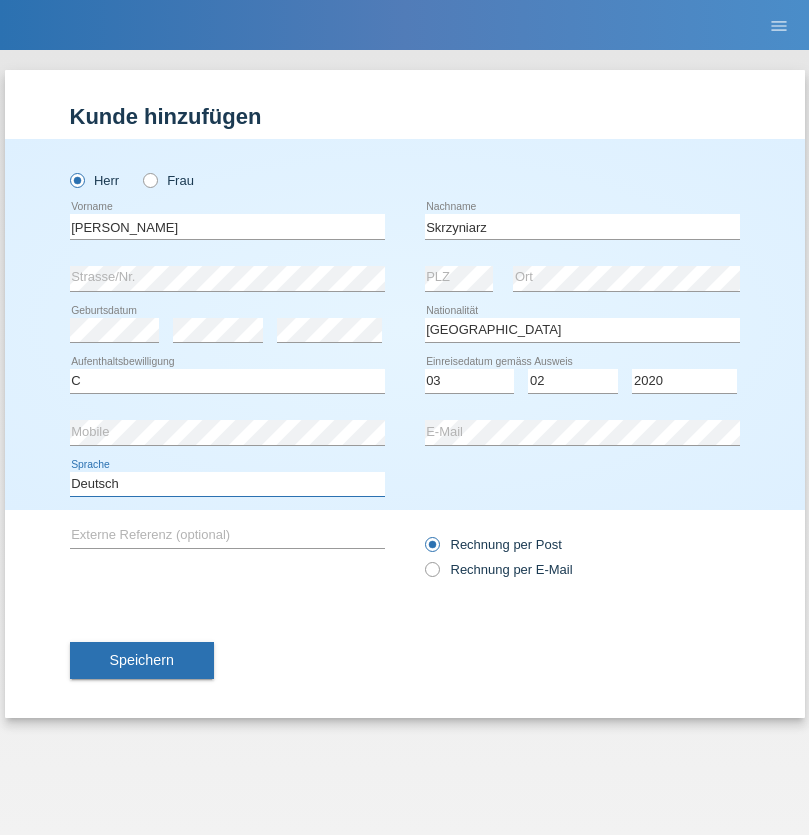 select on "en" 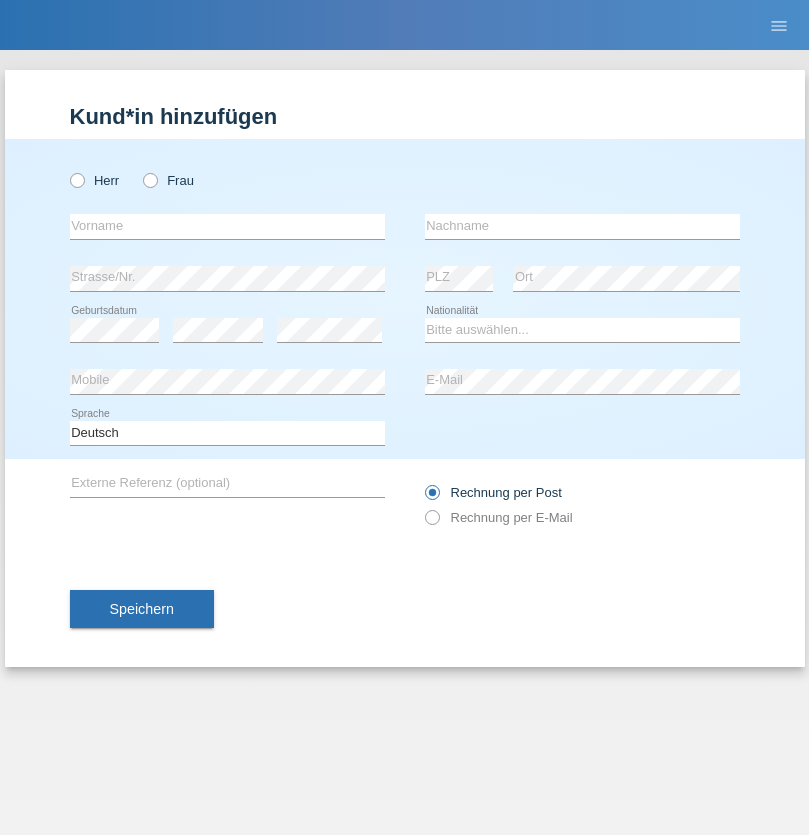 scroll, scrollTop: 0, scrollLeft: 0, axis: both 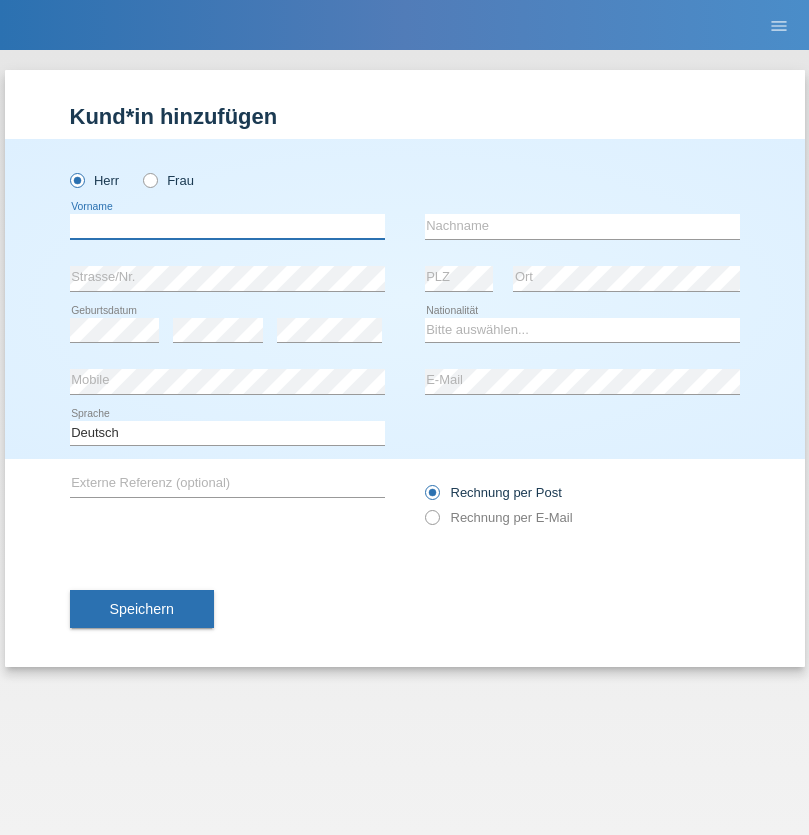 click at bounding box center [227, 226] 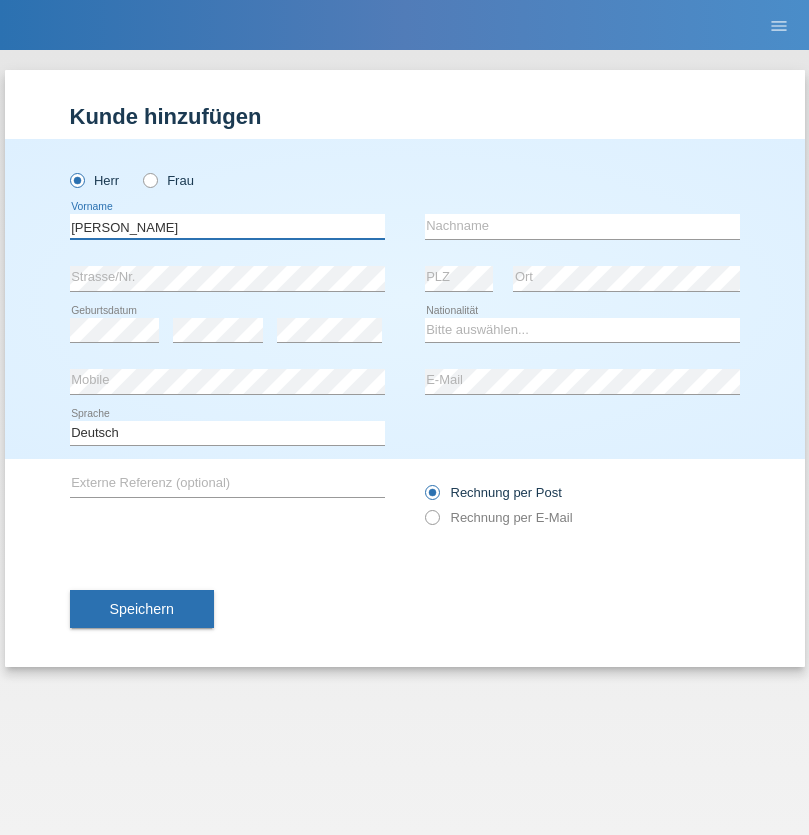 type on "Raffaele" 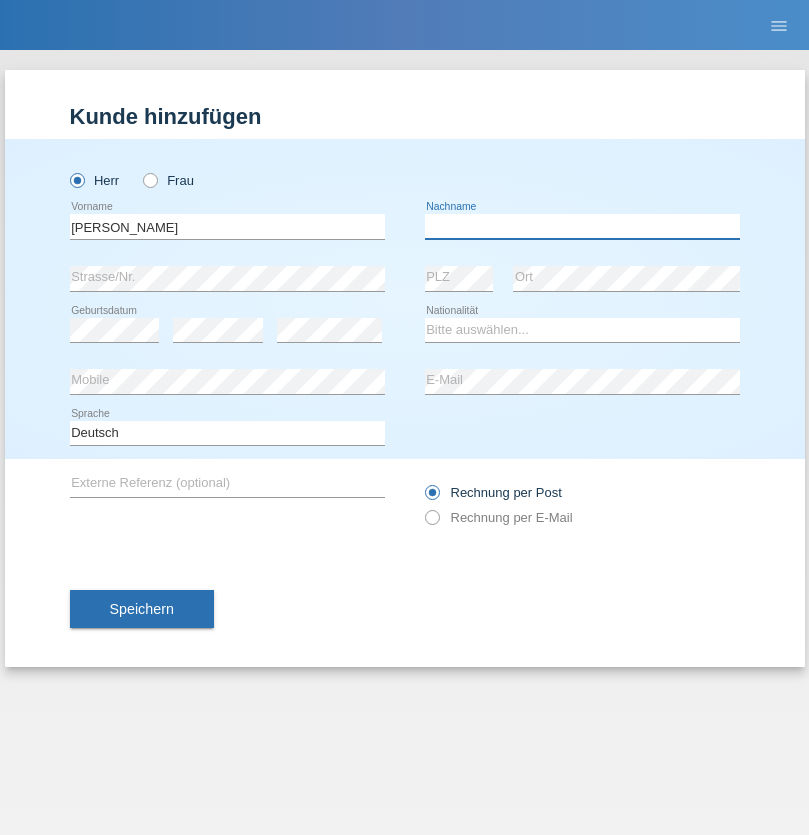 click at bounding box center [582, 226] 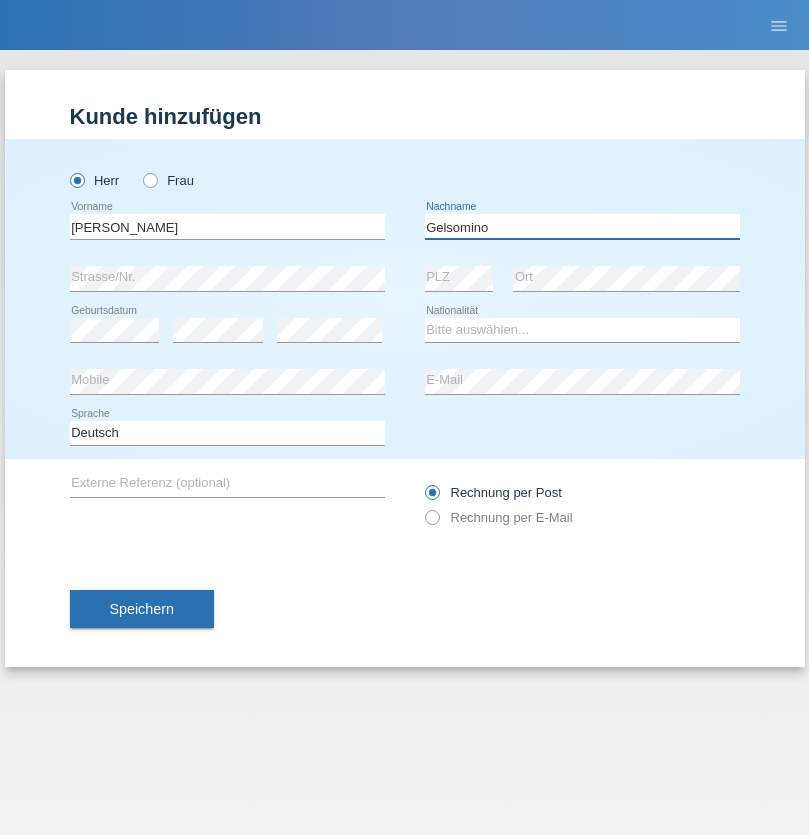 type on "Gelsomino" 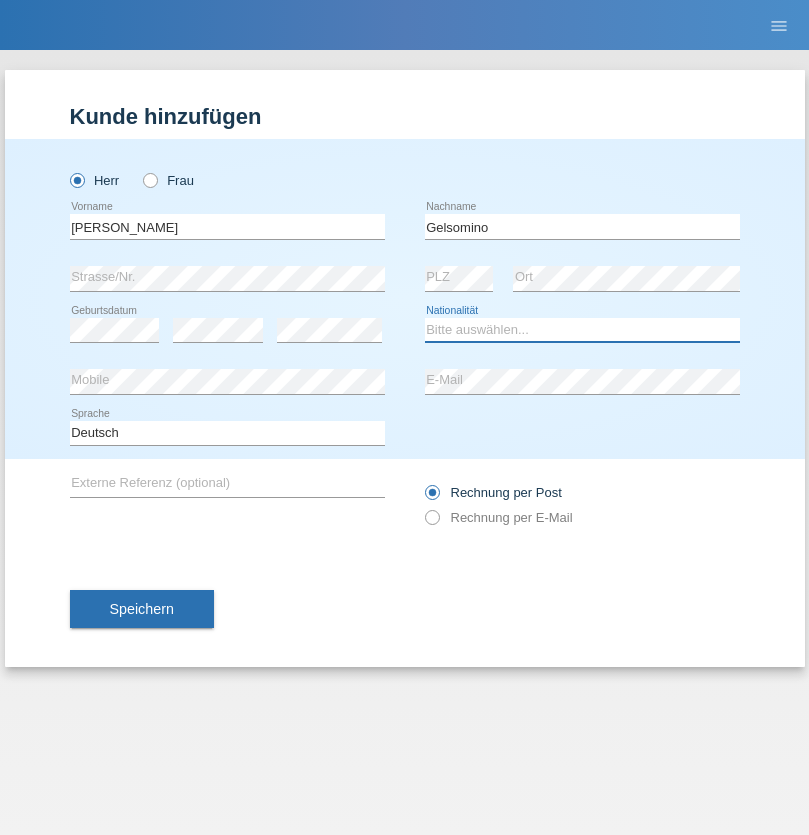 select on "IT" 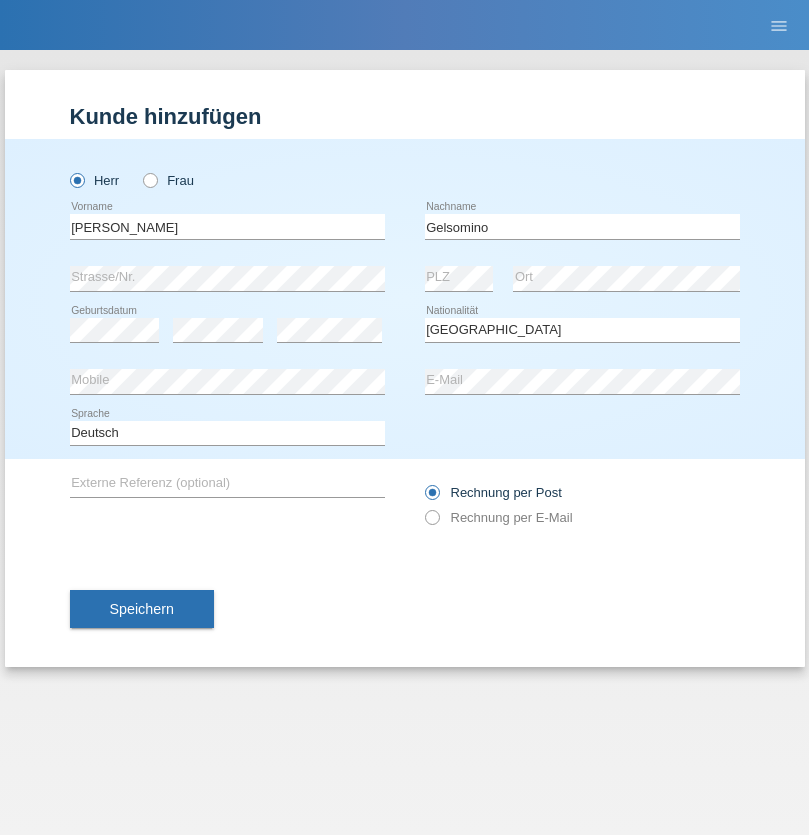 select on "C" 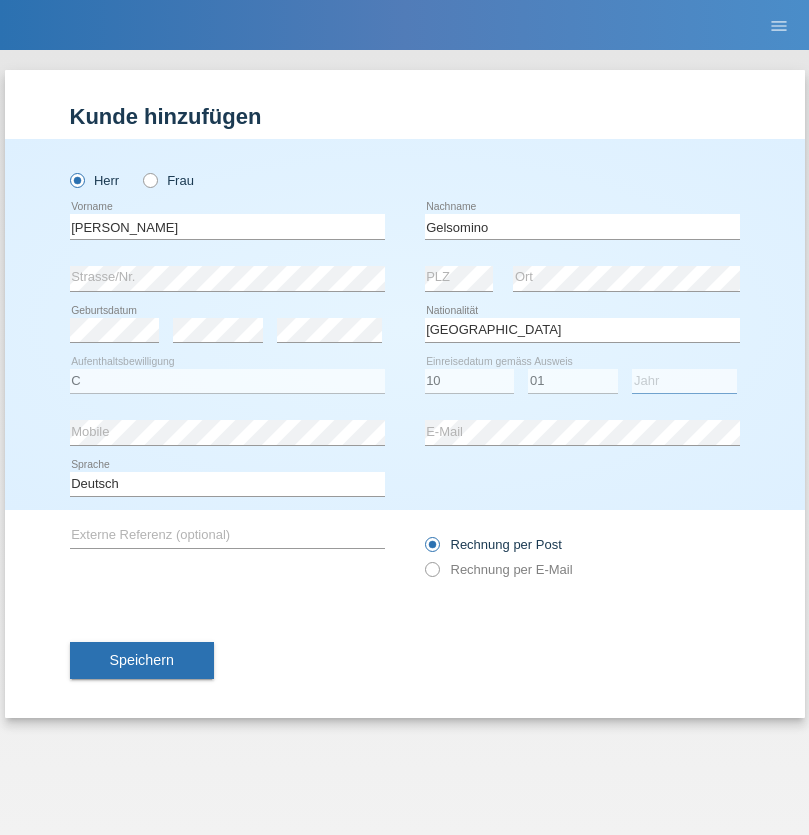 select on "2017" 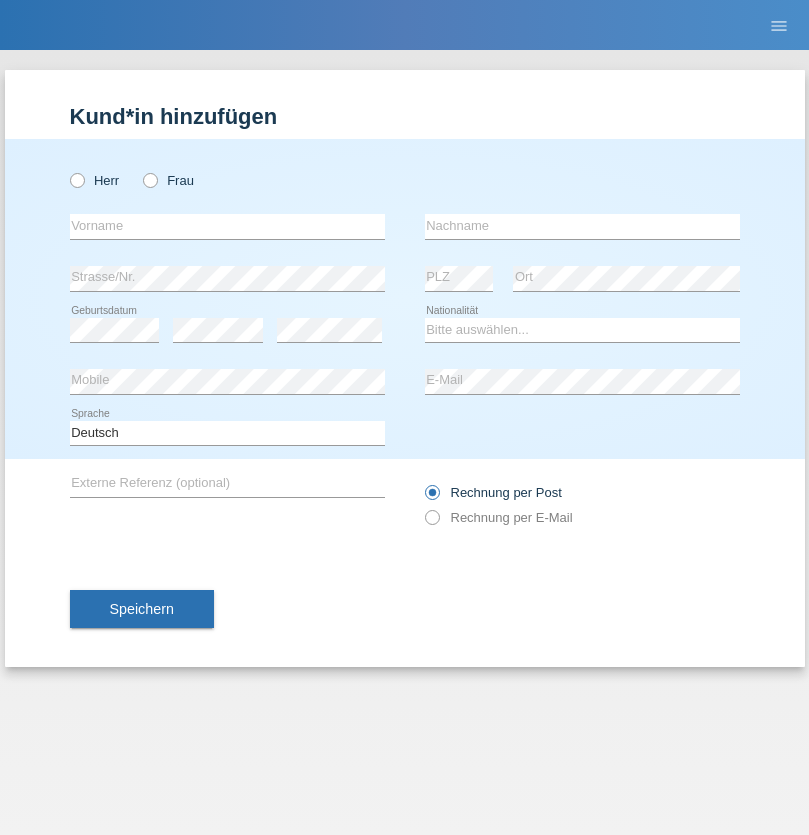 scroll, scrollTop: 0, scrollLeft: 0, axis: both 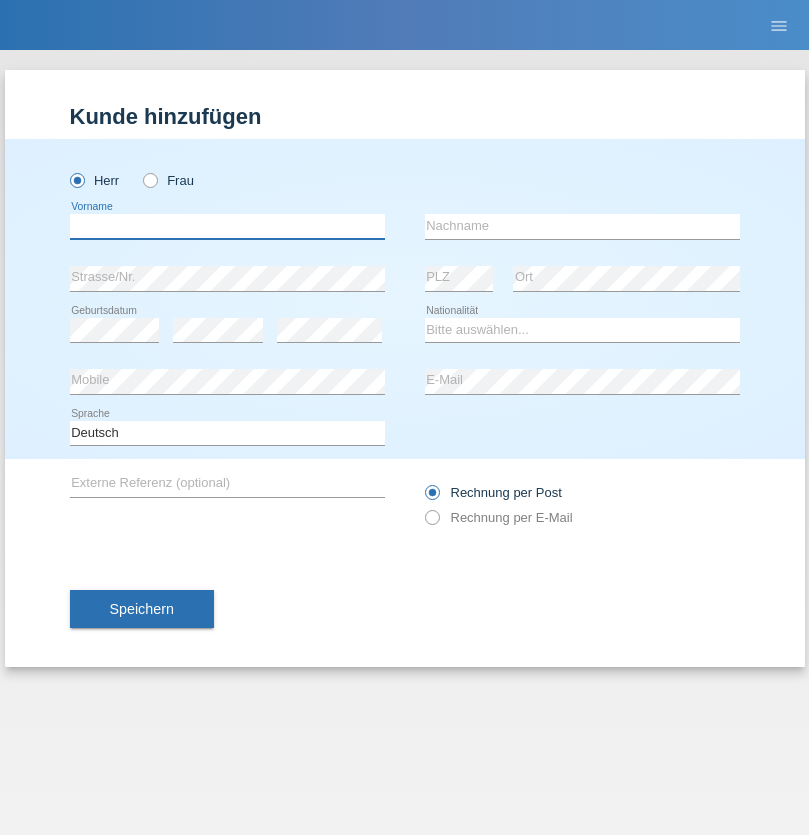 click at bounding box center (227, 226) 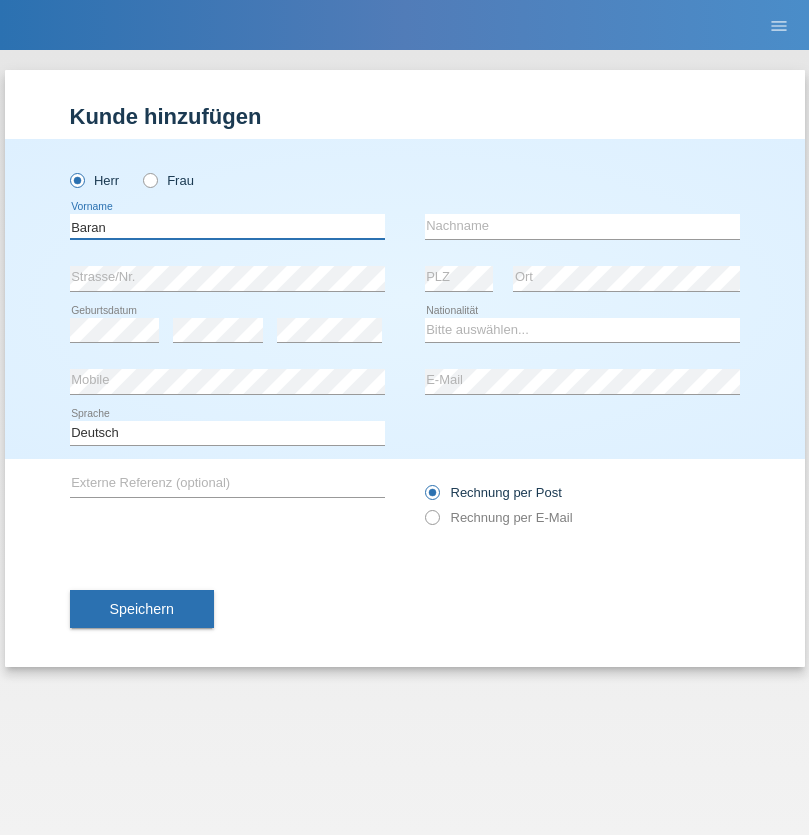 type on "Baran" 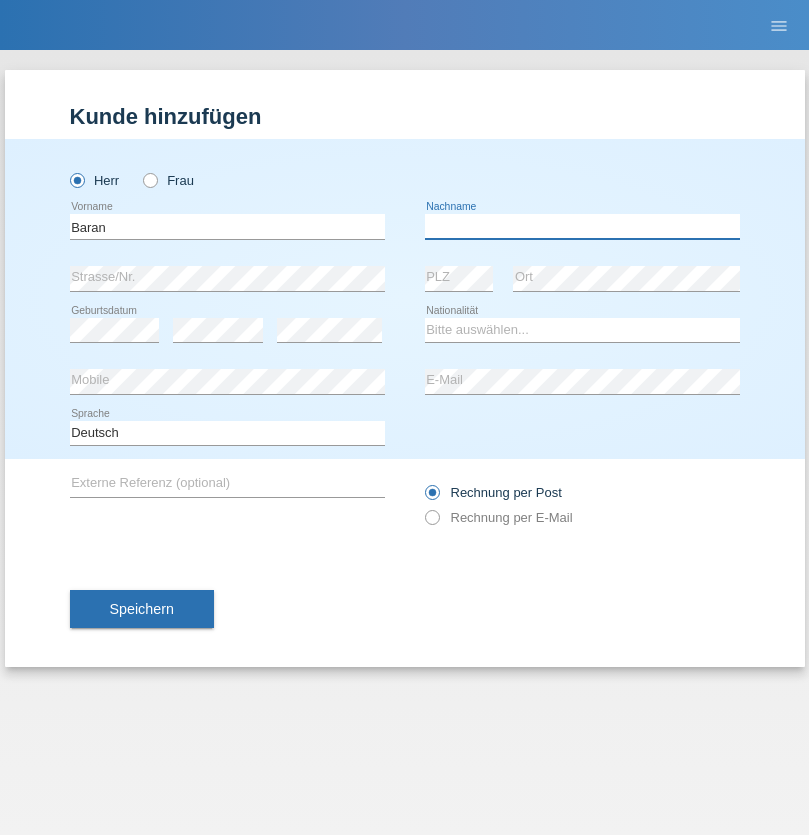 click at bounding box center [582, 226] 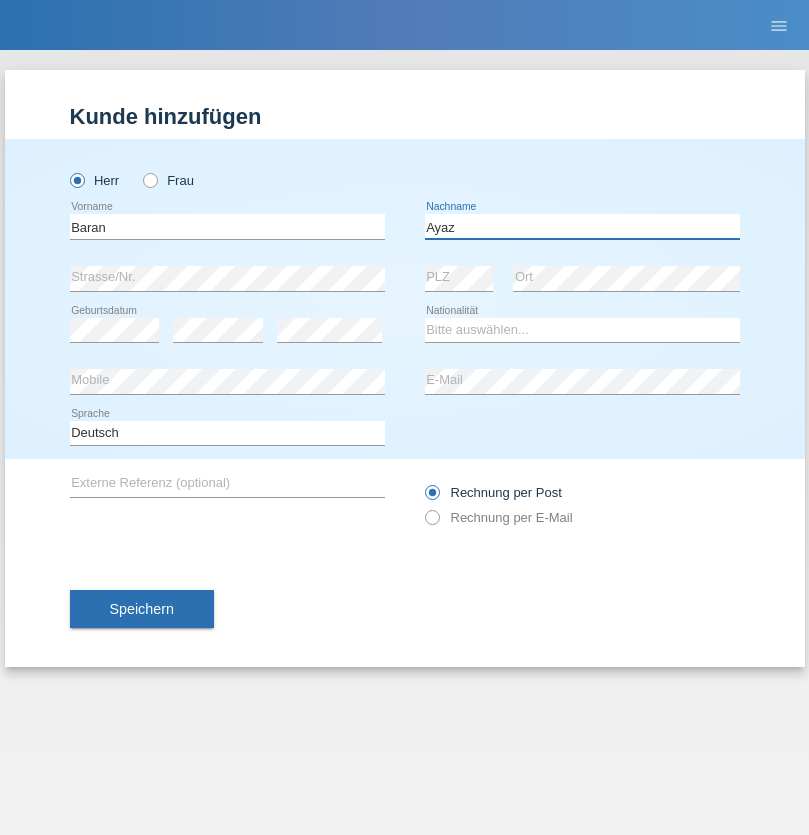 type on "Ayaz" 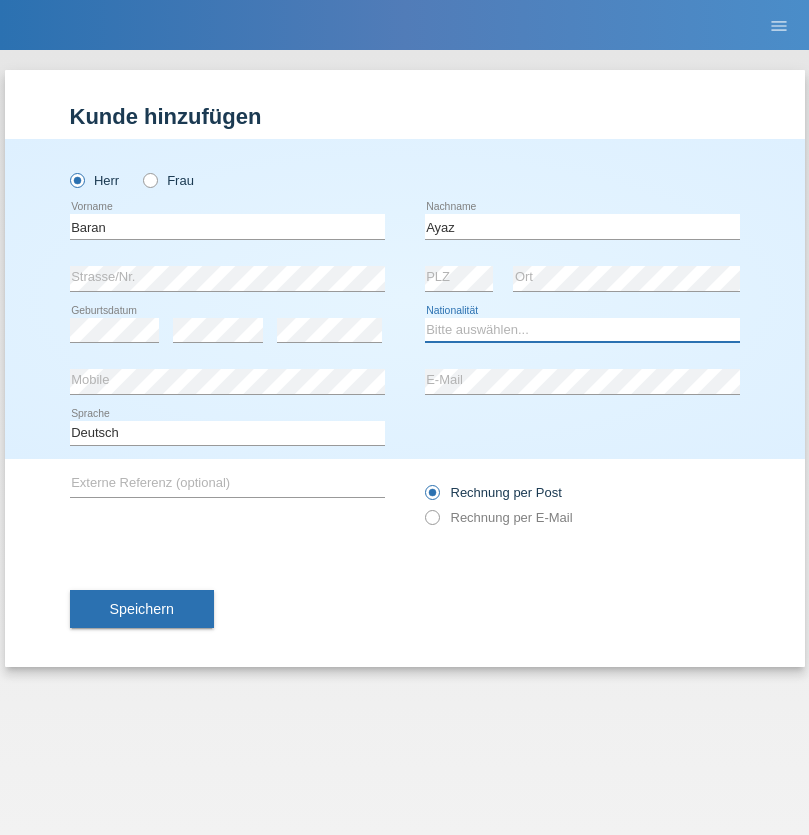 select on "TR" 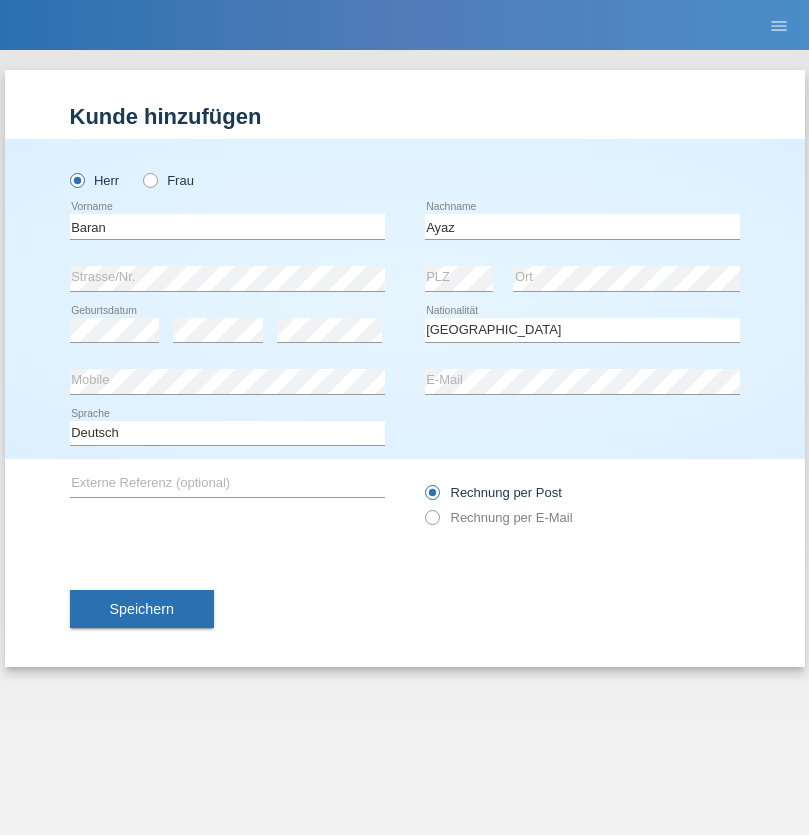 select on "C" 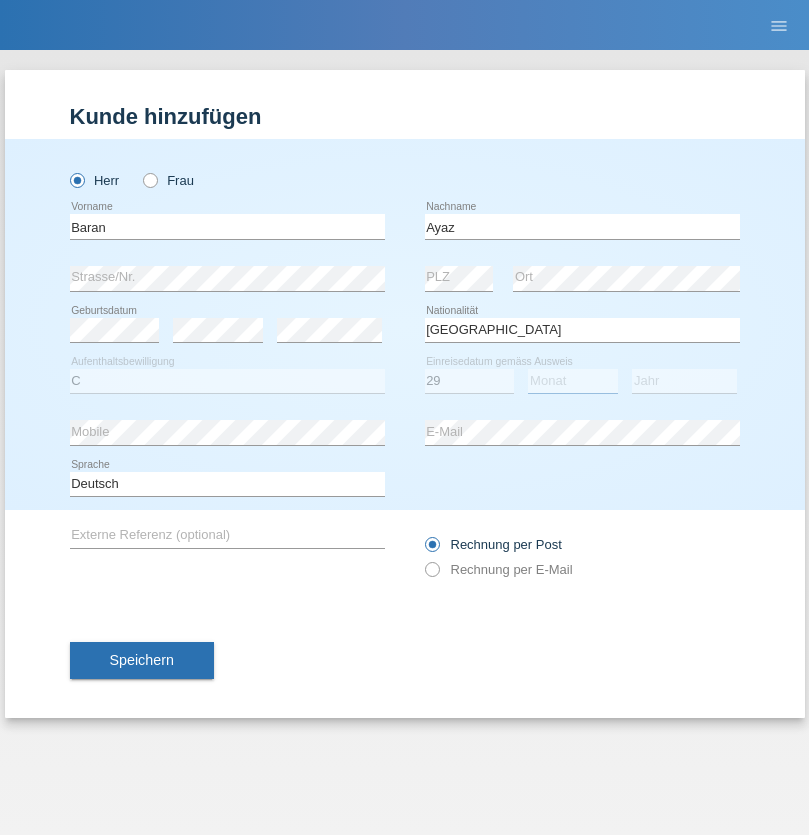 select on "12" 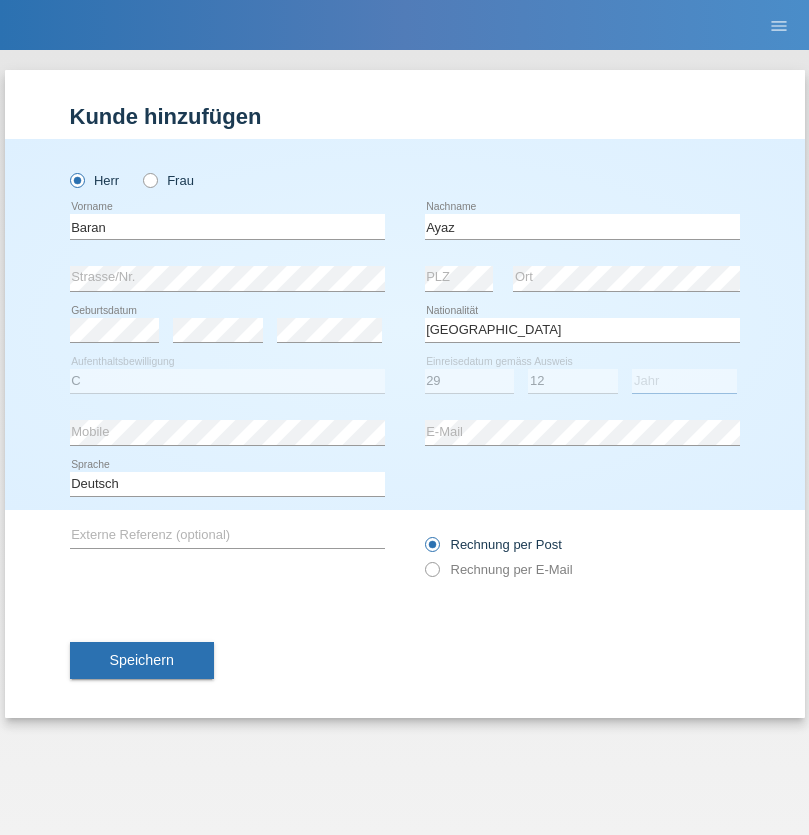 select on "2021" 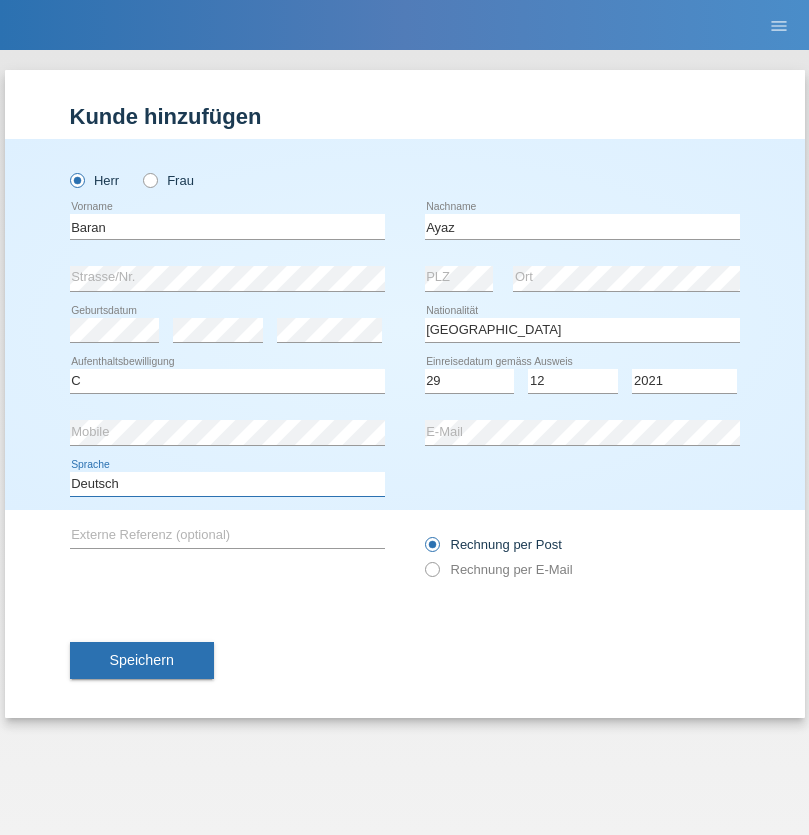 select on "en" 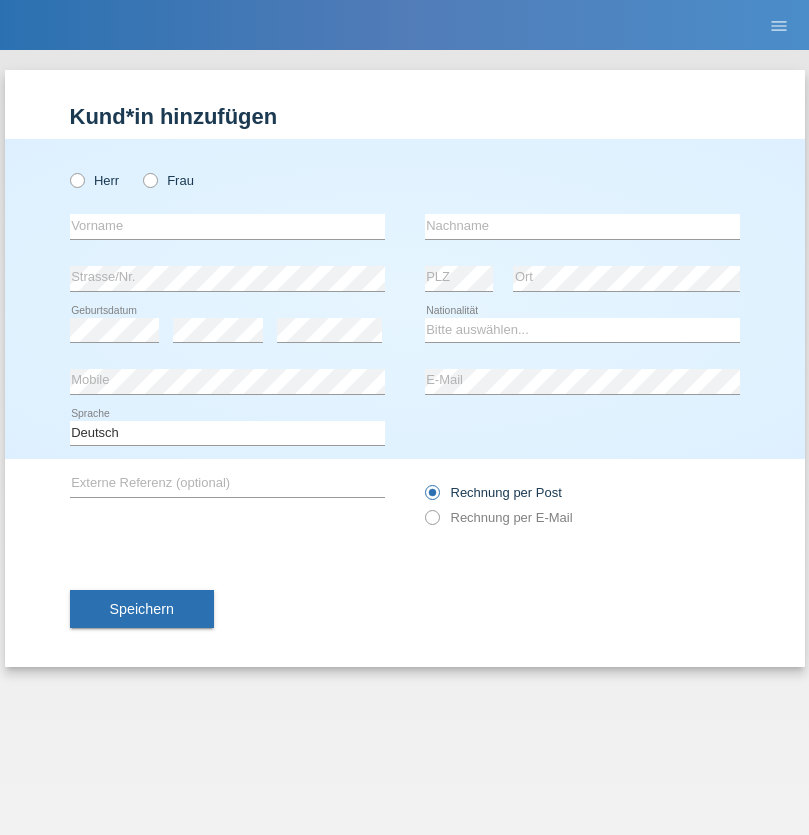 scroll, scrollTop: 0, scrollLeft: 0, axis: both 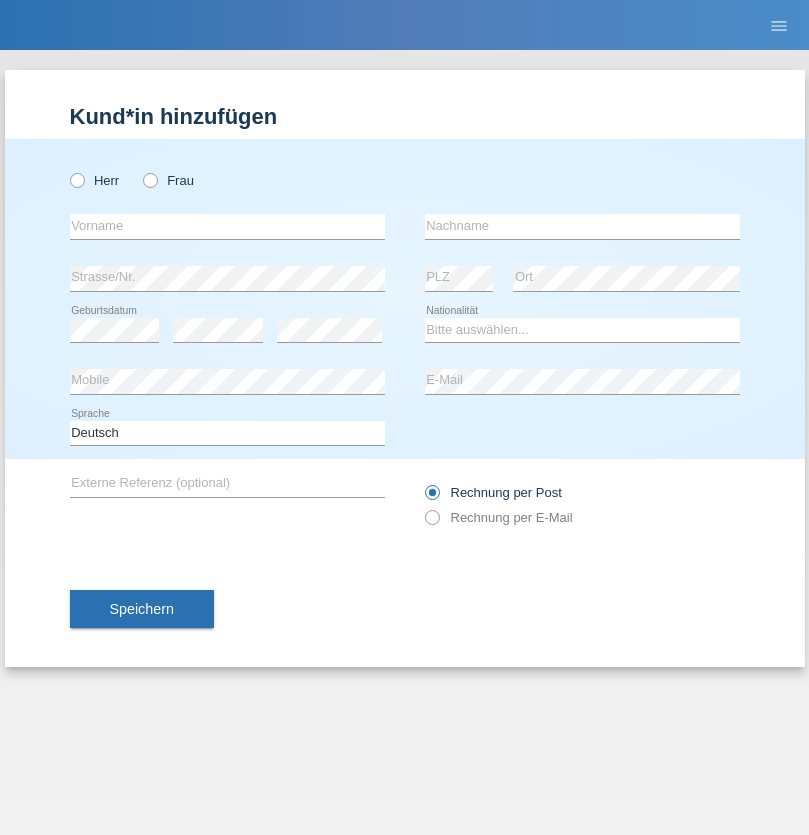 radio on "true" 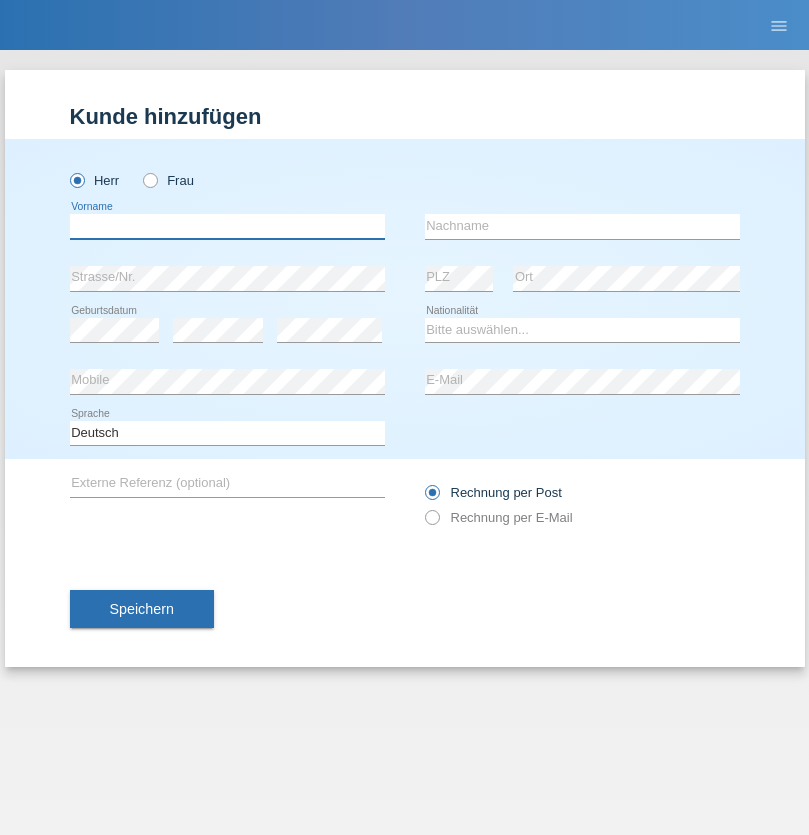 click at bounding box center (227, 226) 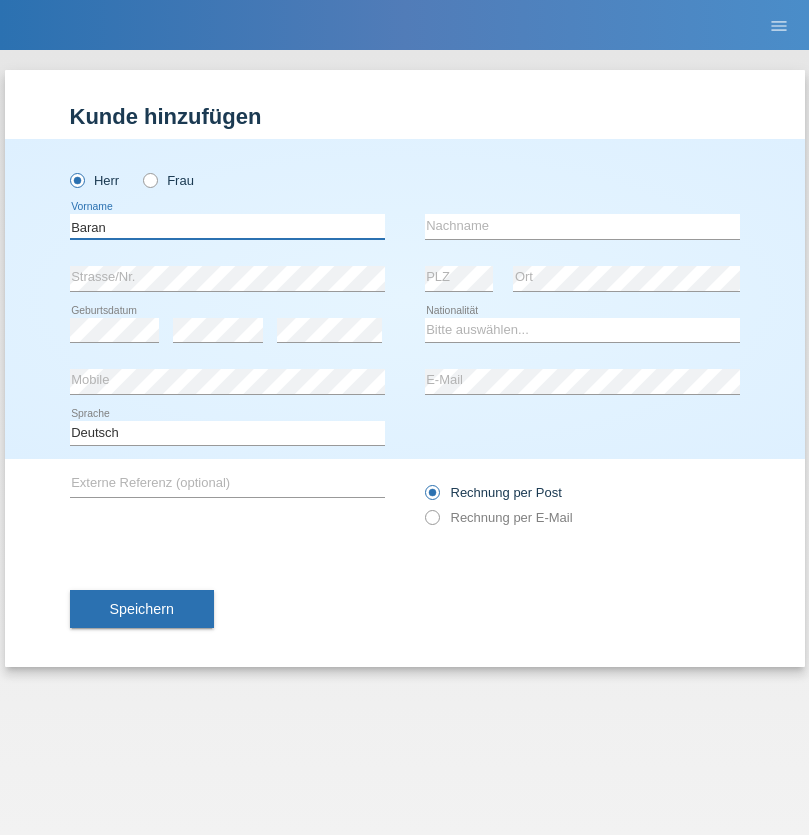type on "Baran" 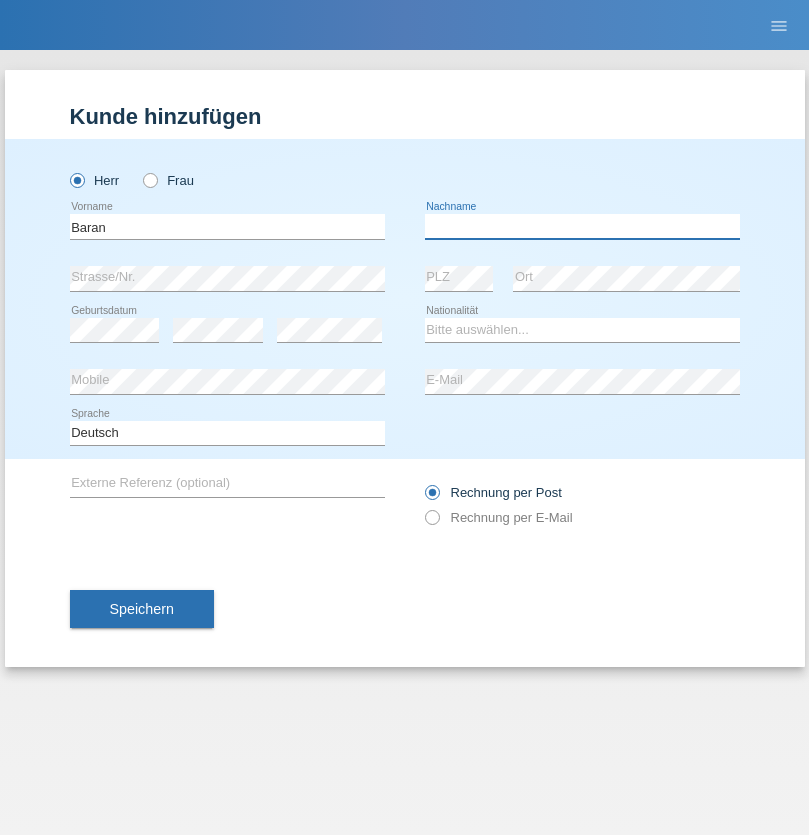 click at bounding box center (582, 226) 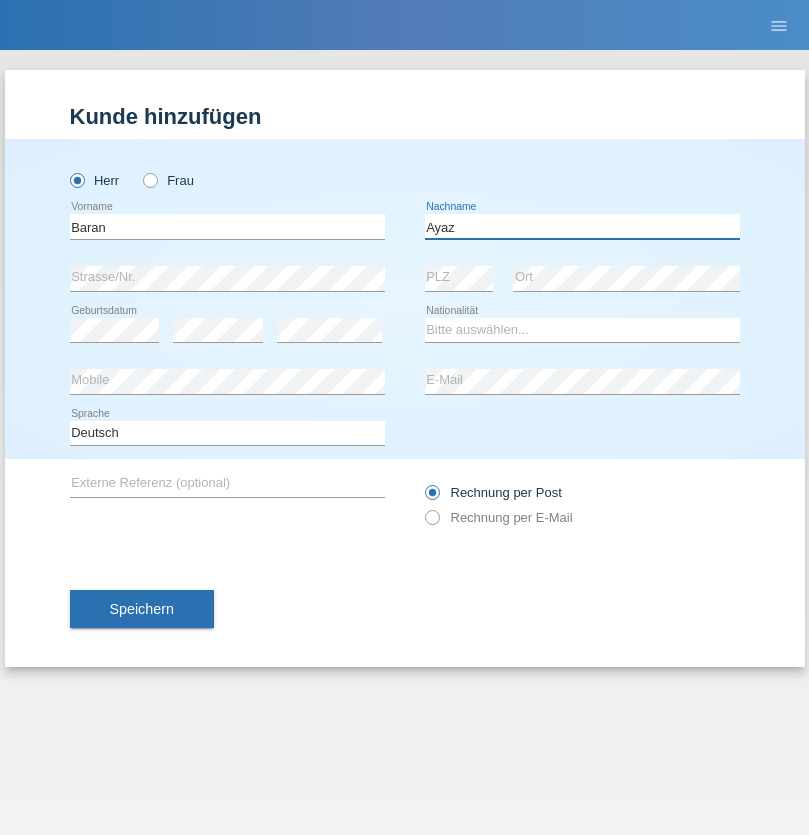 type on "Ayaz" 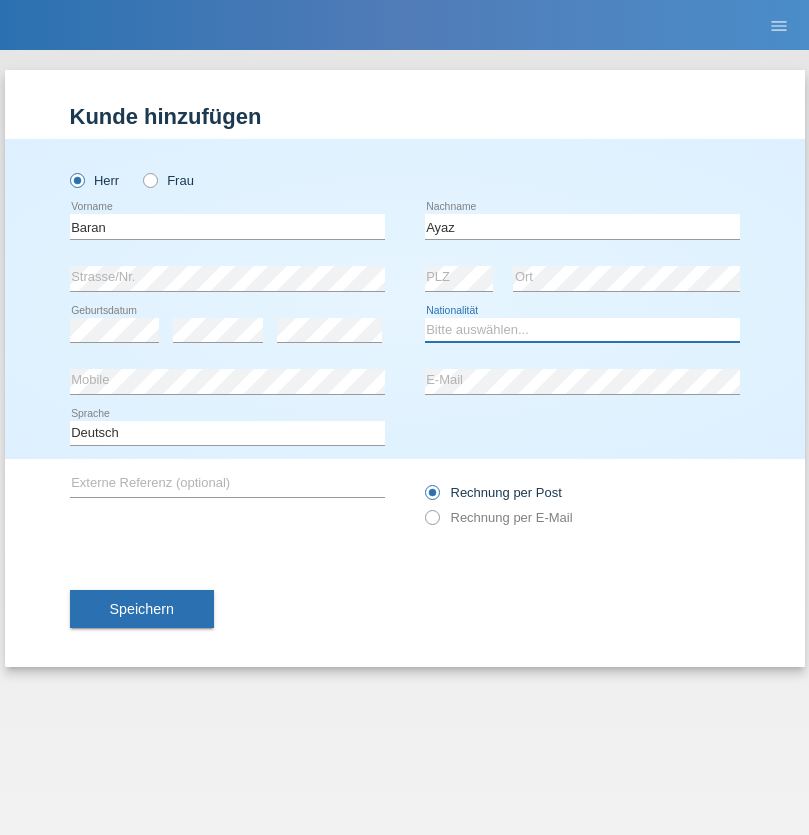 select on "TR" 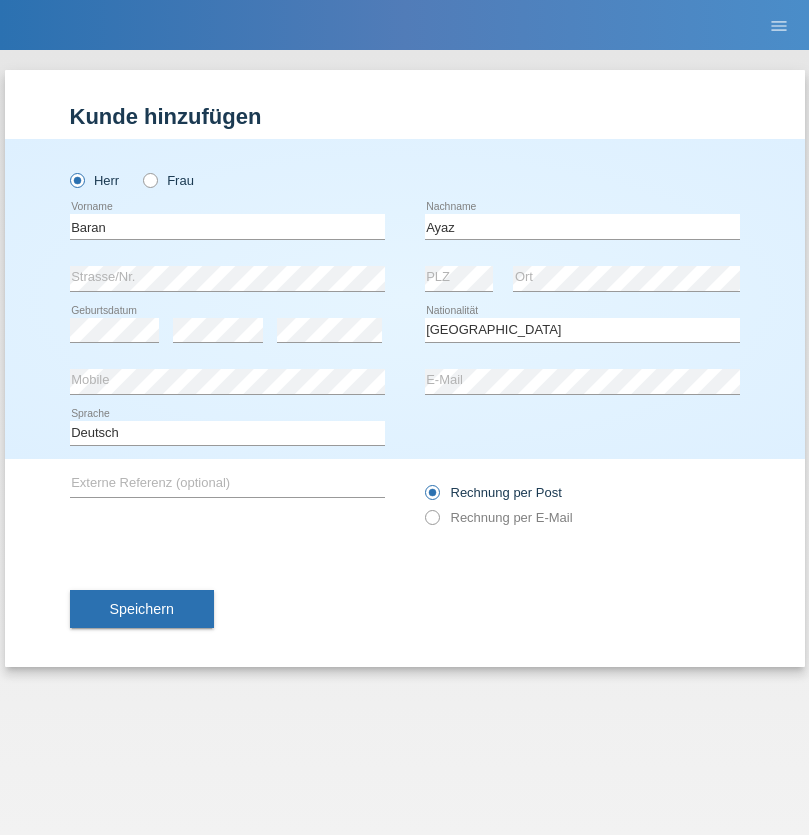 select on "C" 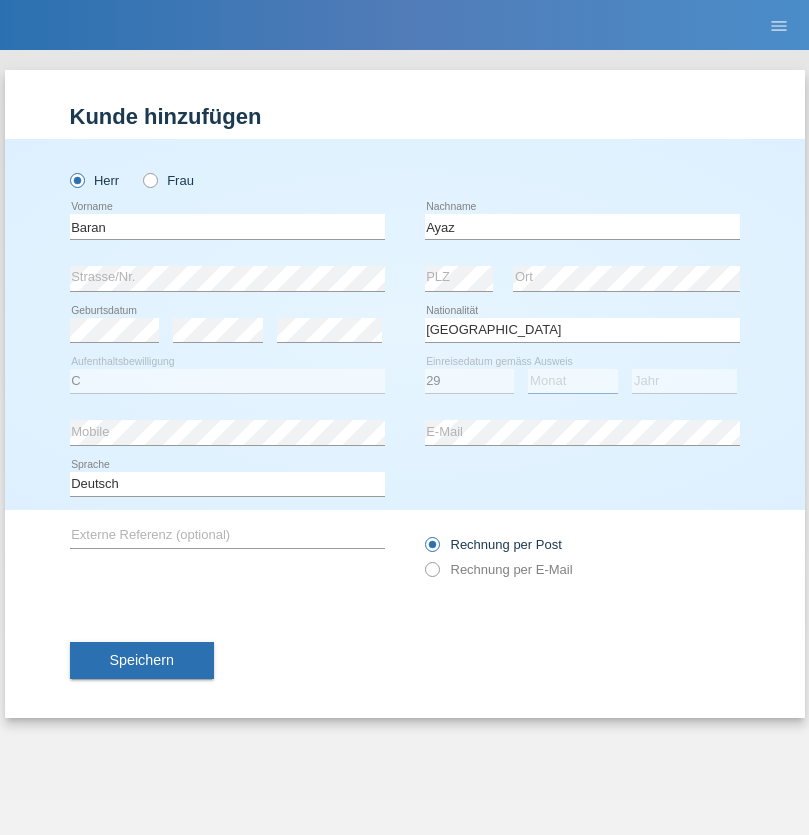 select on "12" 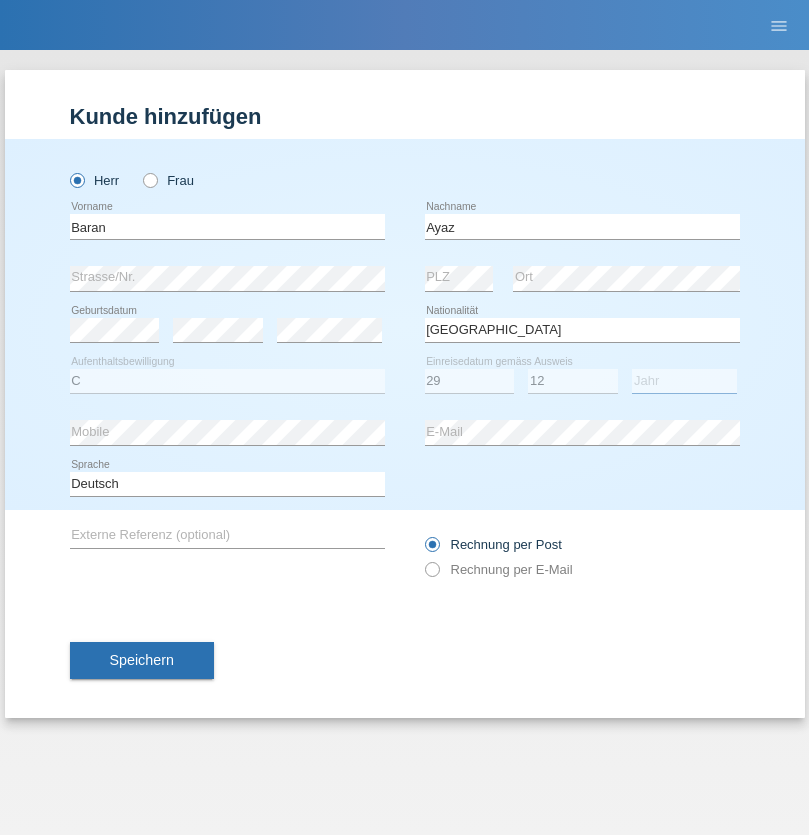 select on "2021" 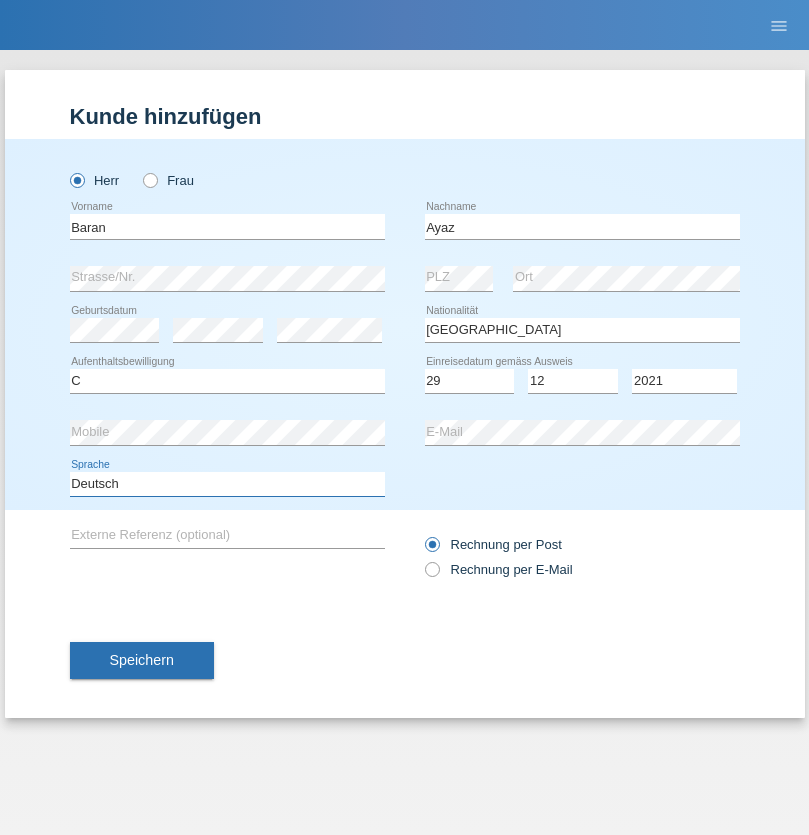 select on "en" 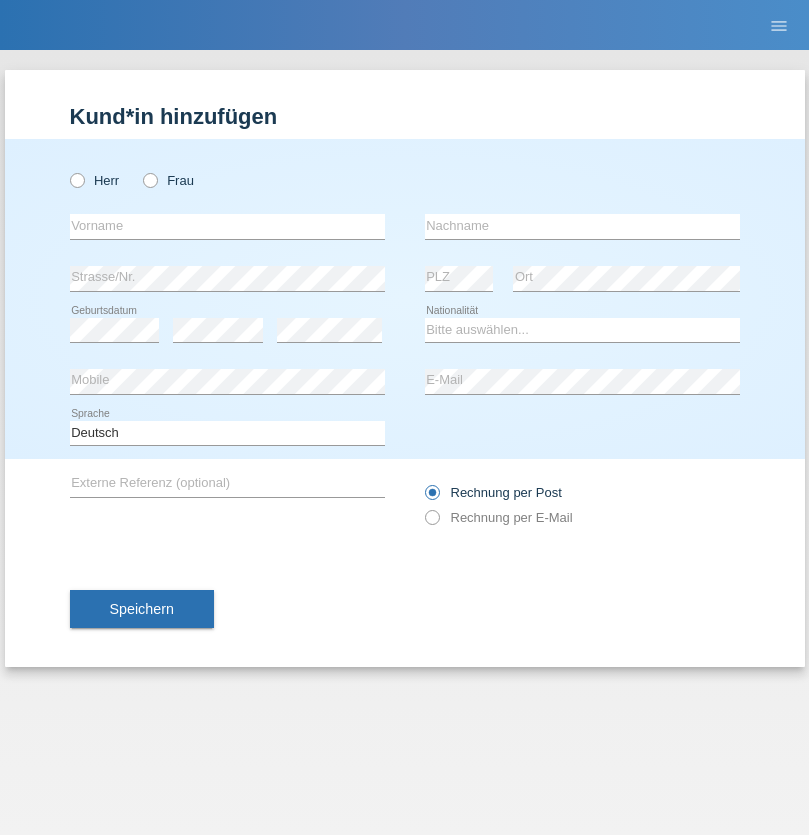 scroll, scrollTop: 0, scrollLeft: 0, axis: both 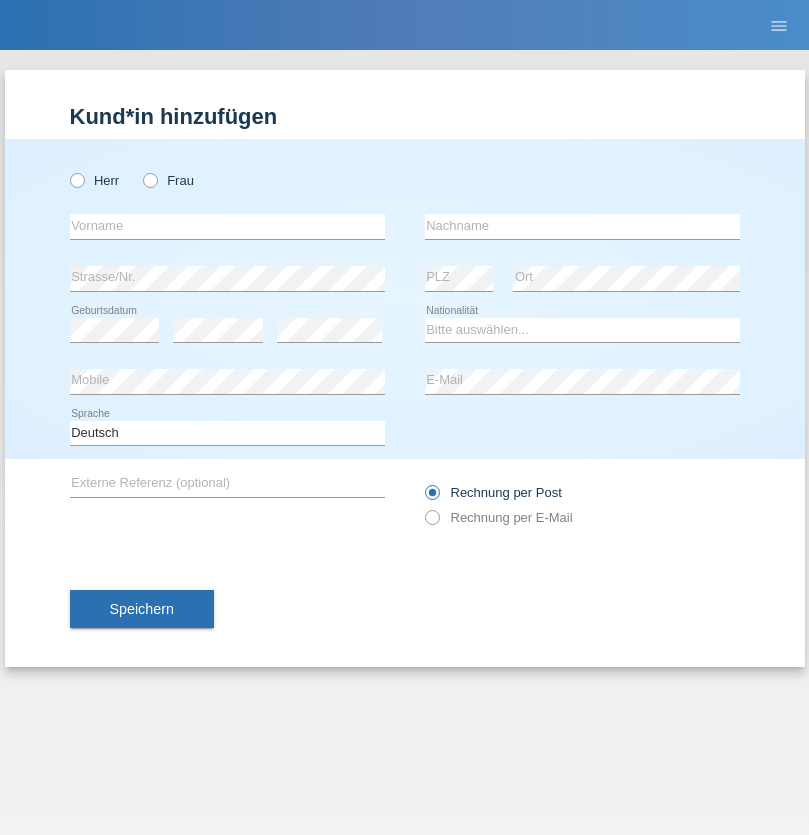 radio on "true" 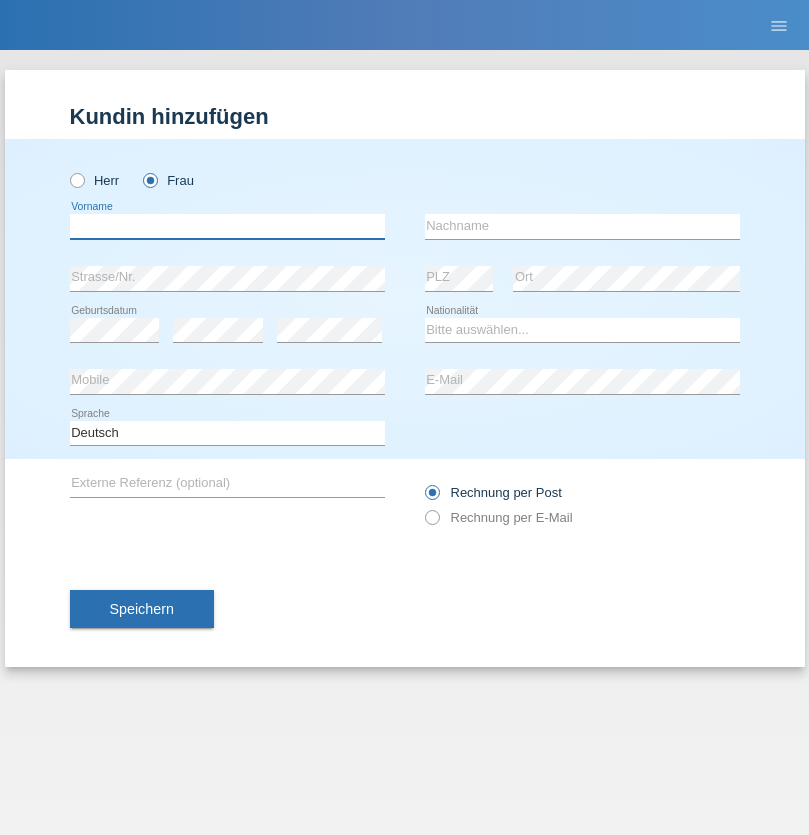 click at bounding box center [227, 226] 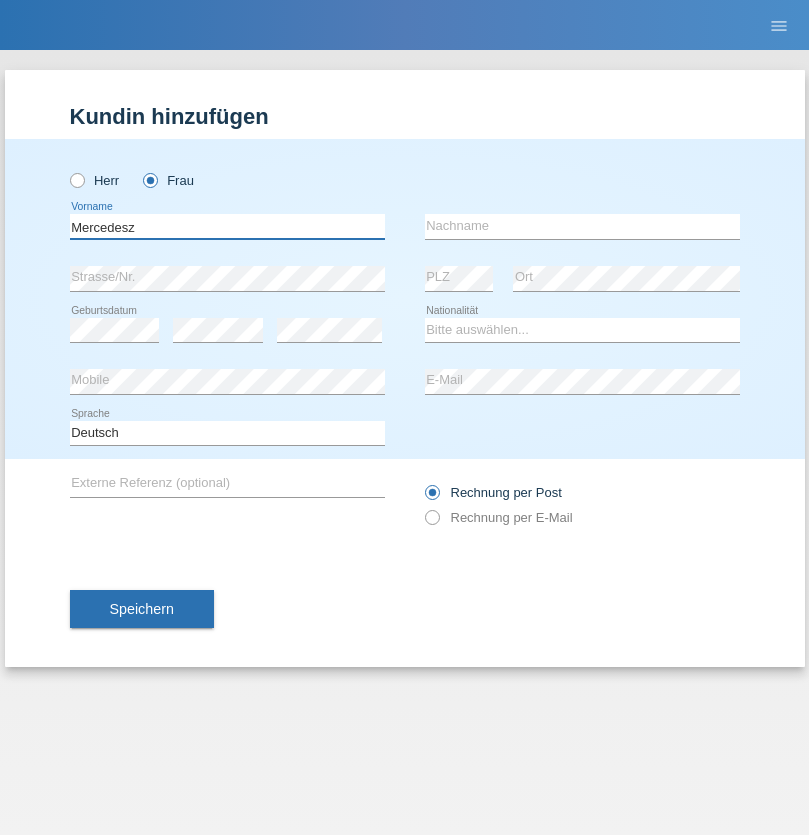 type on "Mercedesz" 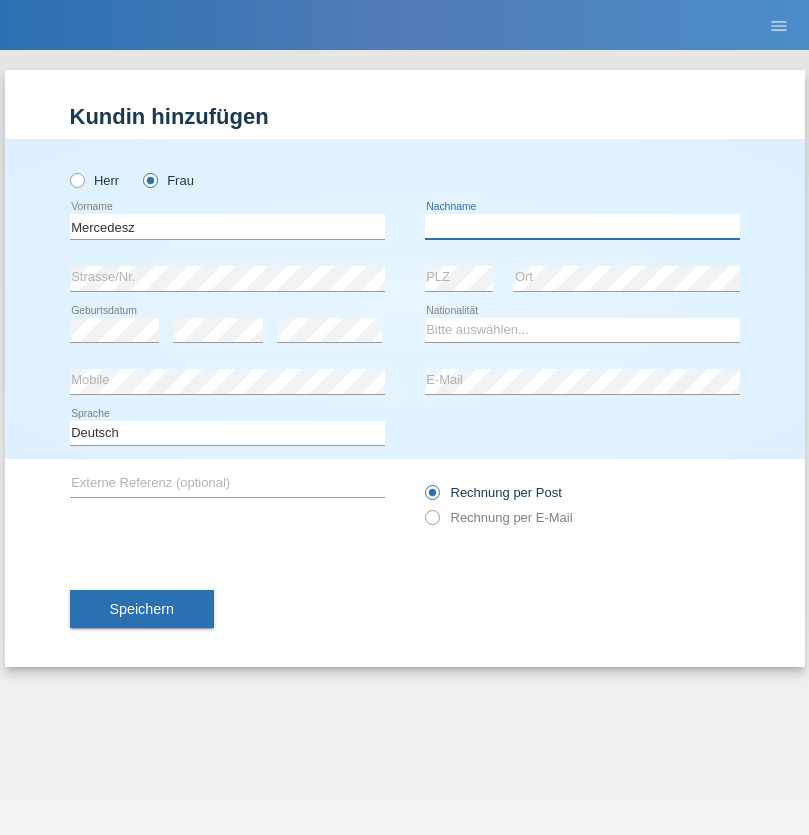 click at bounding box center [582, 226] 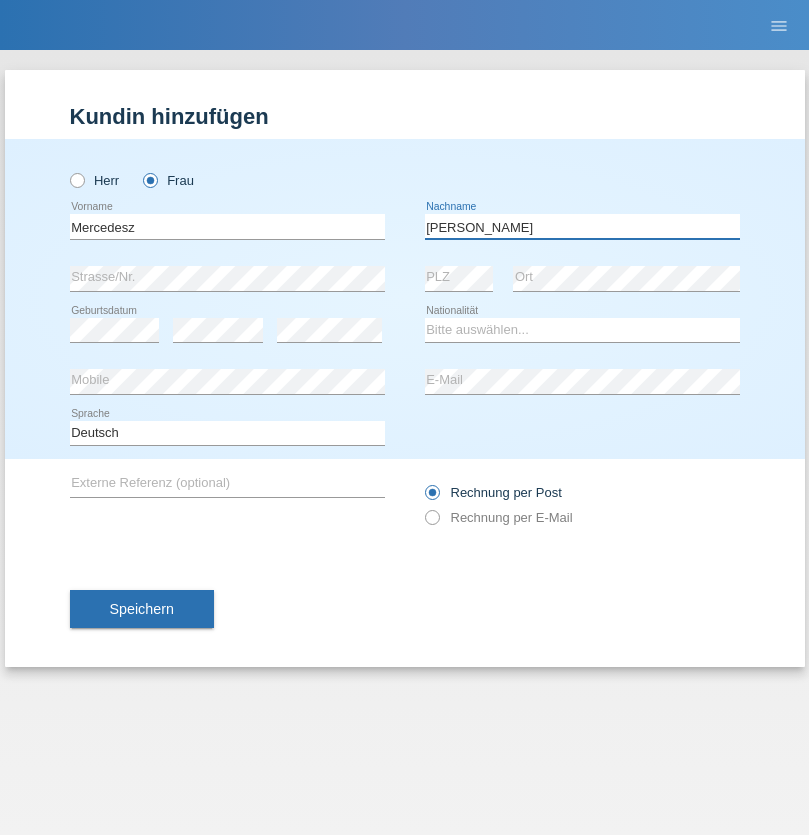 type on "[PERSON_NAME]" 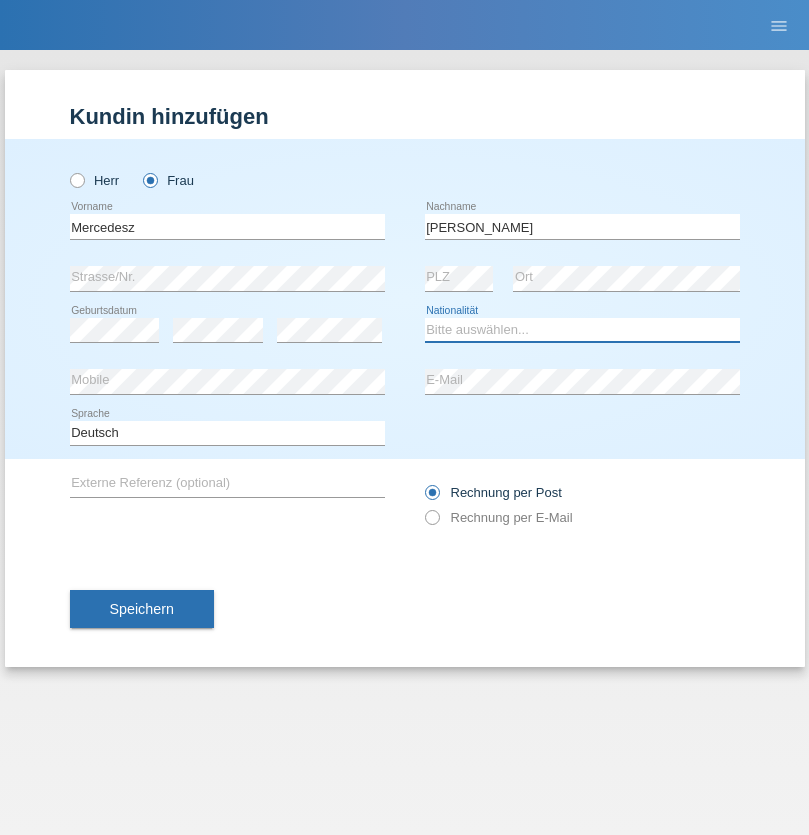 select on "OM" 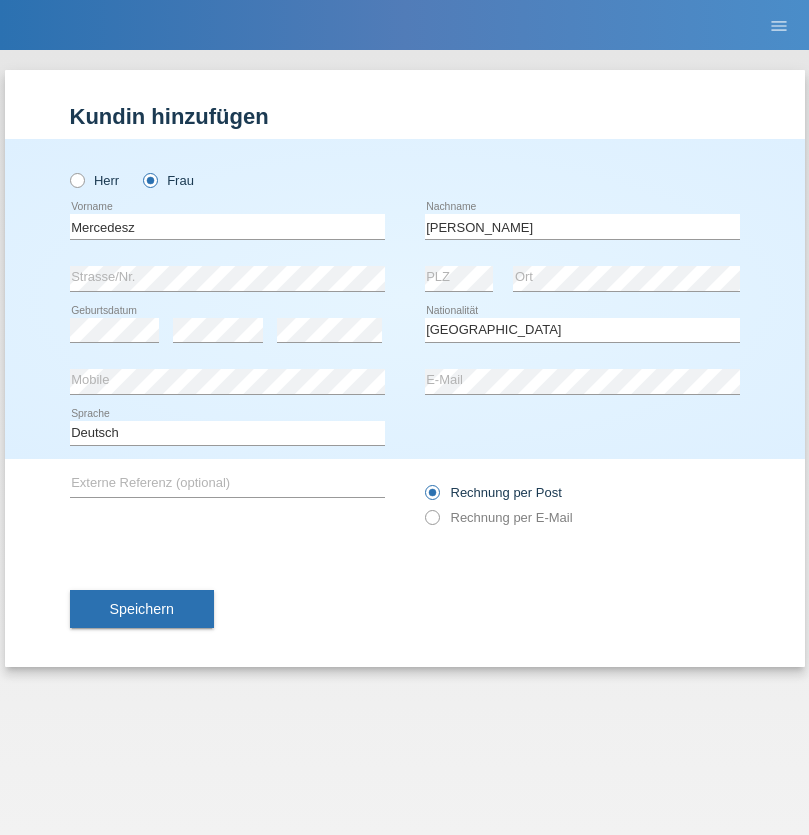 select on "C" 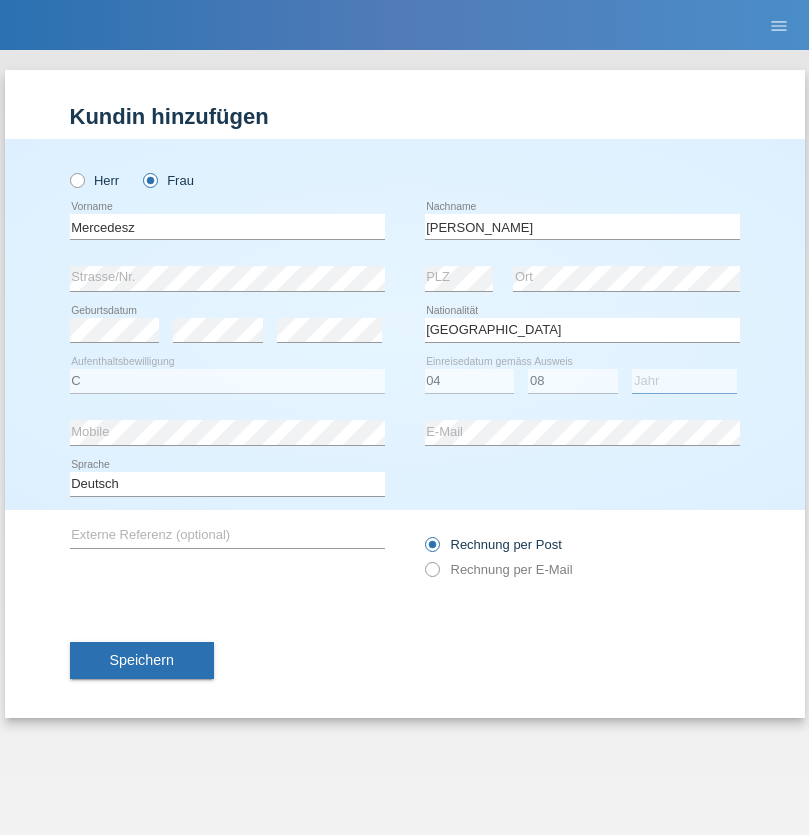 select on "2021" 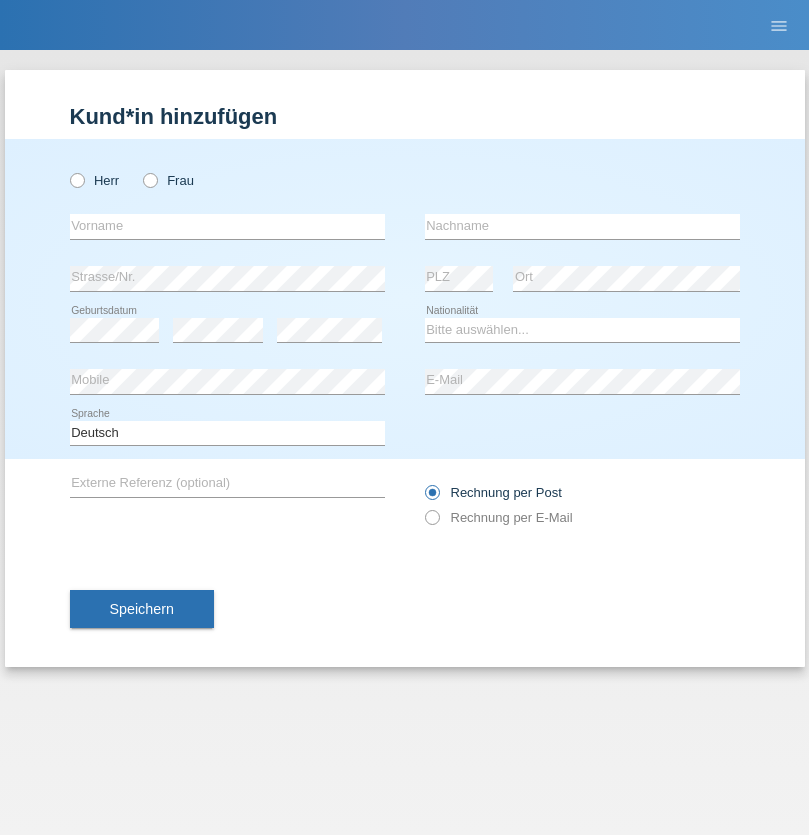 scroll, scrollTop: 0, scrollLeft: 0, axis: both 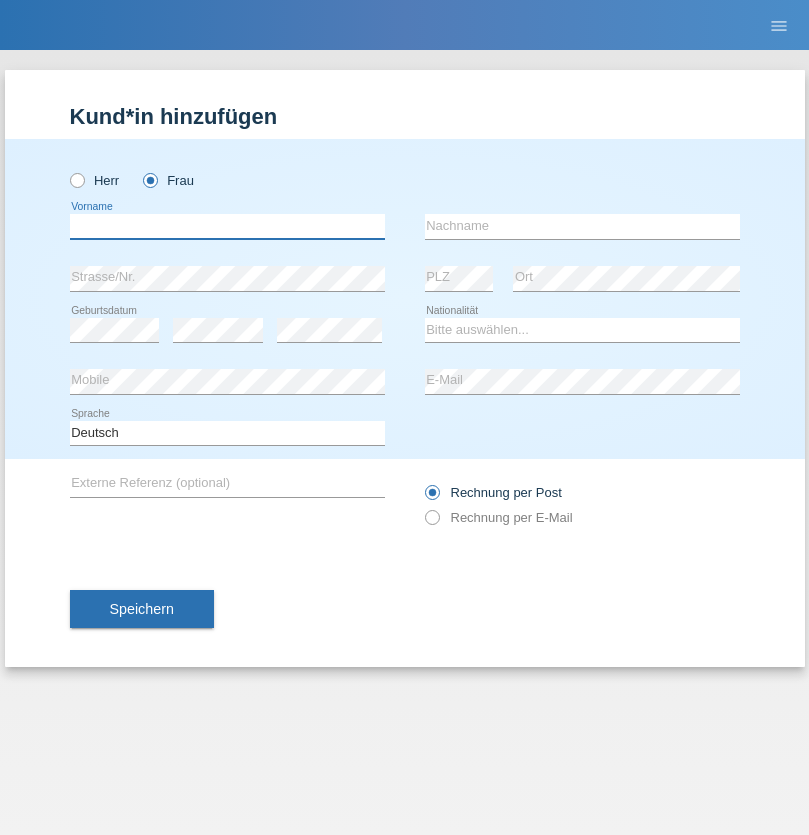 click at bounding box center [227, 226] 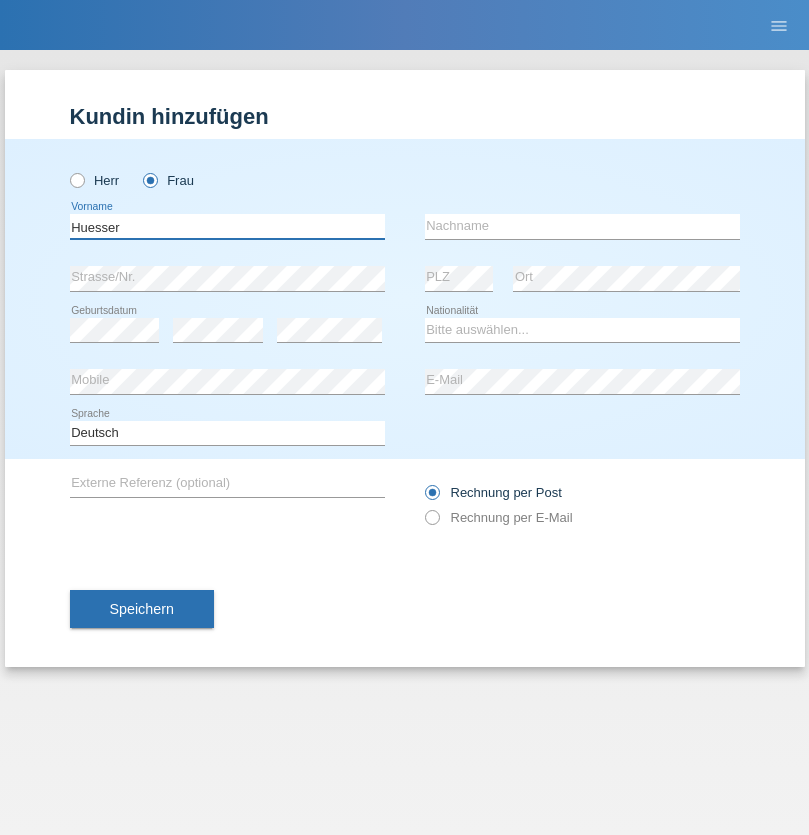 type on "Huesser" 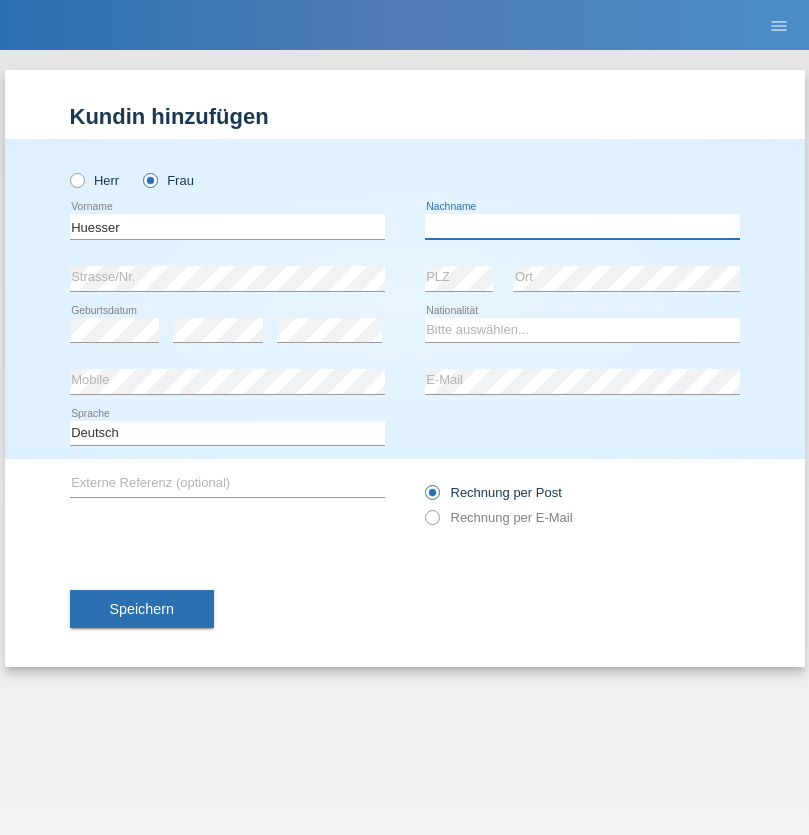 click at bounding box center [582, 226] 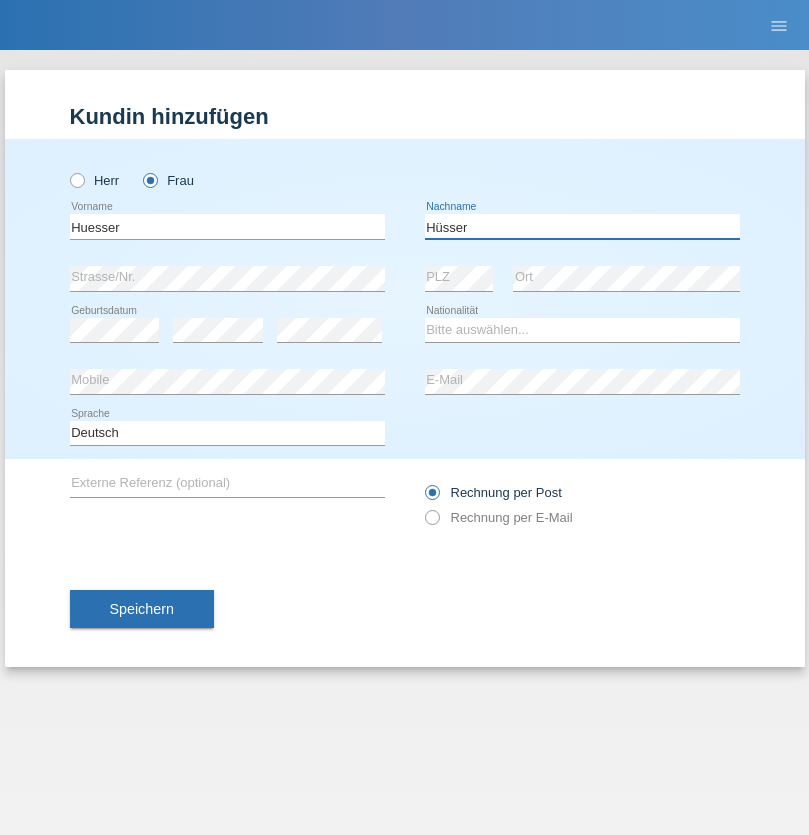 type on "Hüsser" 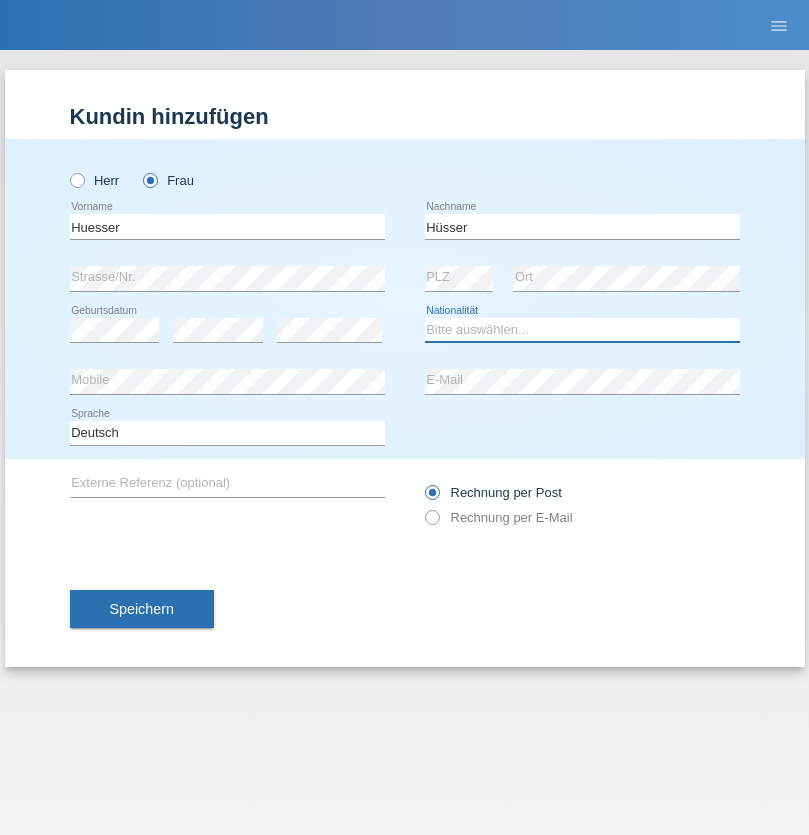 select on "CH" 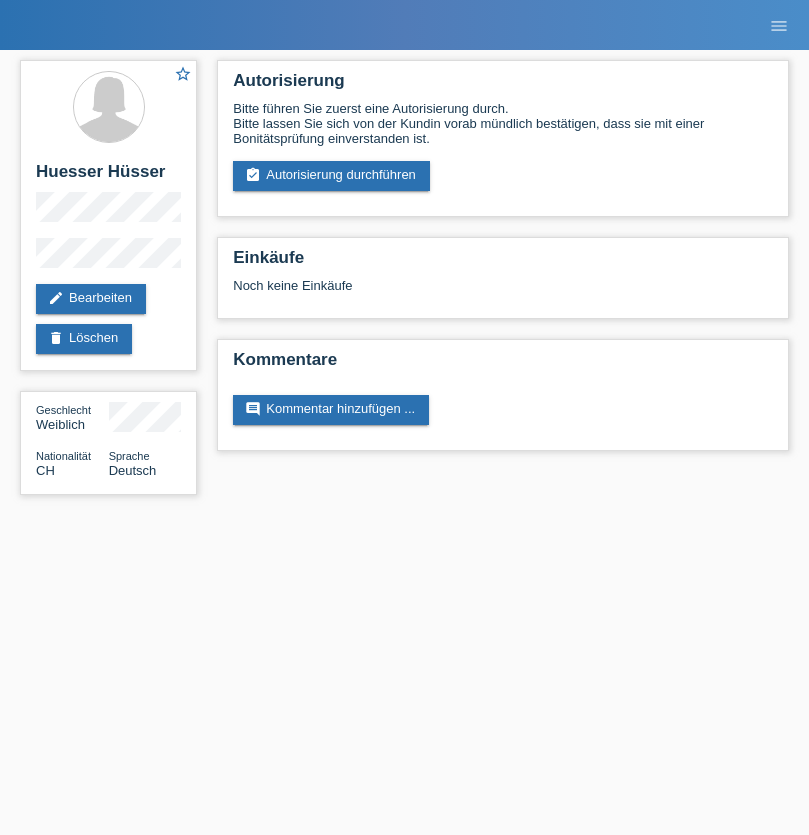 scroll, scrollTop: 0, scrollLeft: 0, axis: both 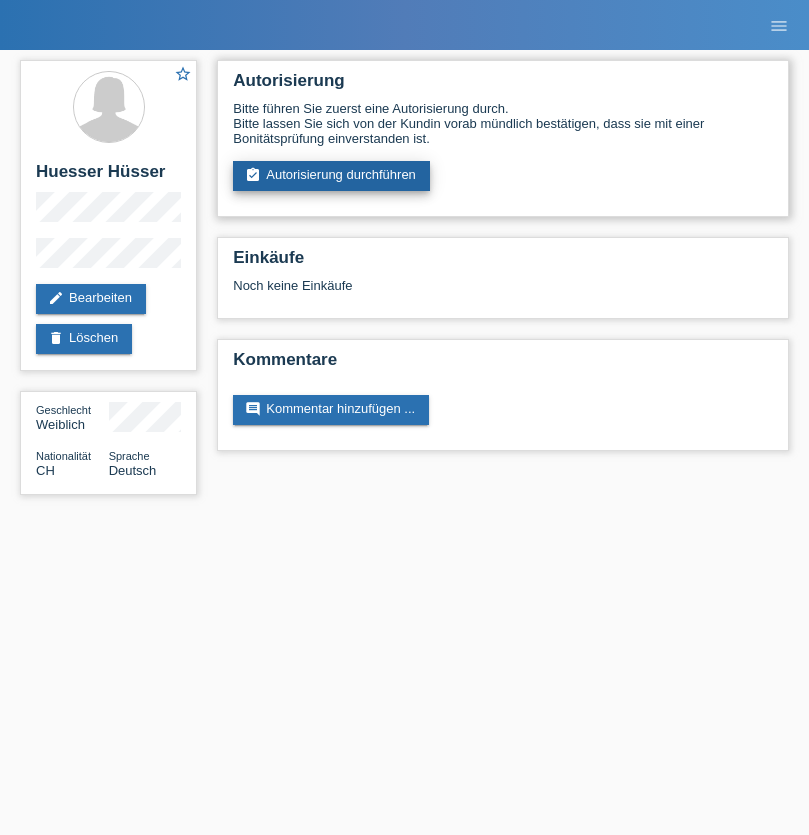click on "assignment_turned_in  Autorisierung durchführen" at bounding box center (331, 176) 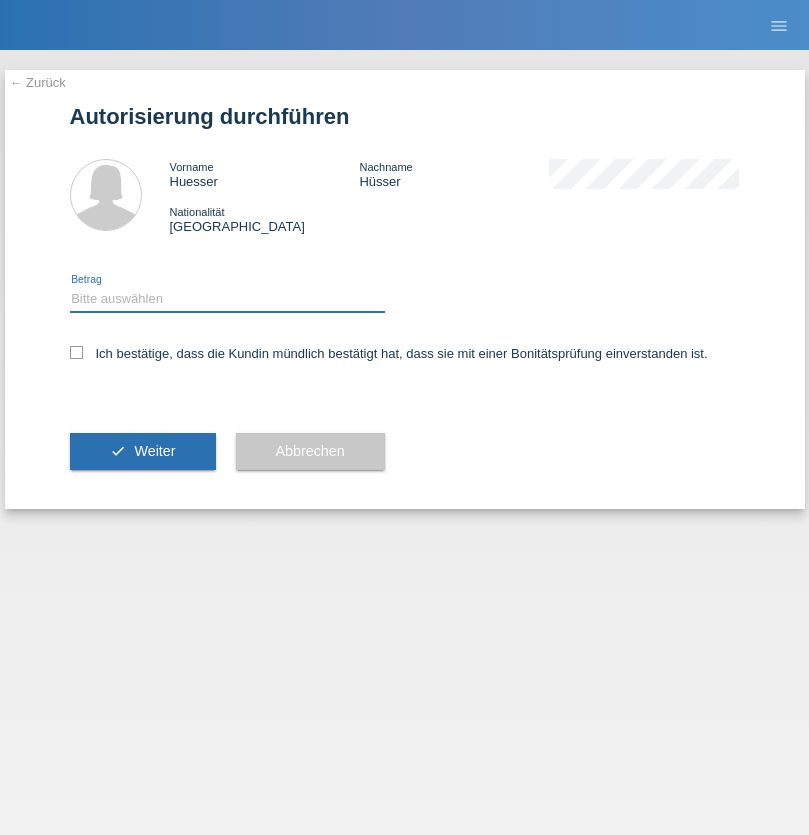 select on "1" 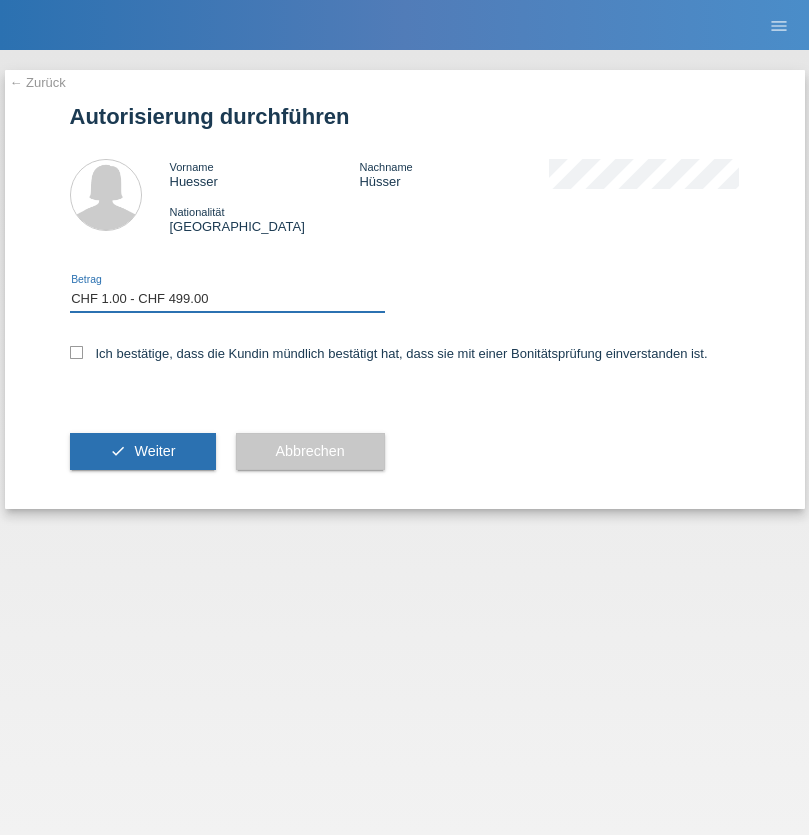 scroll, scrollTop: 0, scrollLeft: 0, axis: both 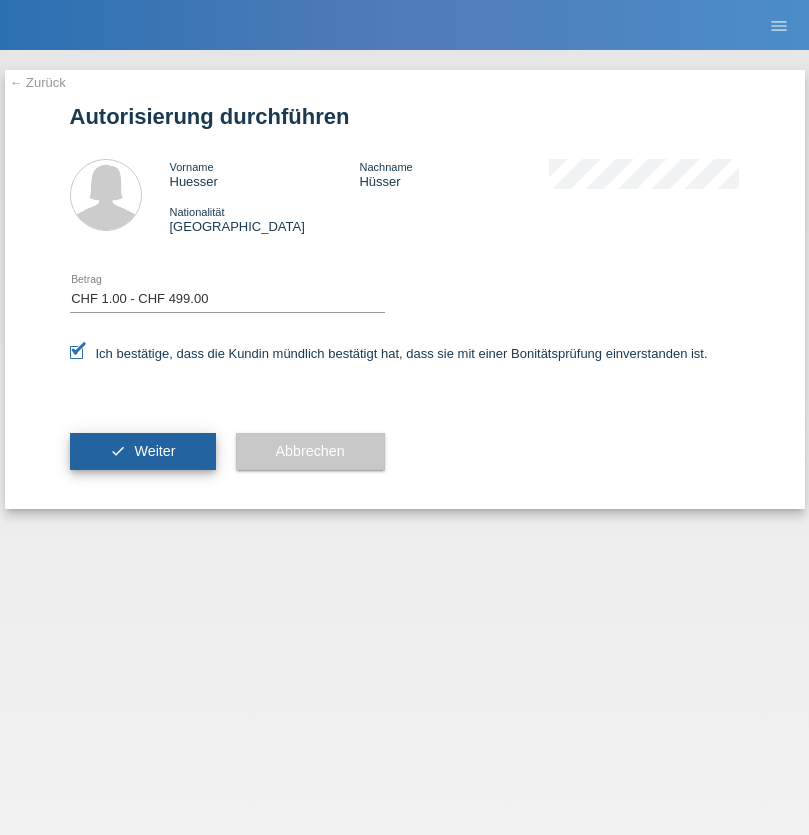 click on "Weiter" at bounding box center [154, 451] 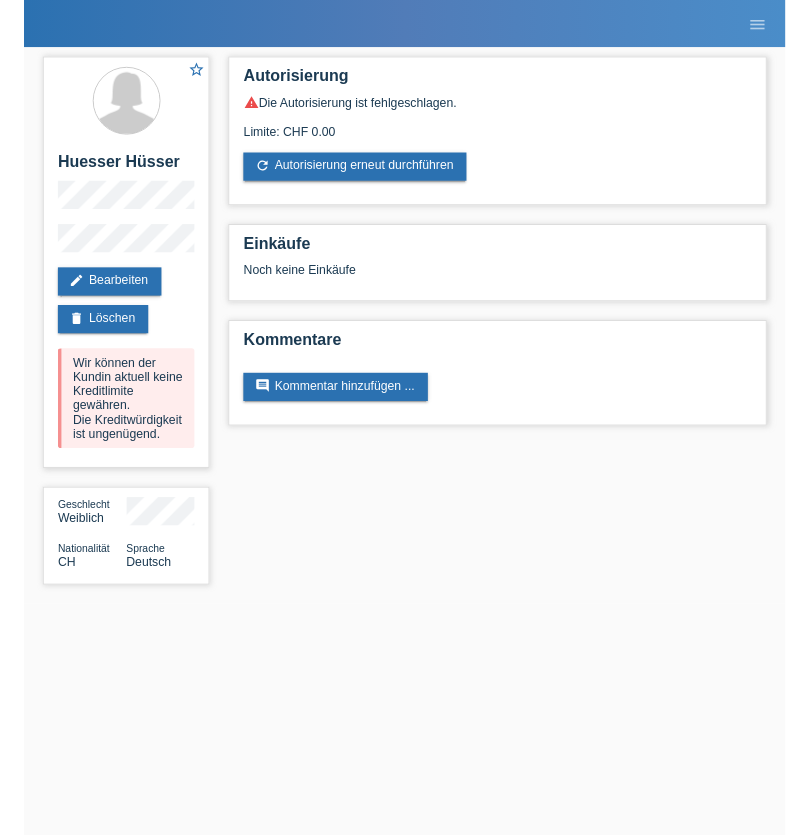 scroll, scrollTop: 0, scrollLeft: 0, axis: both 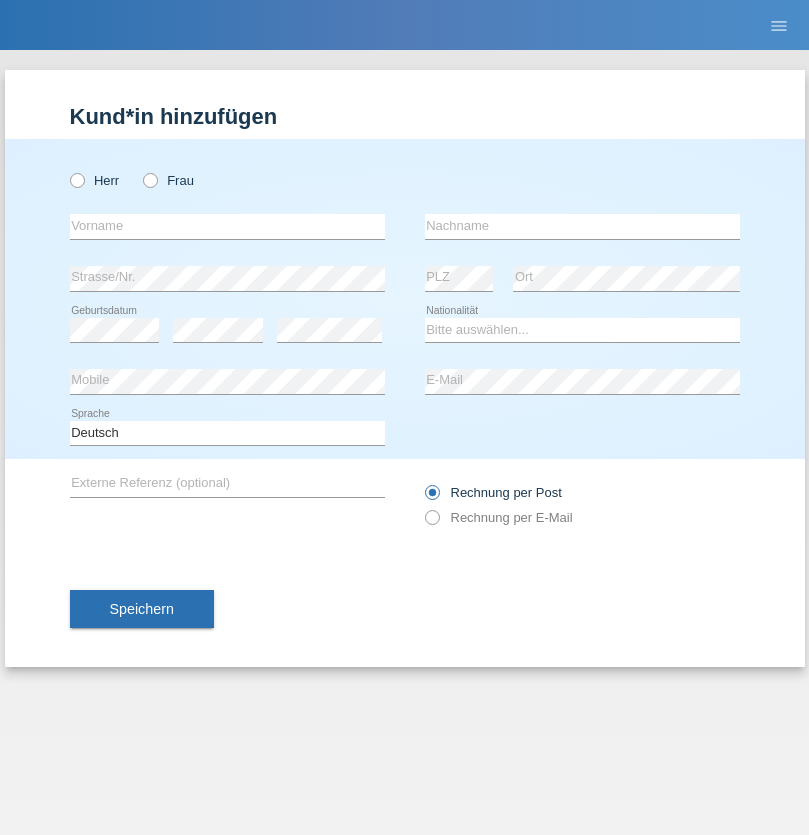 radio on "true" 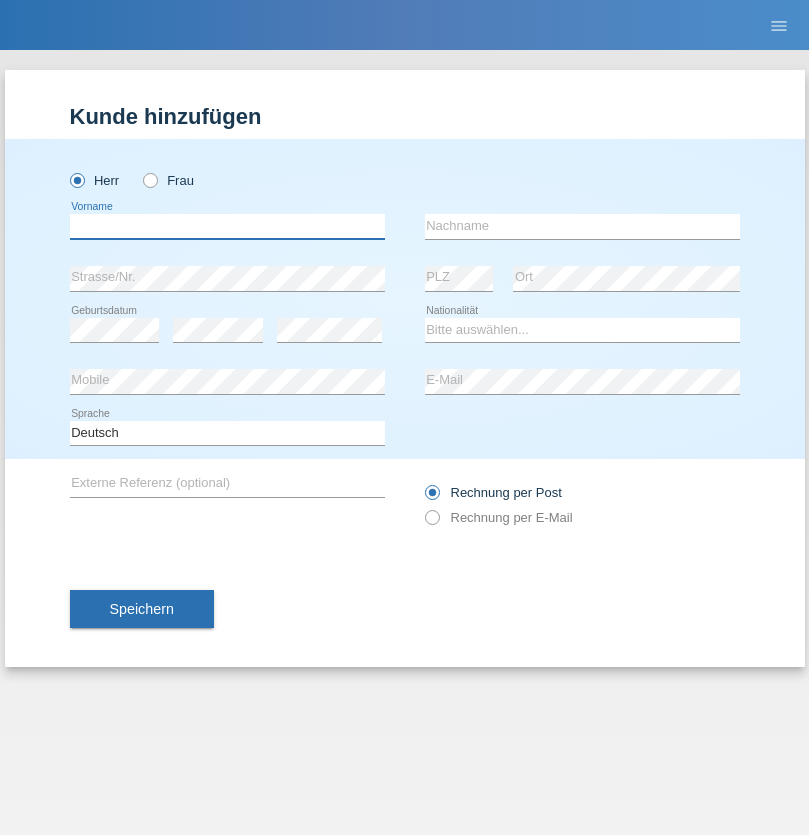 click at bounding box center [227, 226] 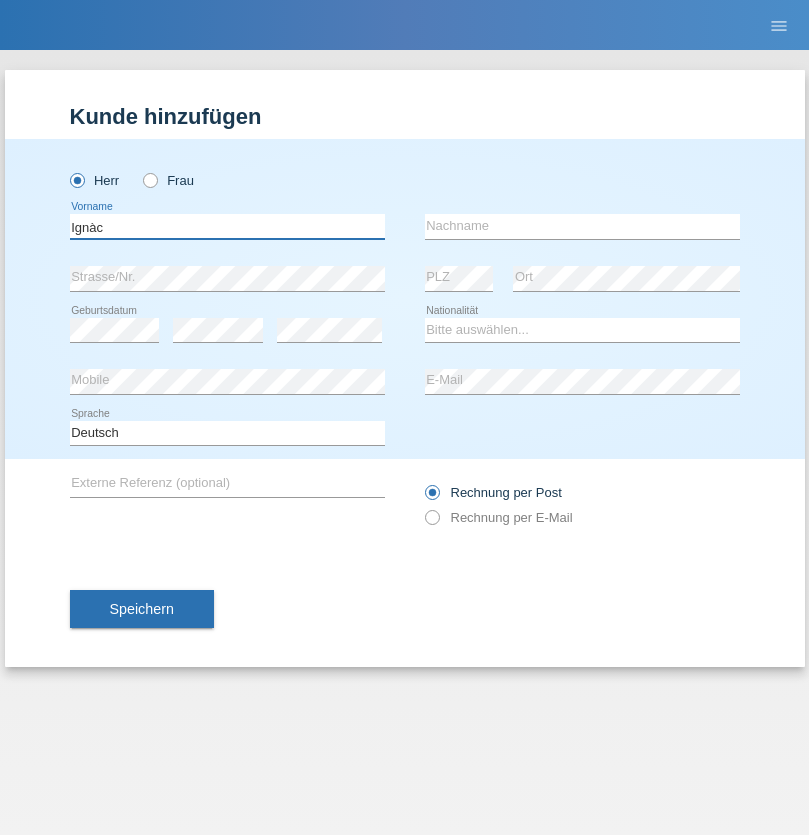 type on "Ignàc" 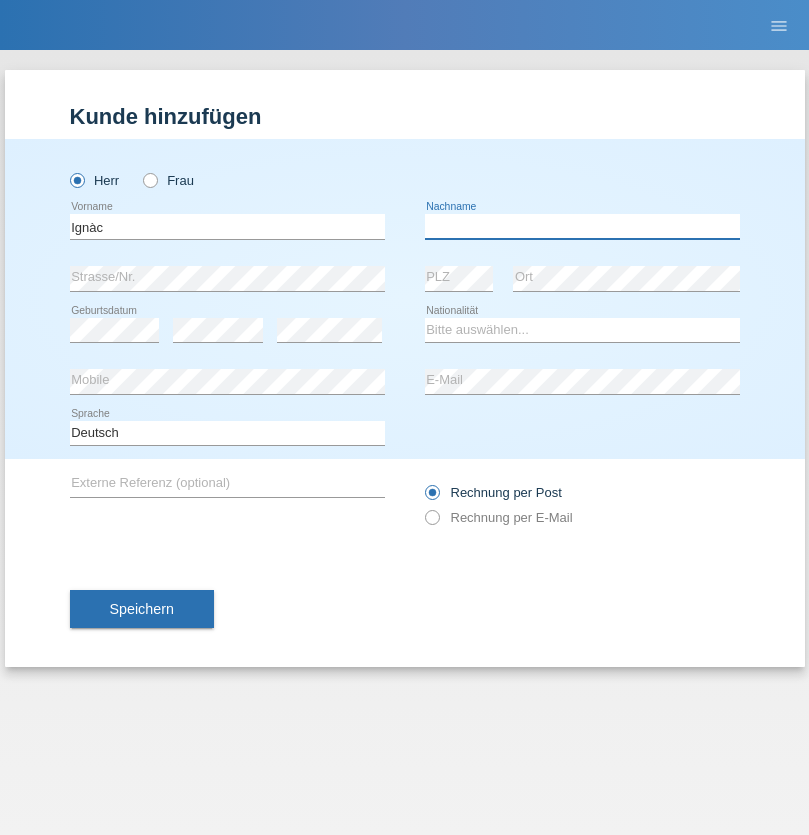 click at bounding box center (582, 226) 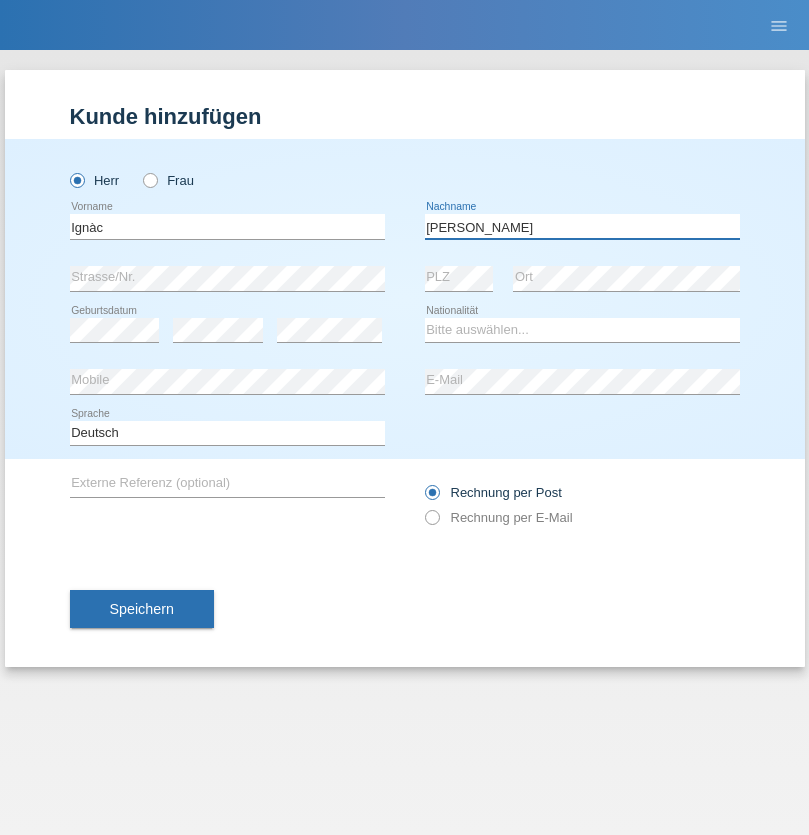 type on "[PERSON_NAME]" 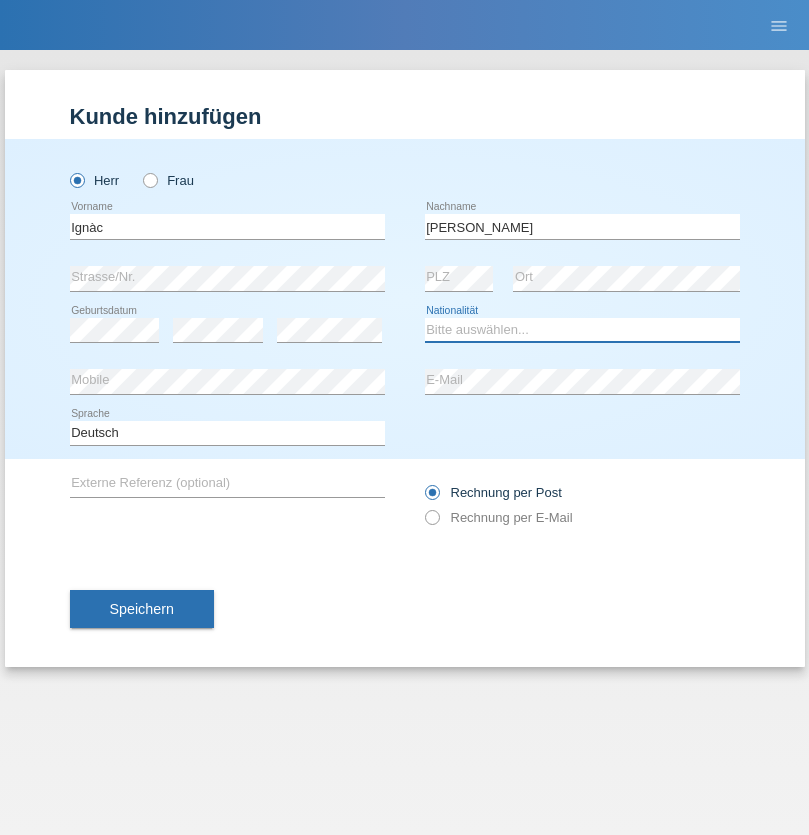 select on "HU" 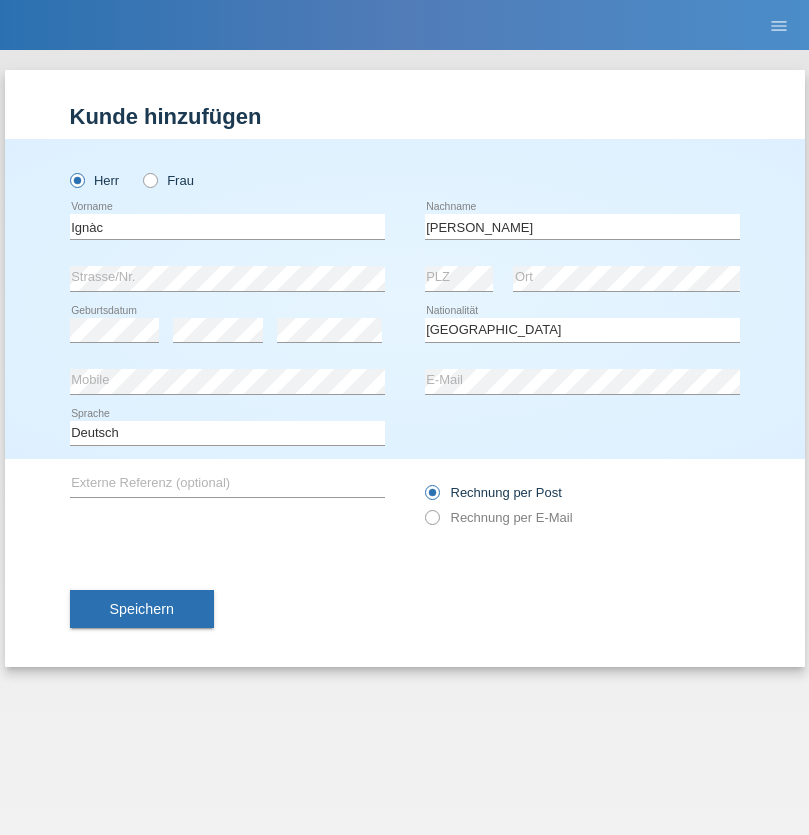 select on "C" 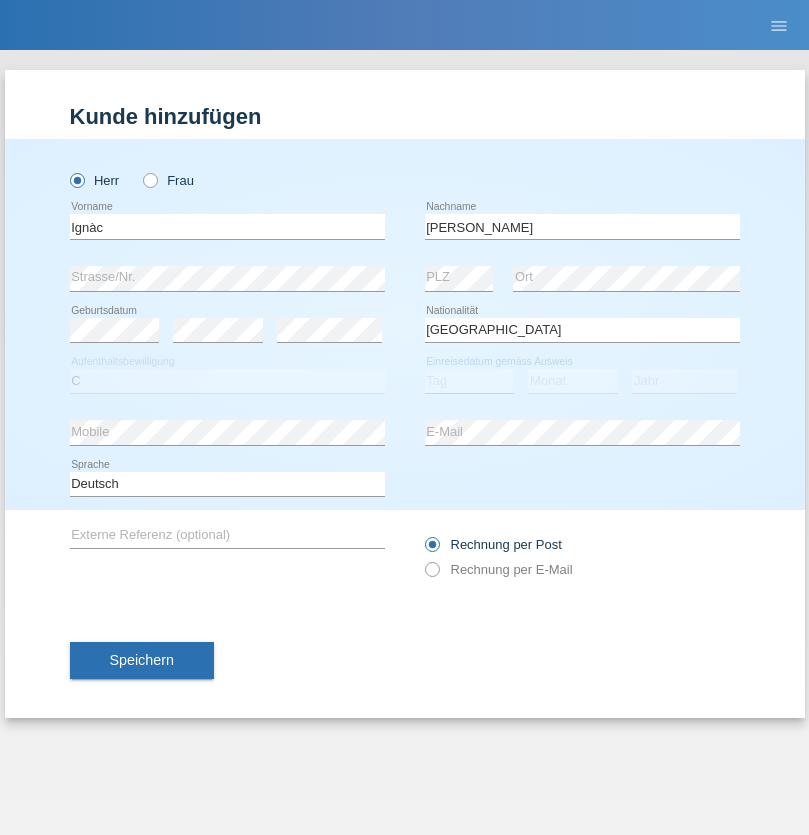 select on "01" 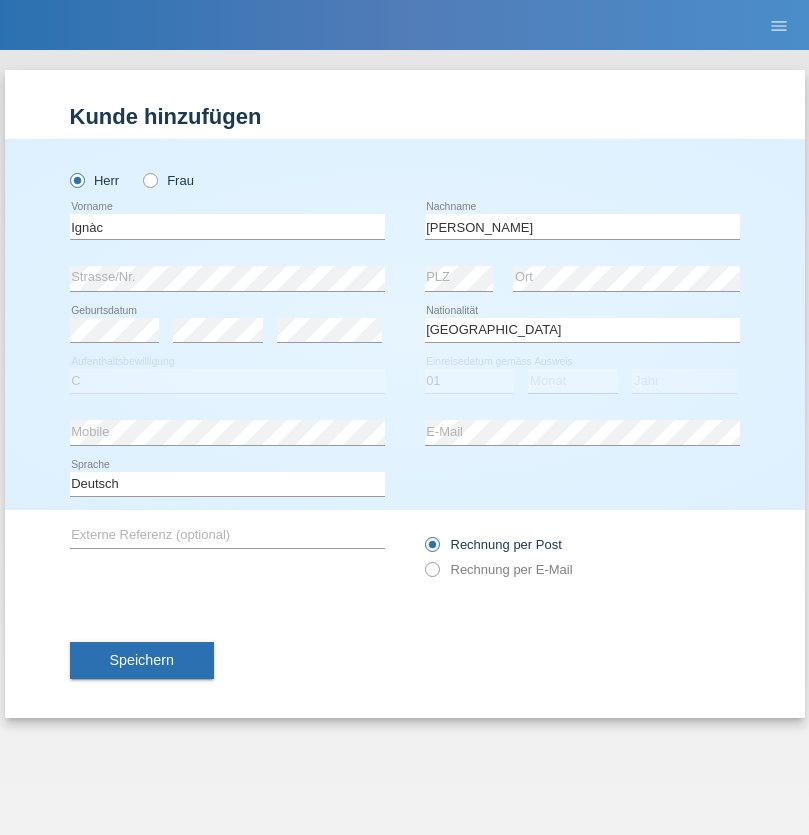 select on "03" 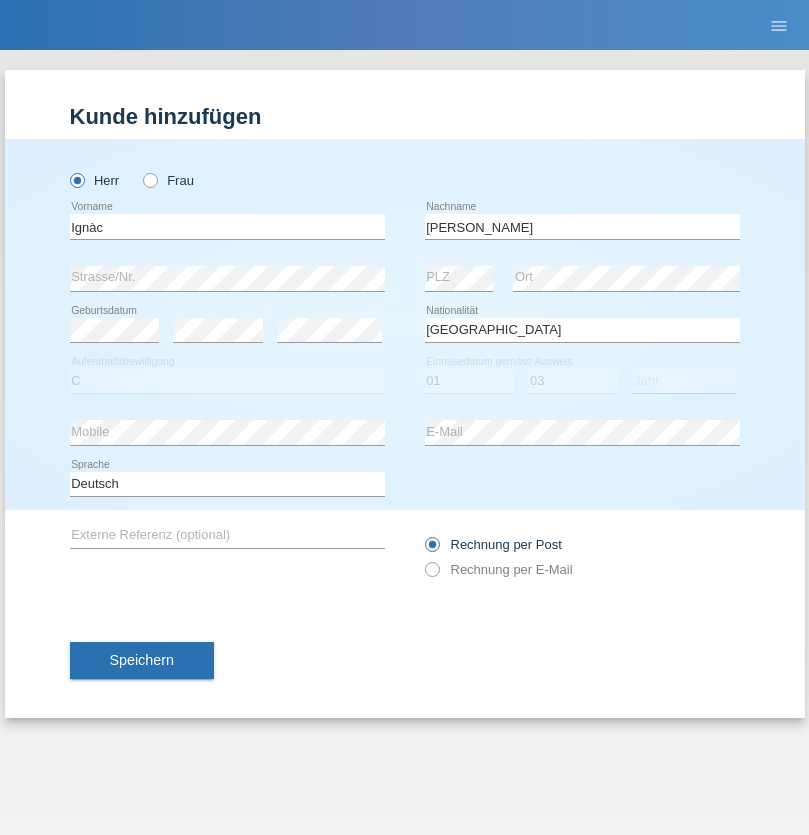 select on "2021" 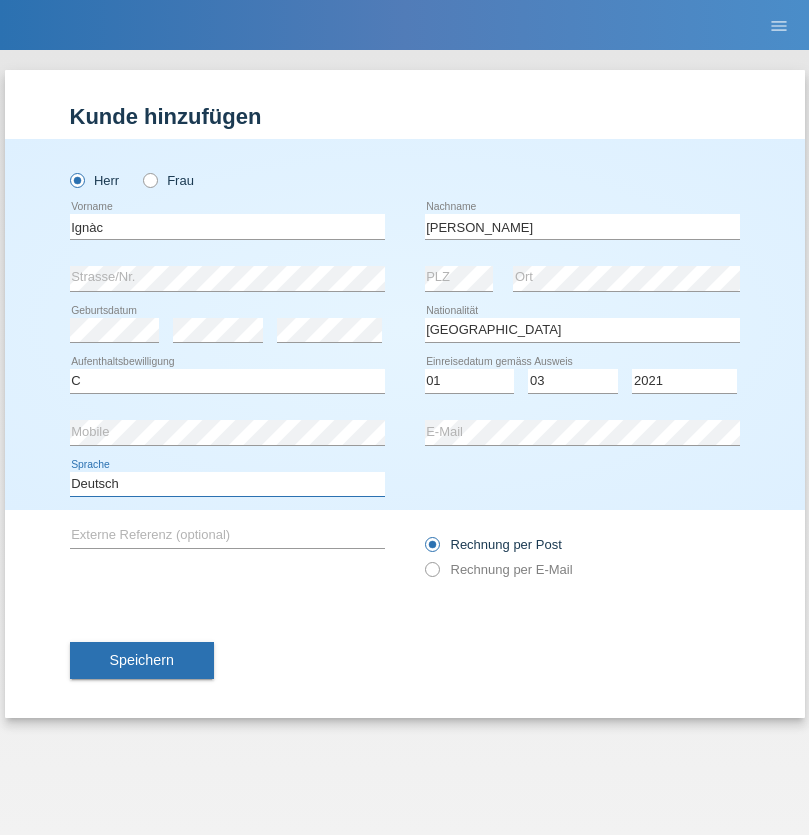 select on "en" 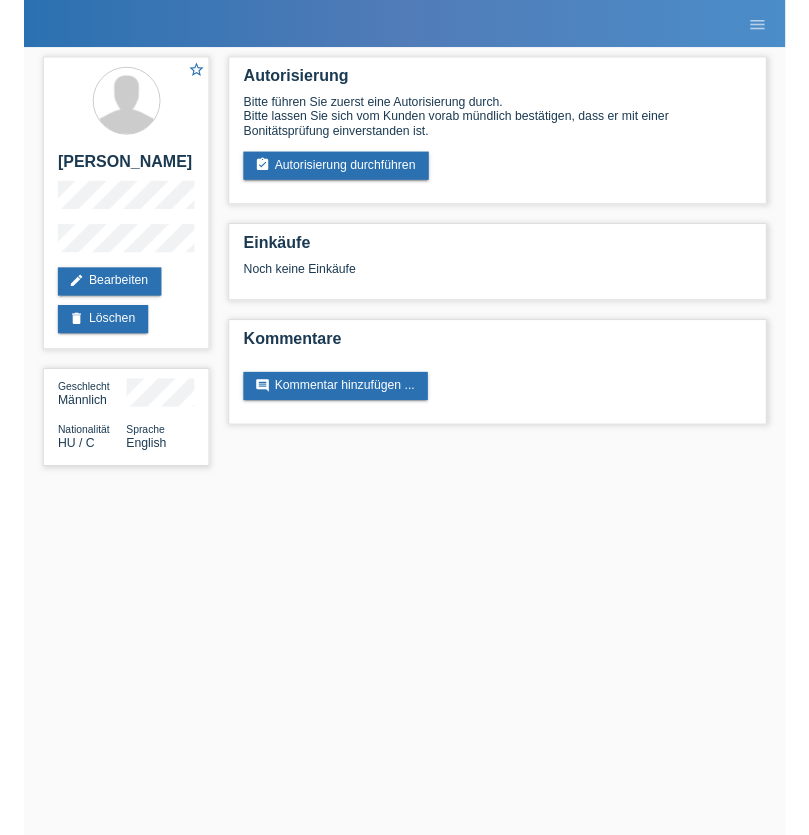 scroll, scrollTop: 0, scrollLeft: 0, axis: both 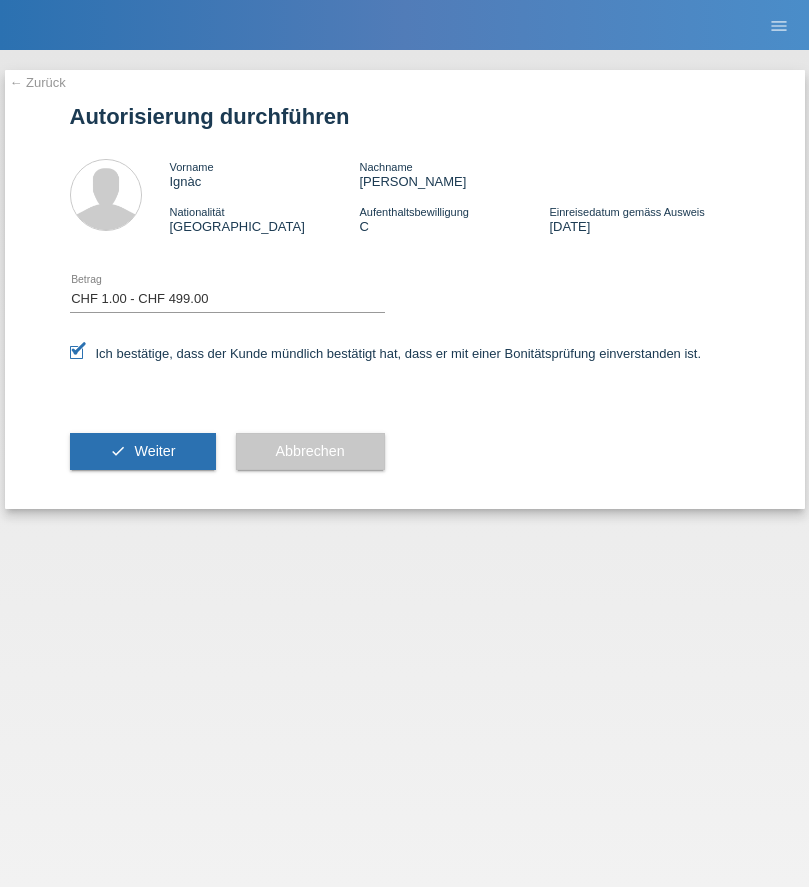 select on "1" 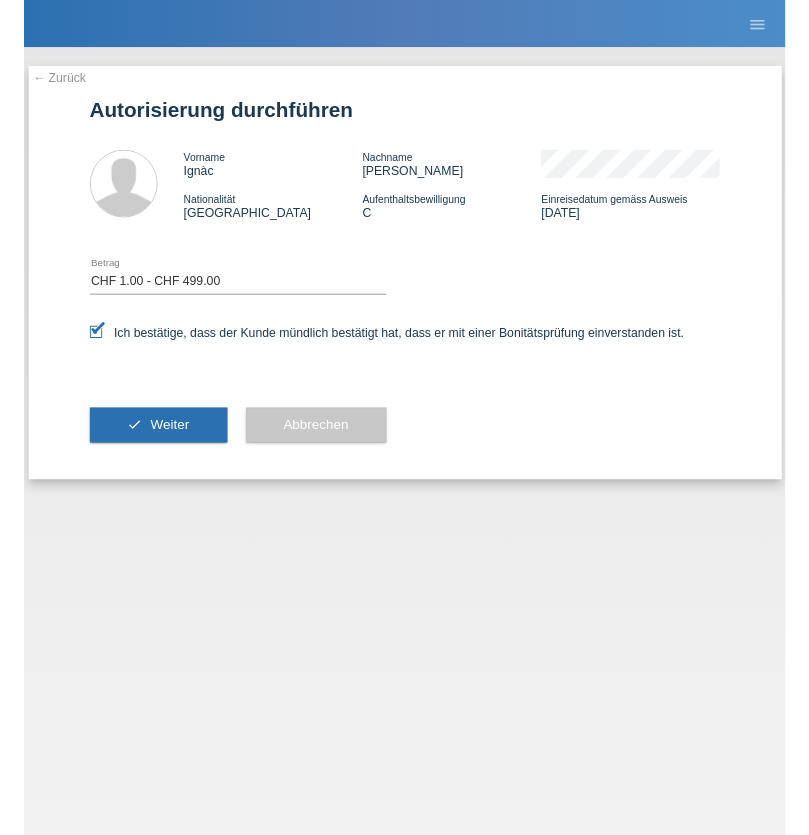 scroll, scrollTop: 0, scrollLeft: 0, axis: both 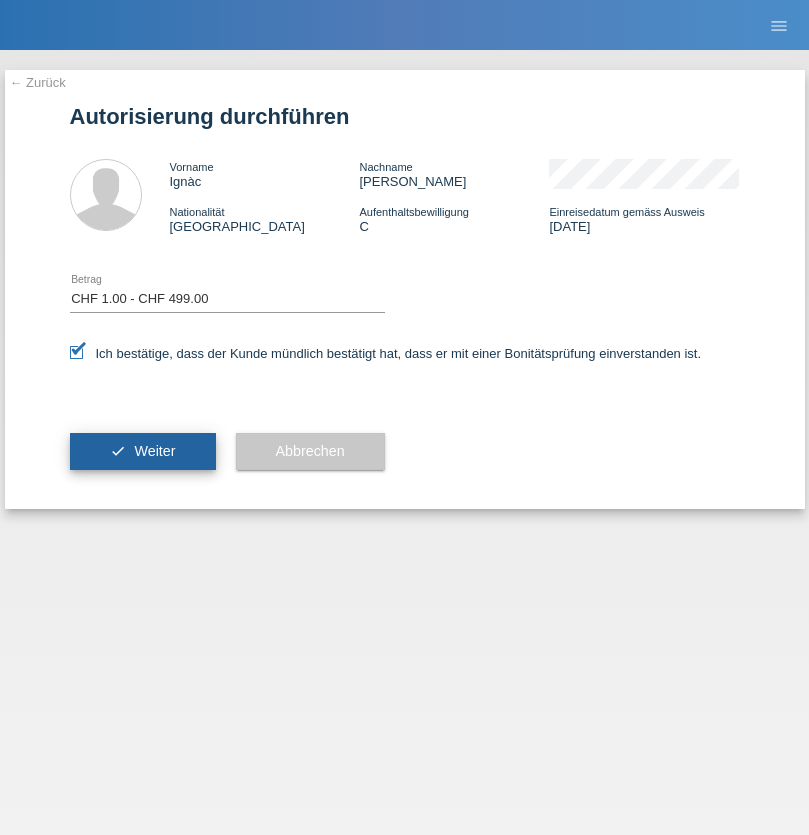 click on "Weiter" at bounding box center [154, 451] 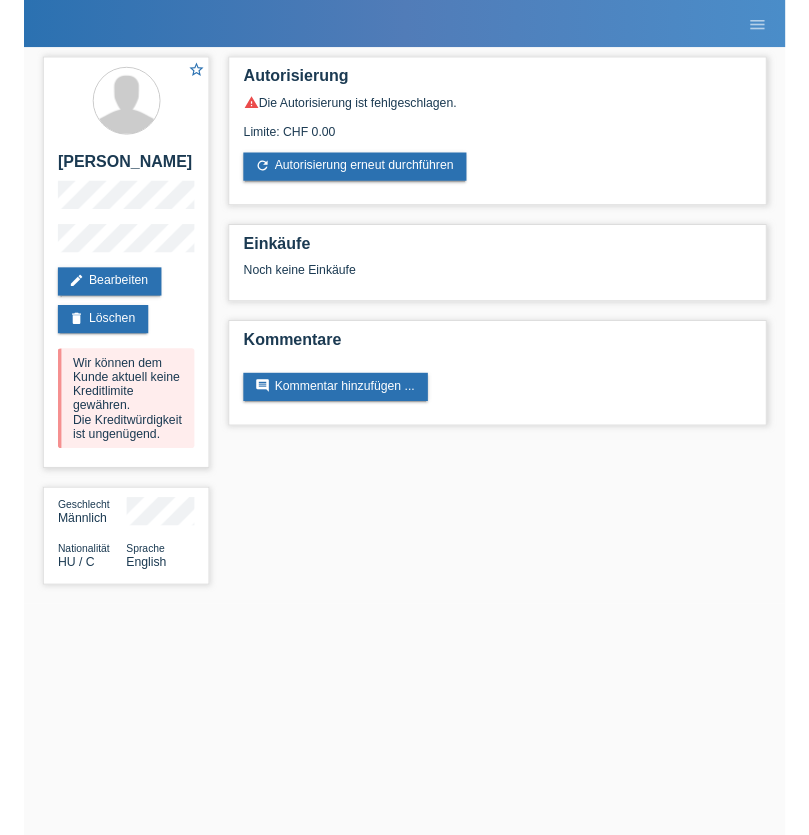 scroll, scrollTop: 0, scrollLeft: 0, axis: both 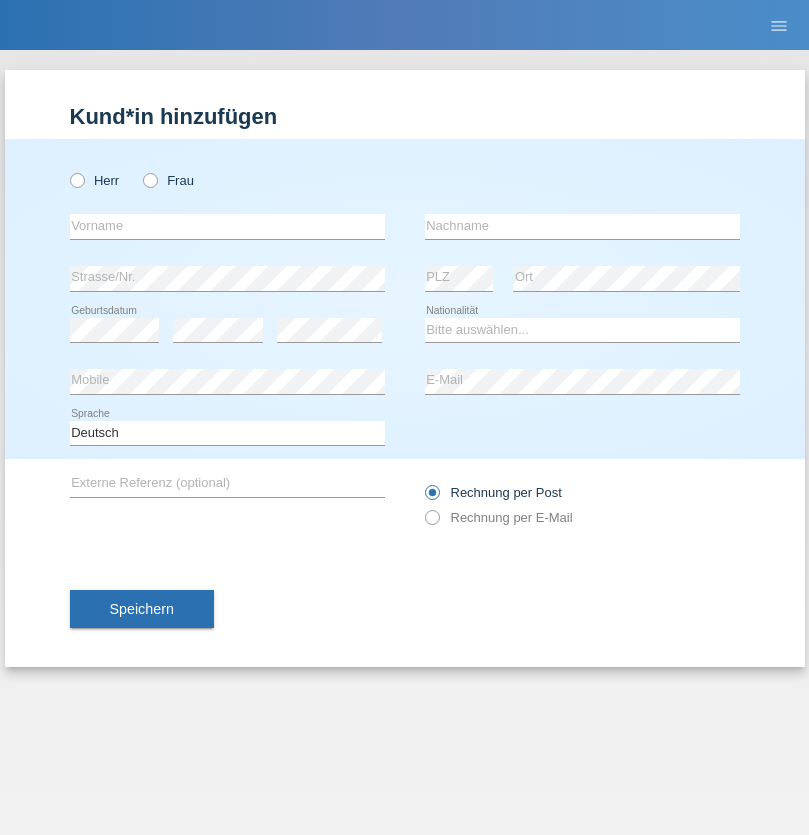 radio on "true" 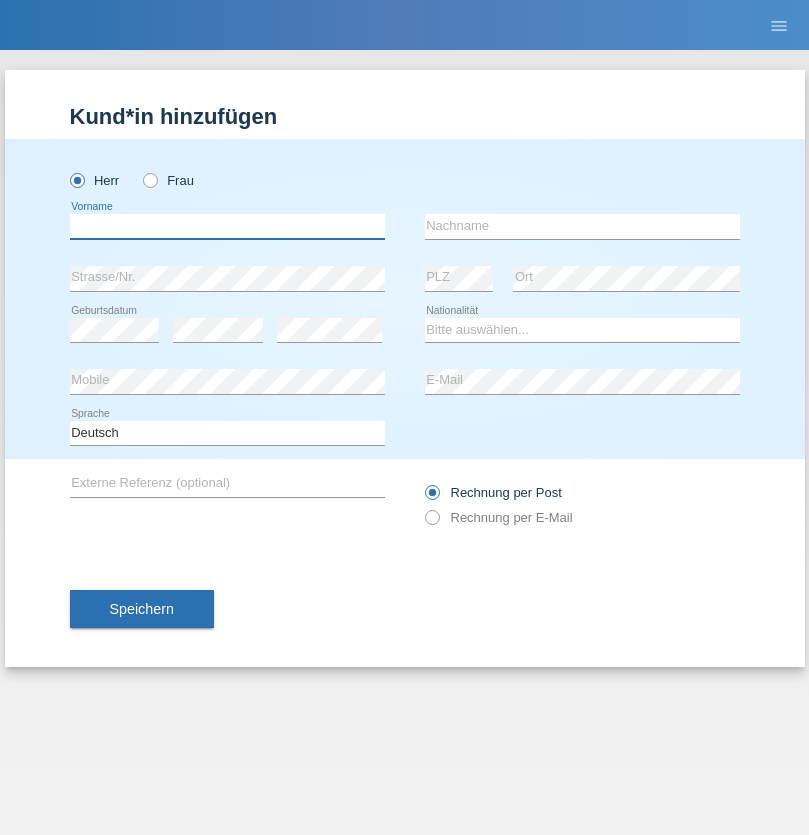 click at bounding box center [227, 226] 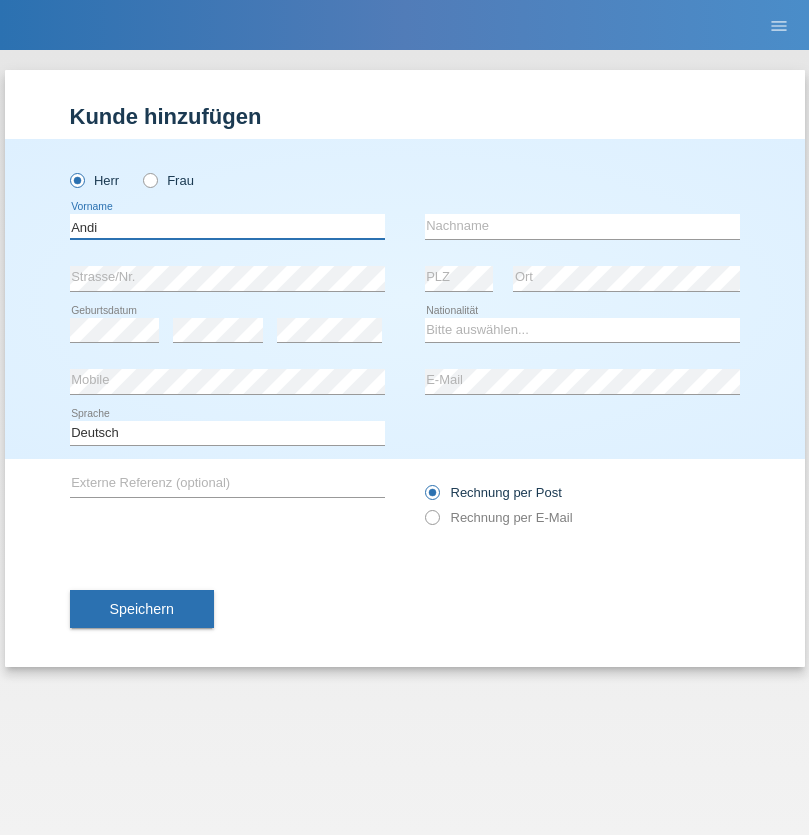 type on "Andi" 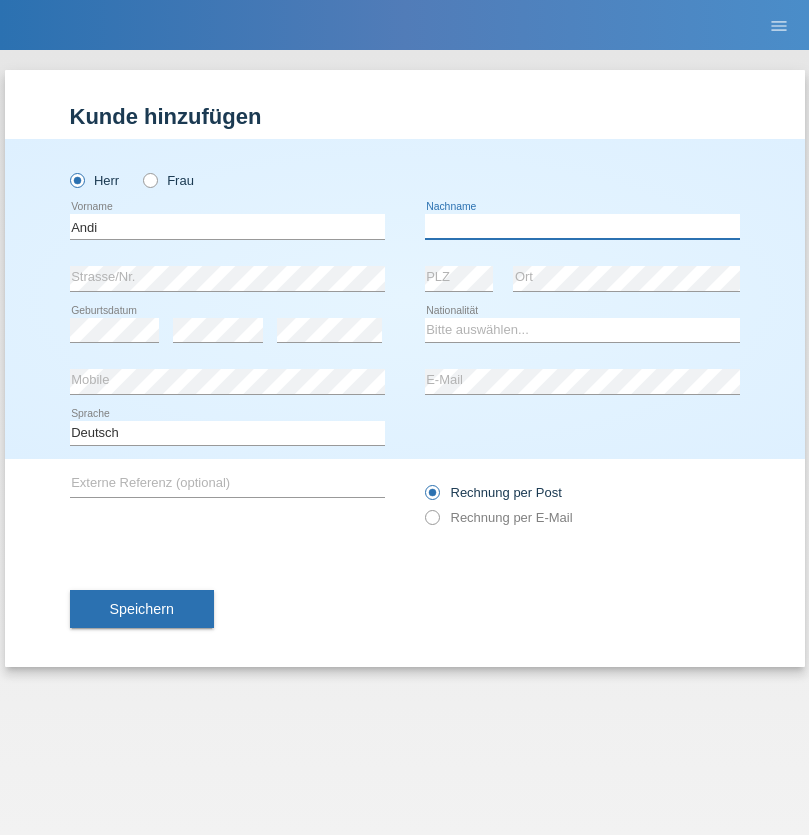click at bounding box center (582, 226) 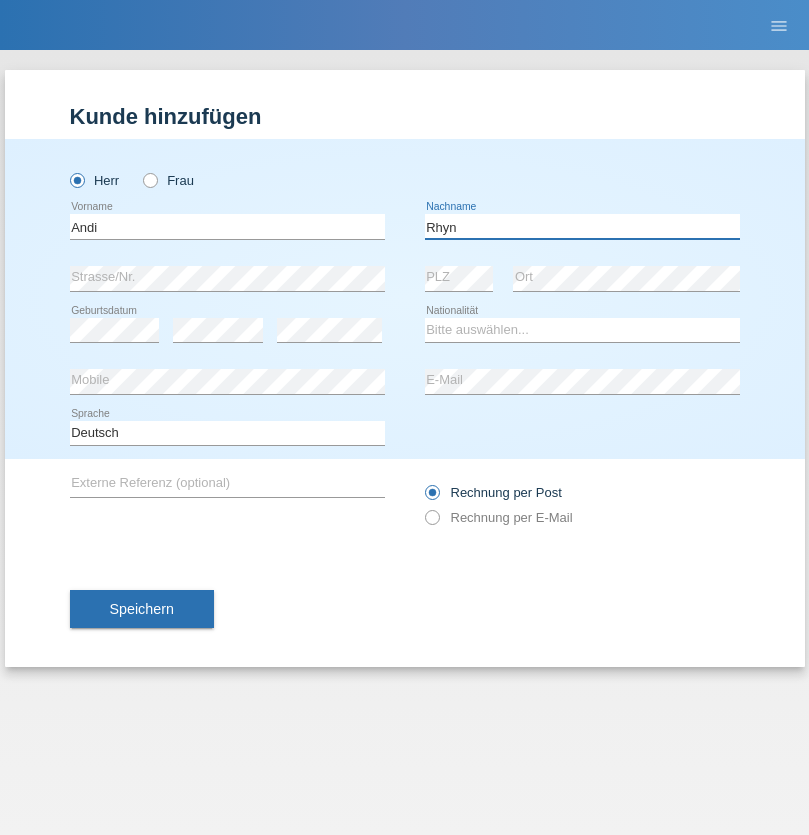 type on "Rhyn" 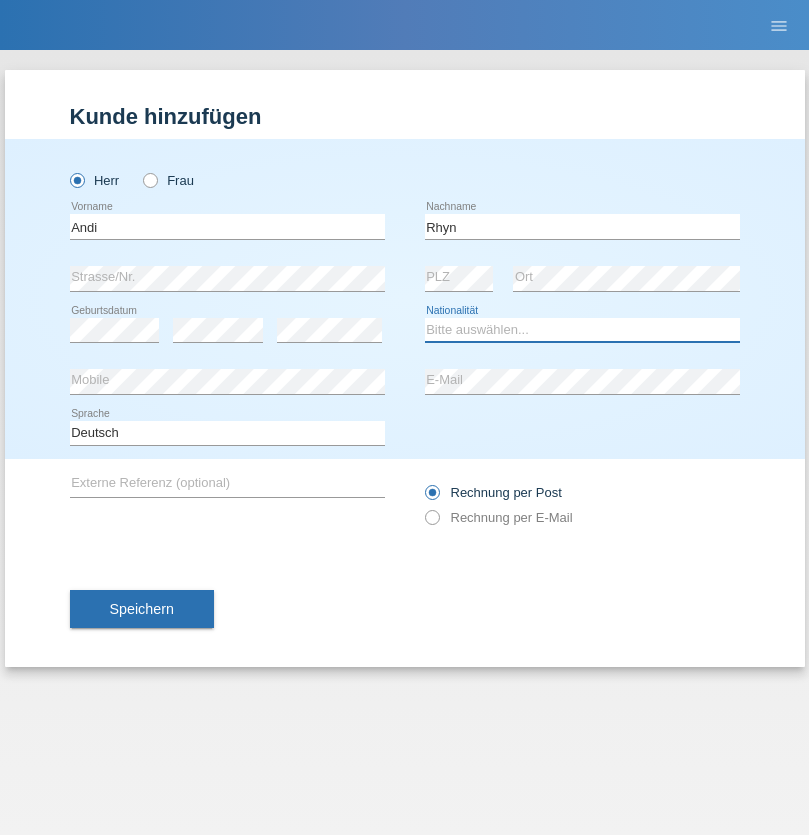 select on "CH" 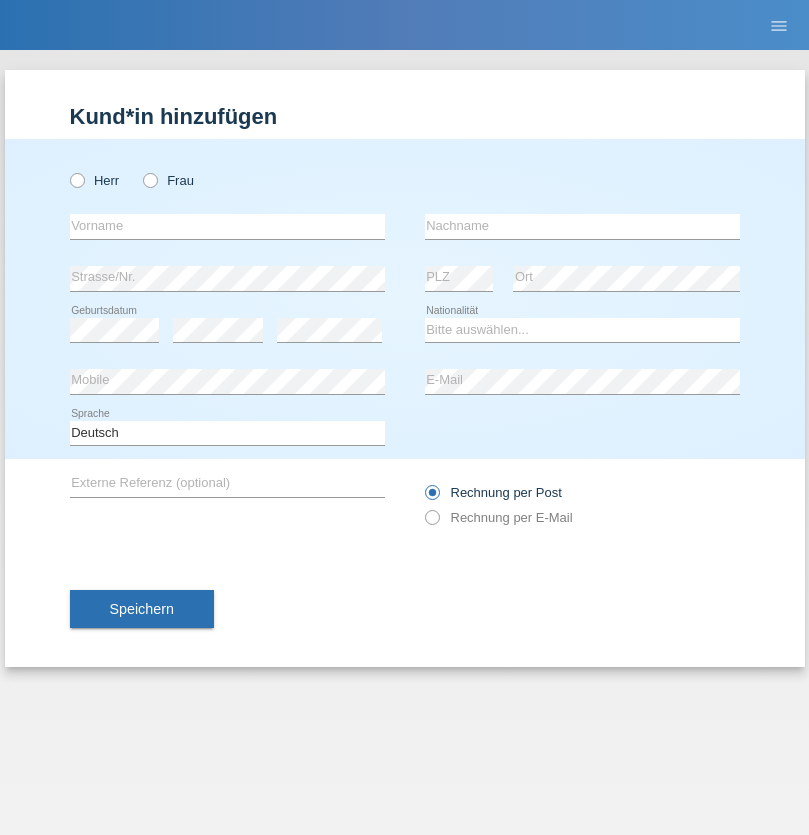 scroll, scrollTop: 0, scrollLeft: 0, axis: both 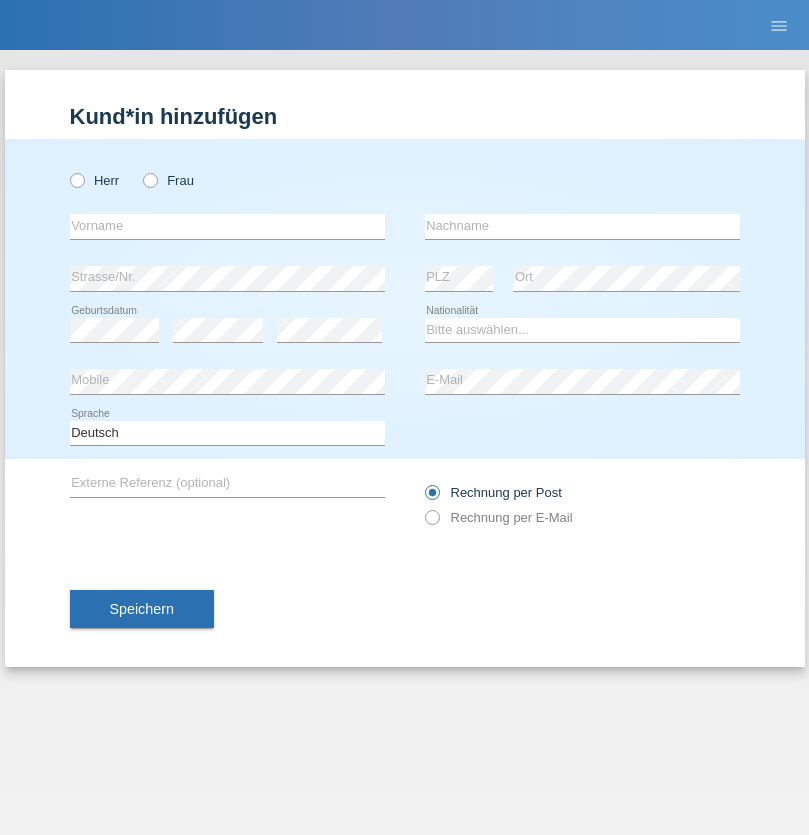 radio on "true" 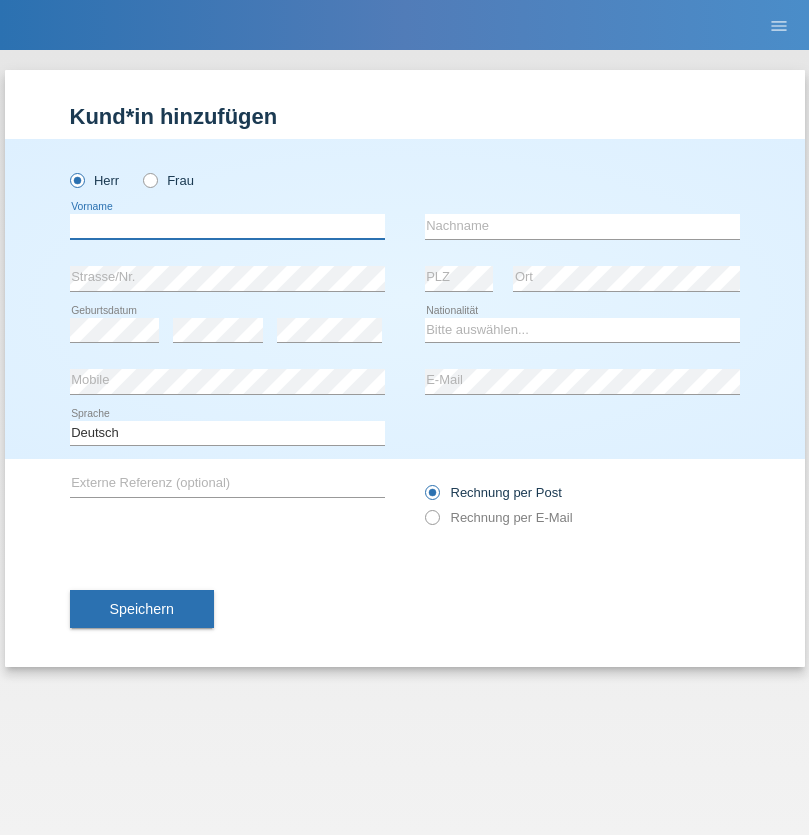 click at bounding box center [227, 226] 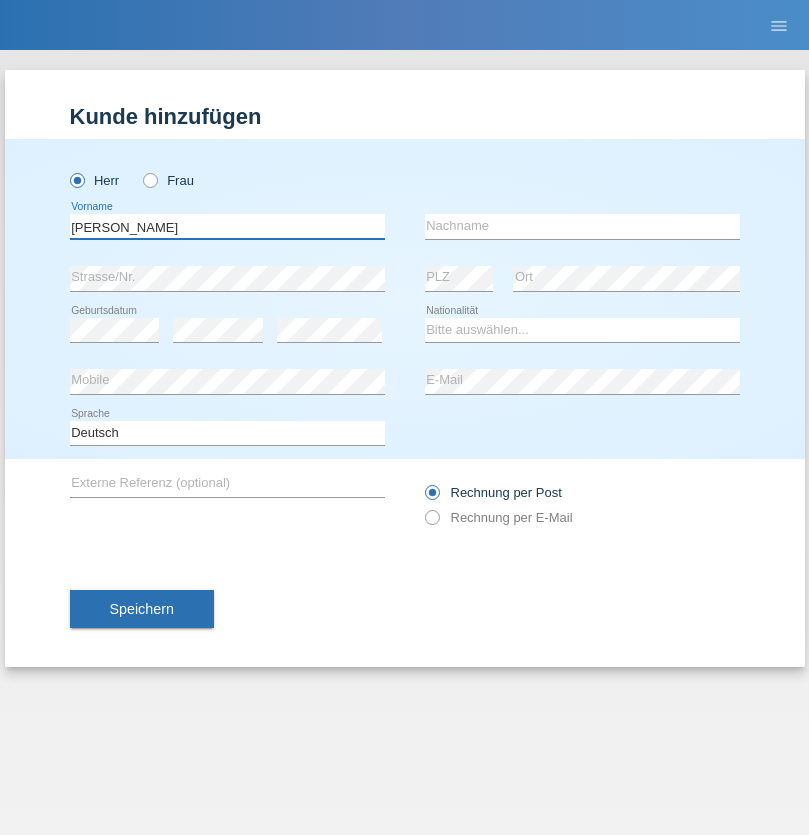 type on "Miroslav" 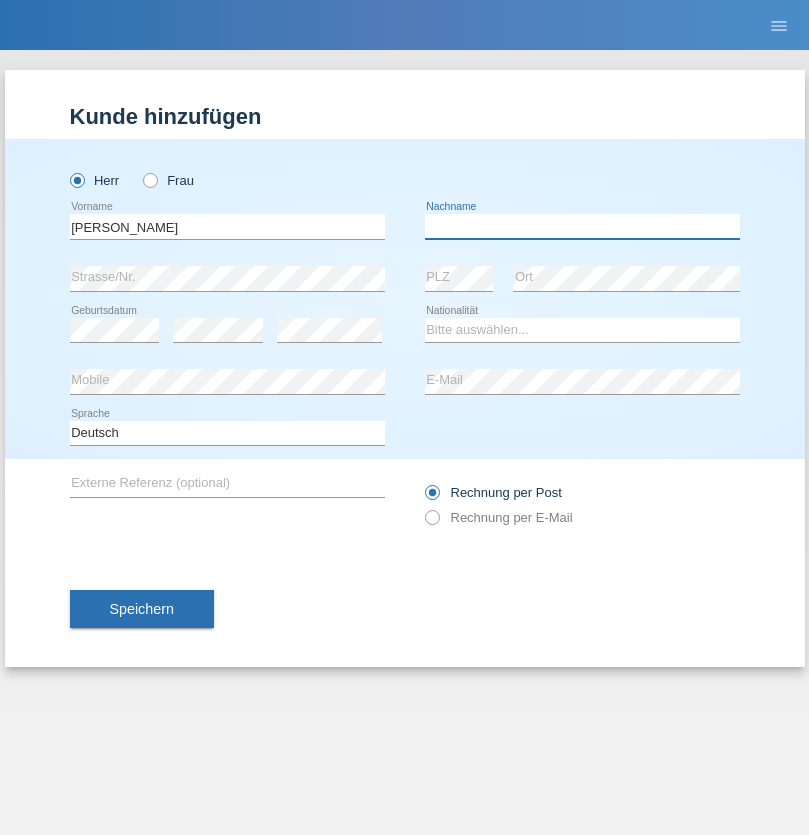 click at bounding box center (582, 226) 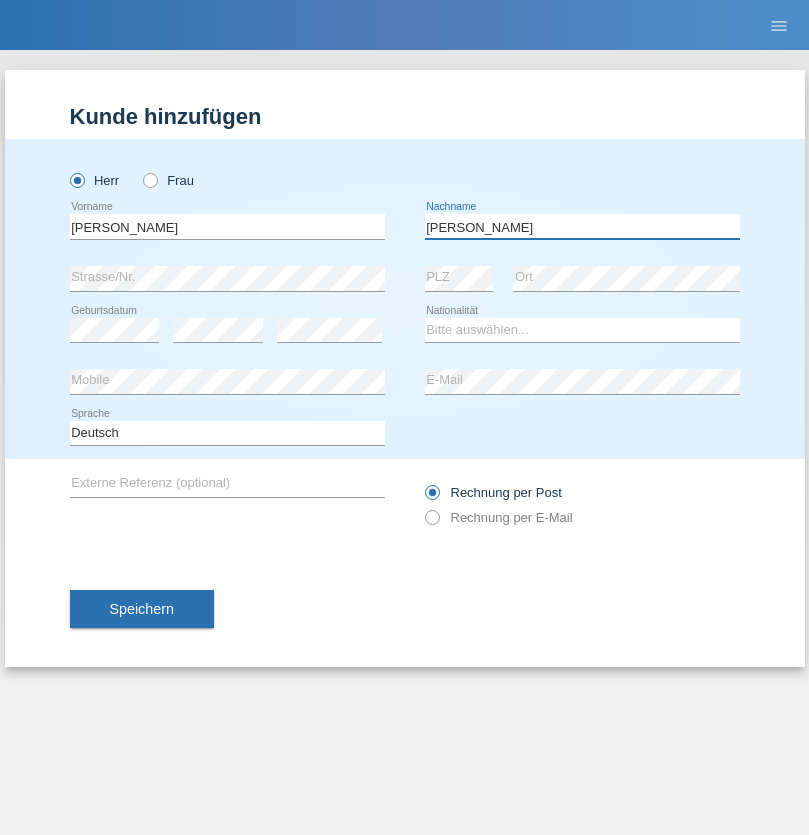 type on "Yordanov" 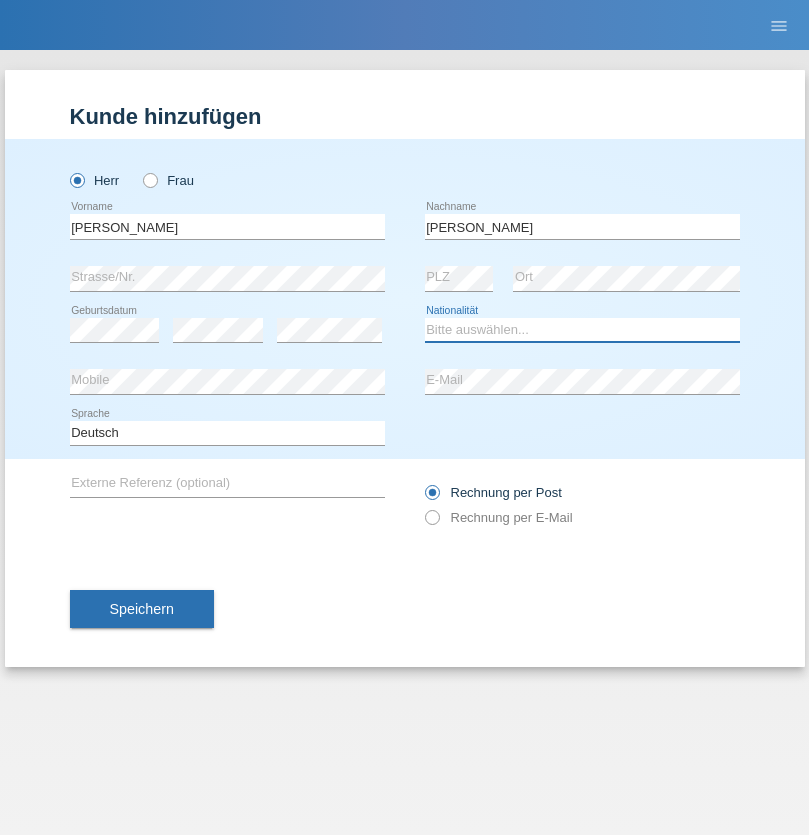 select on "BG" 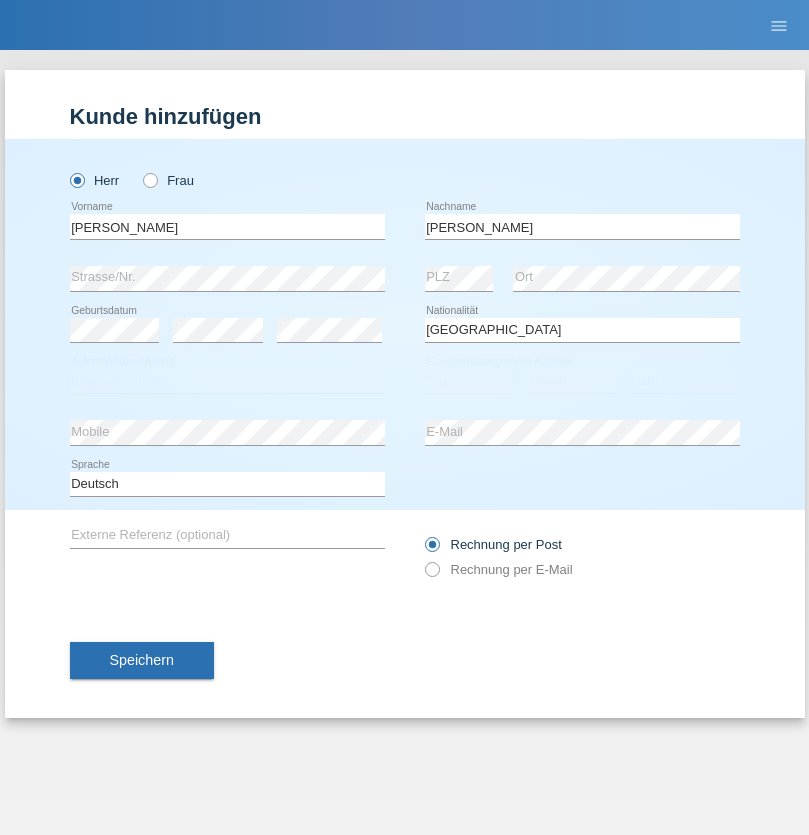 select on "C" 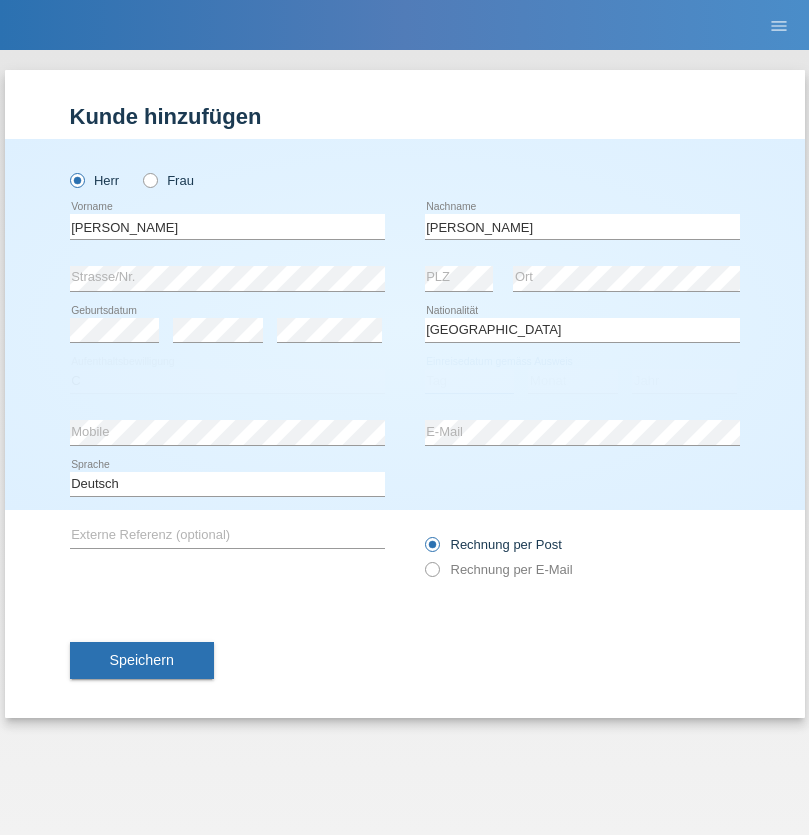 select on "06" 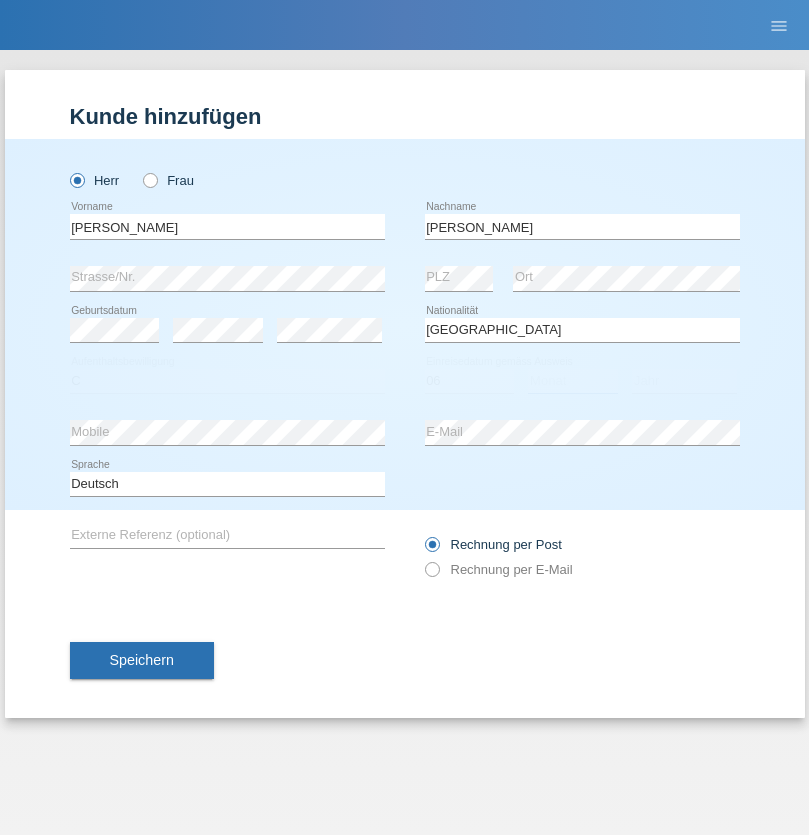 select on "07" 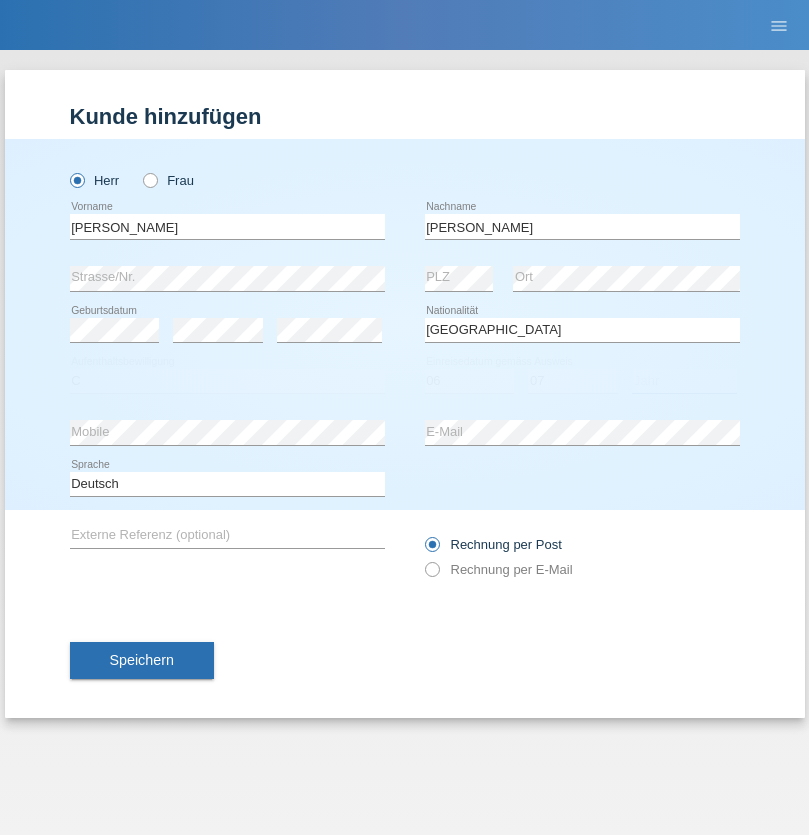 select on "2021" 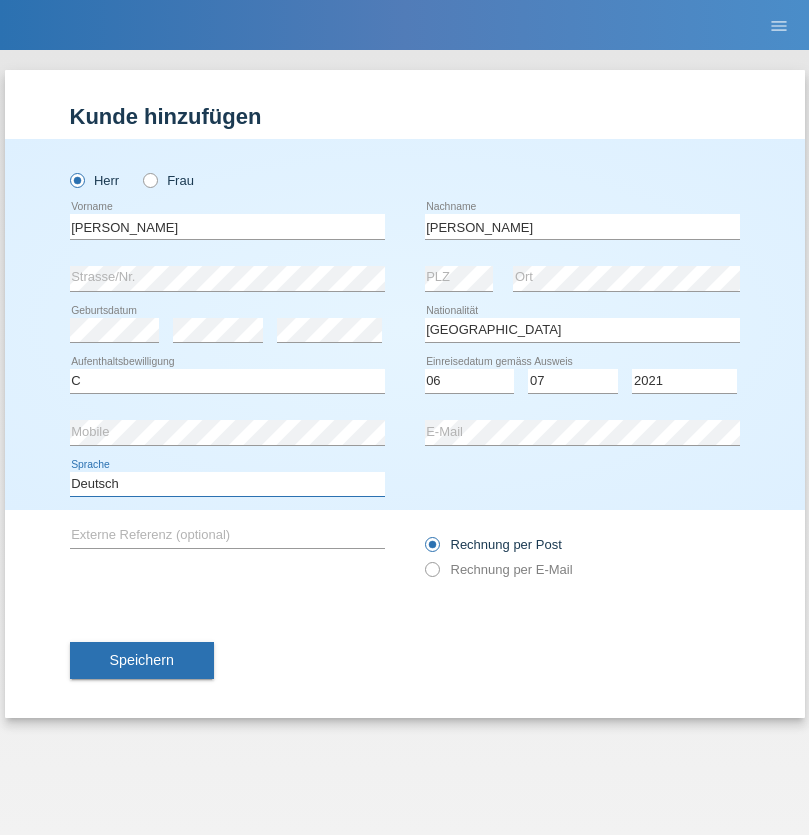 select on "en" 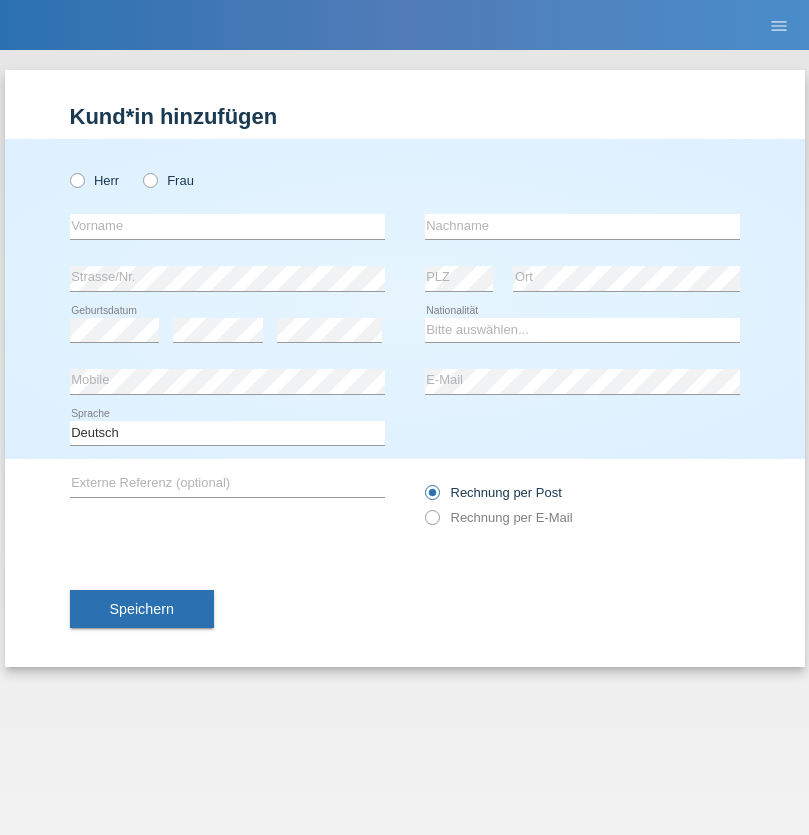 scroll, scrollTop: 0, scrollLeft: 0, axis: both 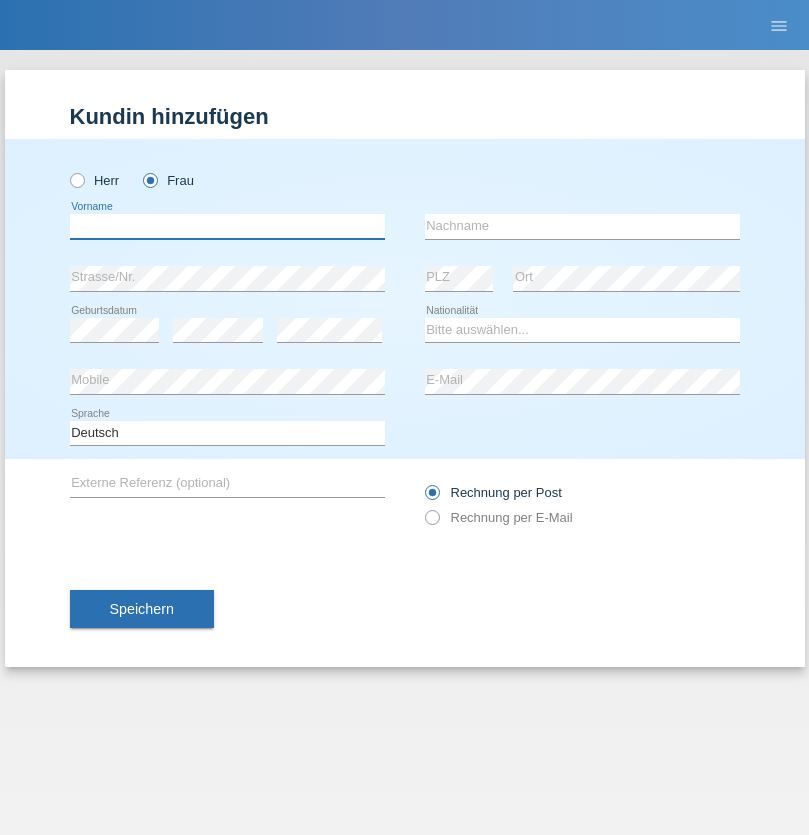 click at bounding box center [227, 226] 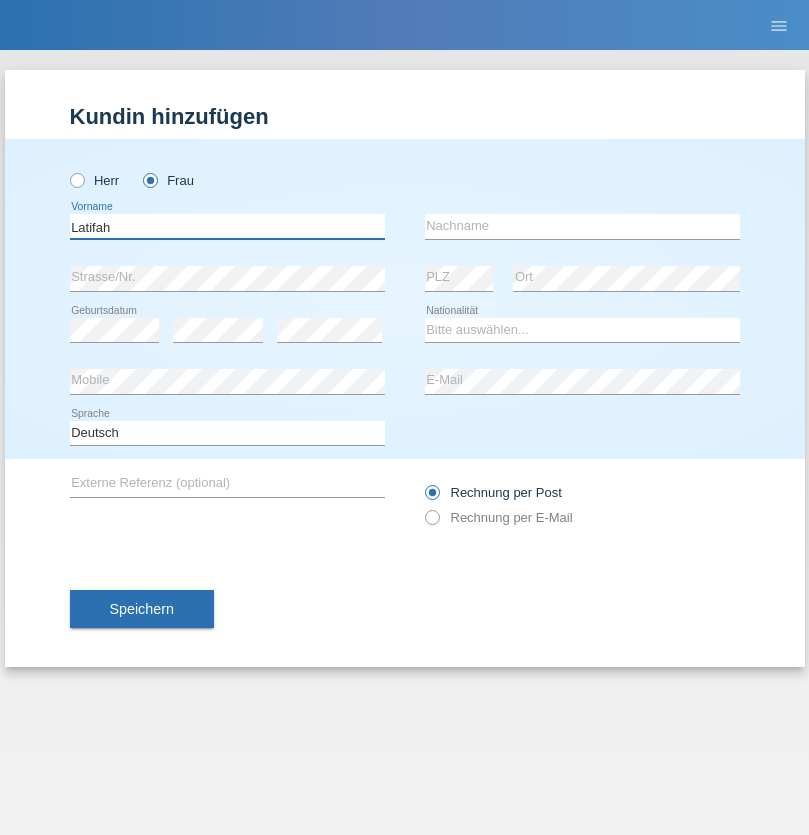 type on "Latifah" 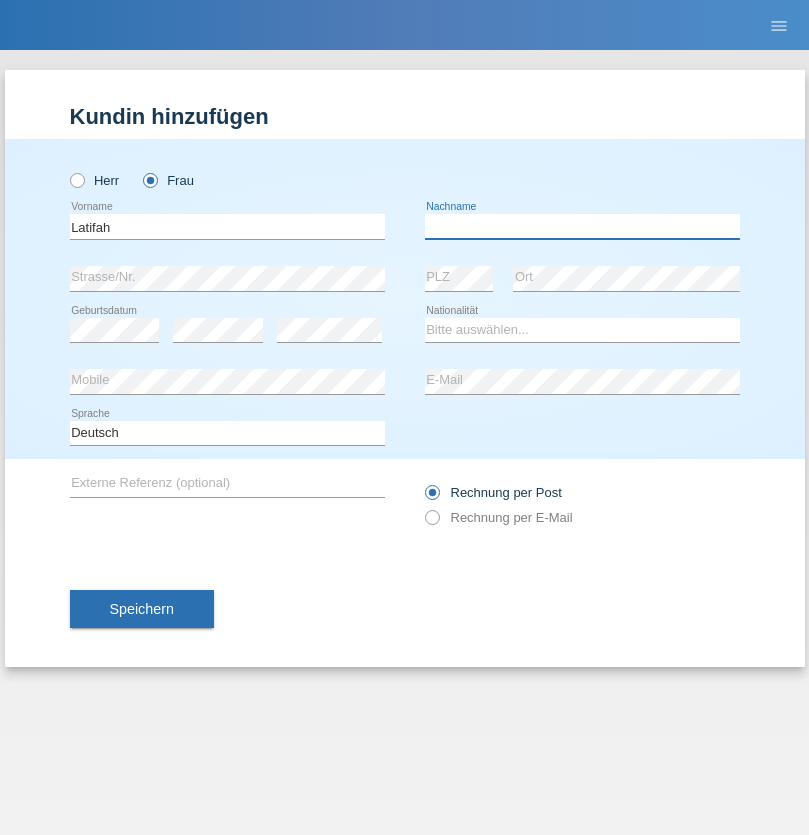 click at bounding box center (582, 226) 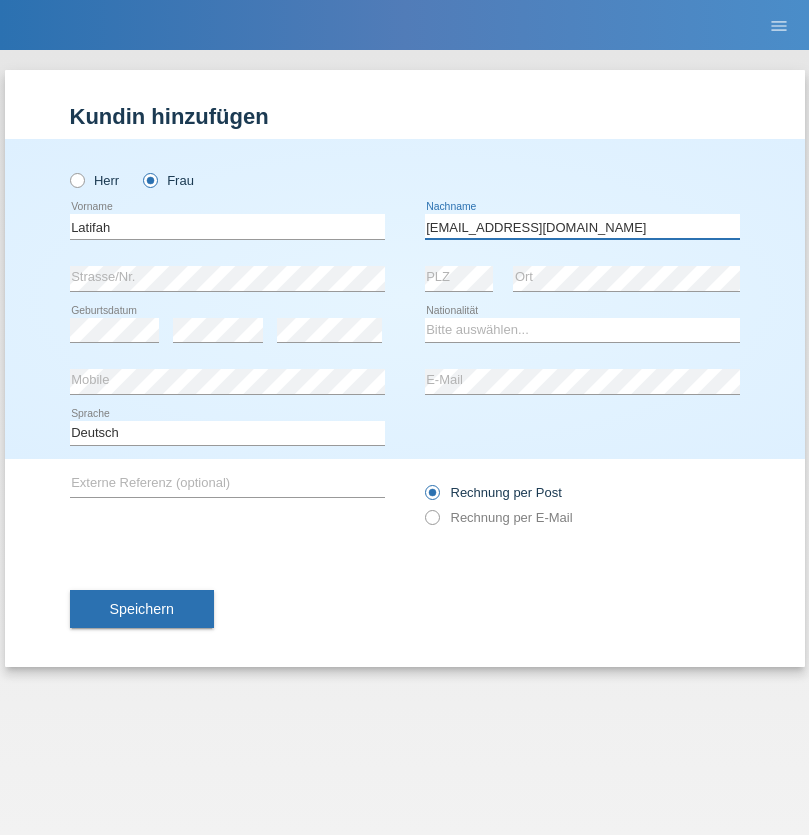 type on "[EMAIL_ADDRESS][DOMAIN_NAME]" 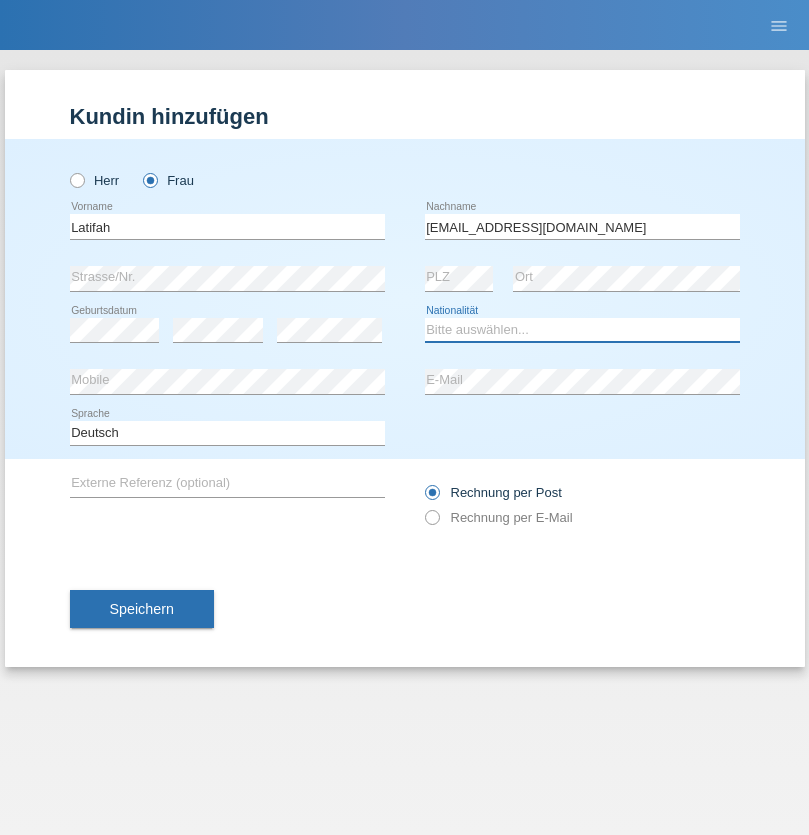 select on "TR" 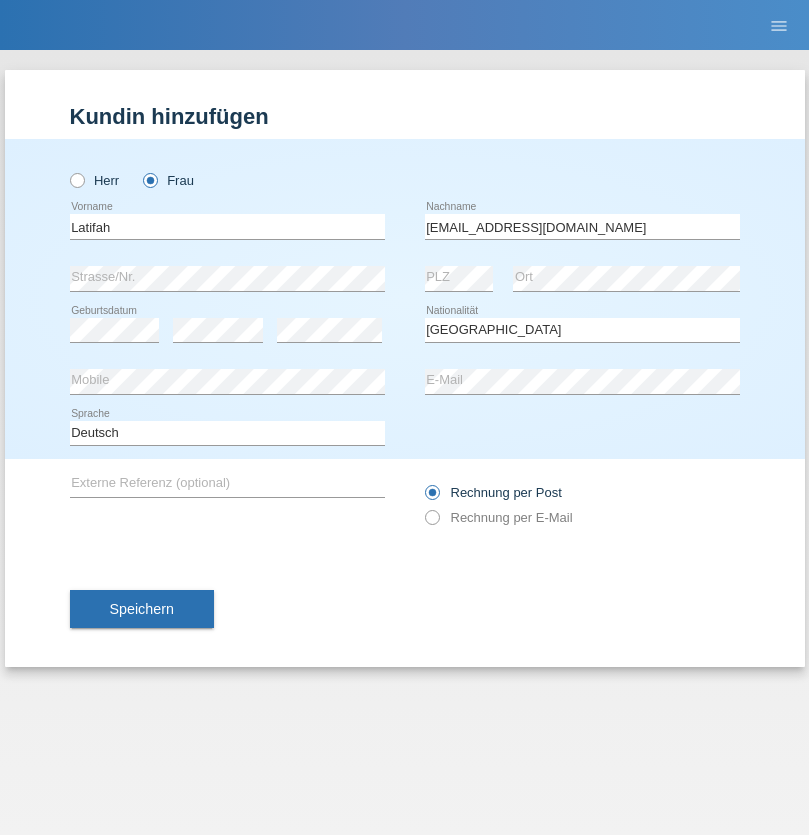 select on "C" 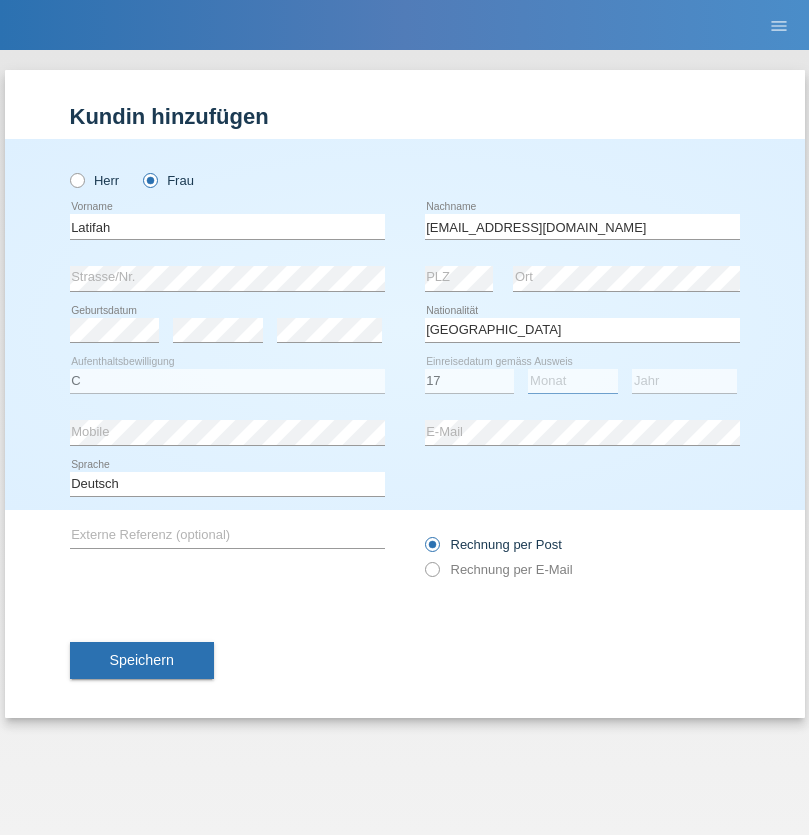select on "04" 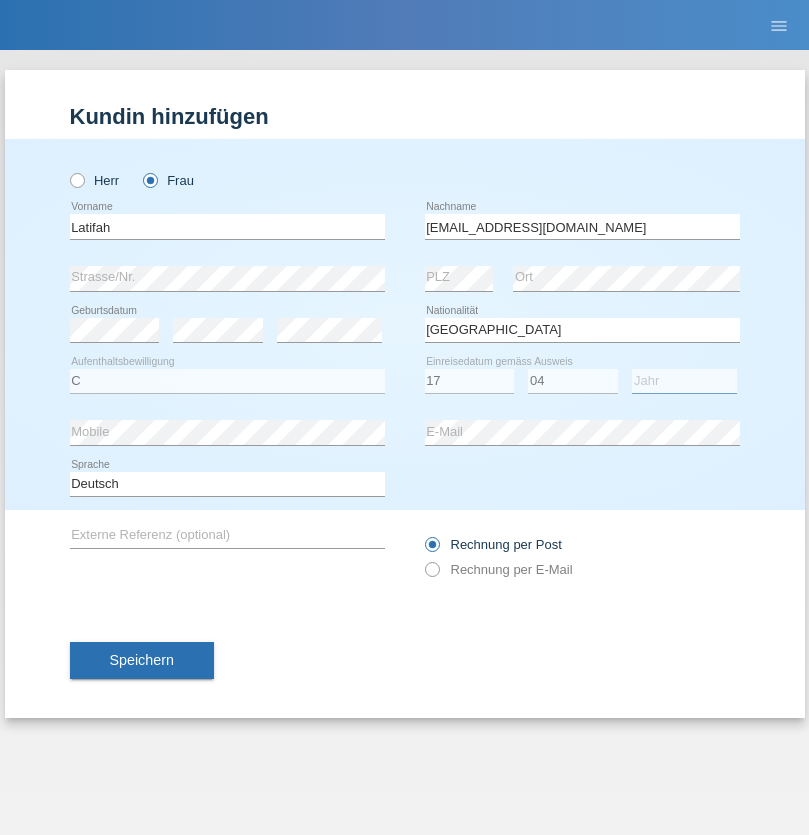 select on "2008" 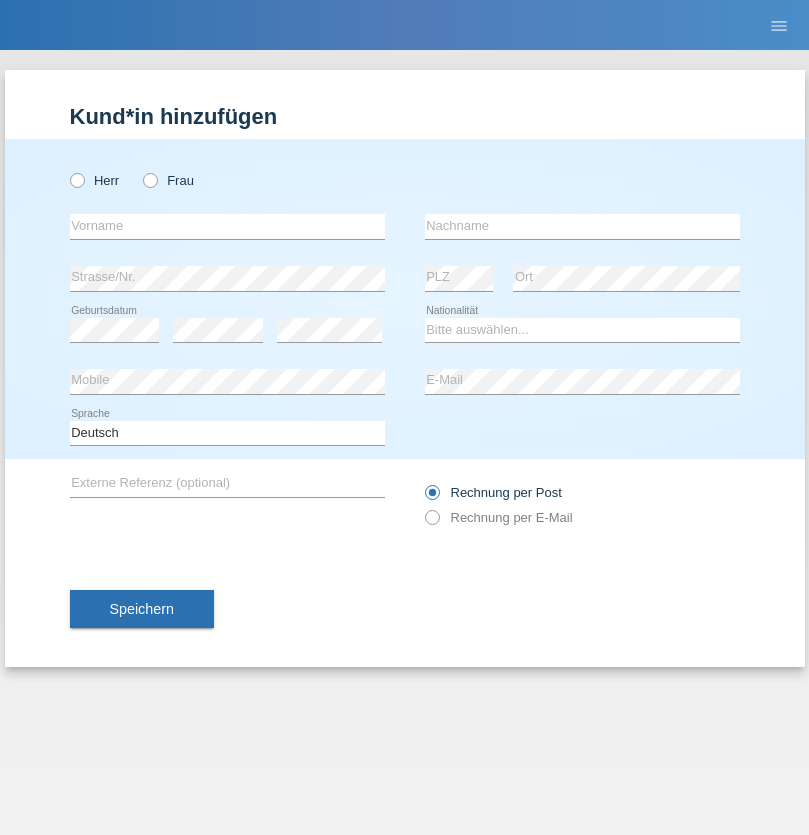 scroll, scrollTop: 0, scrollLeft: 0, axis: both 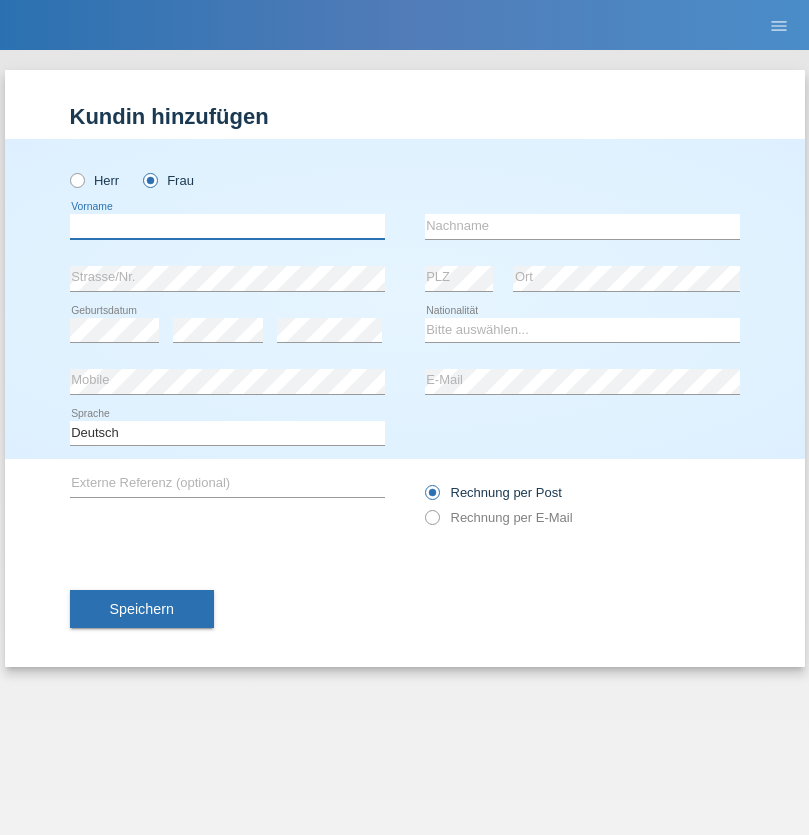 click at bounding box center [227, 226] 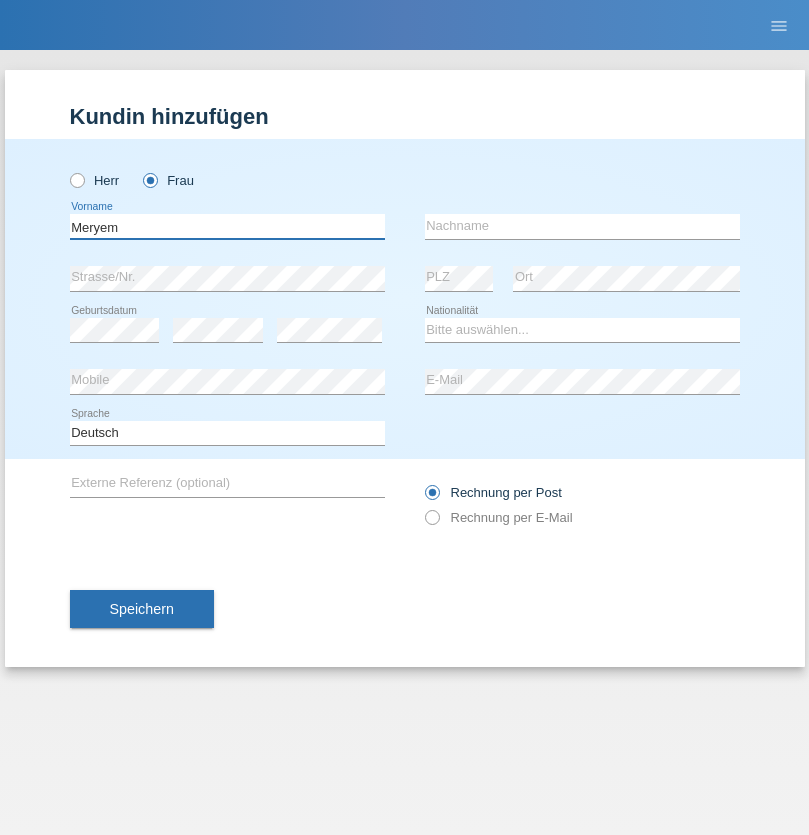 type on "Meryem" 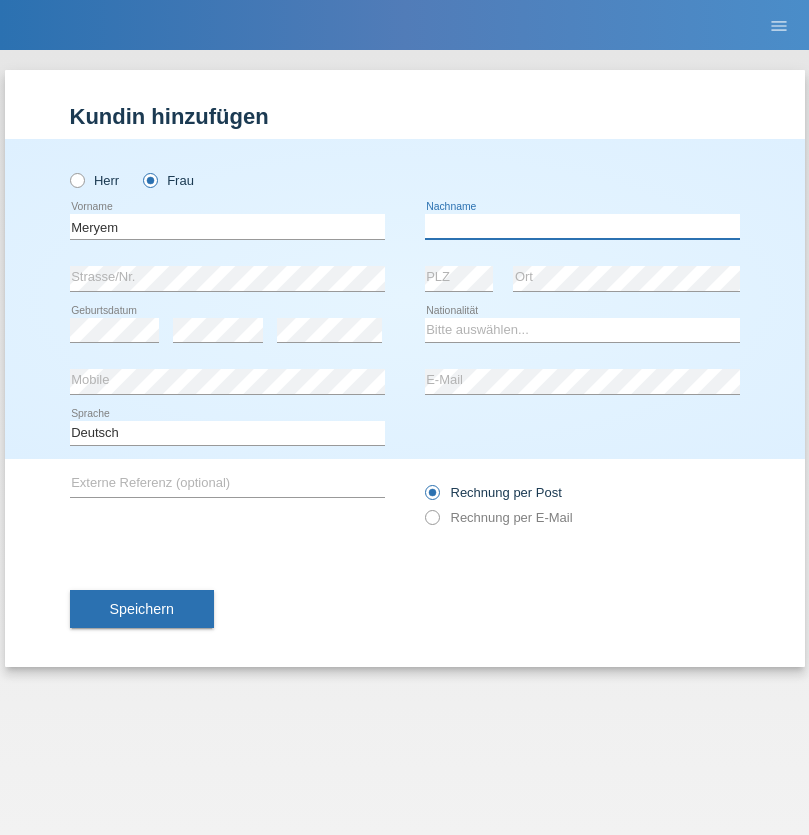 click at bounding box center (582, 226) 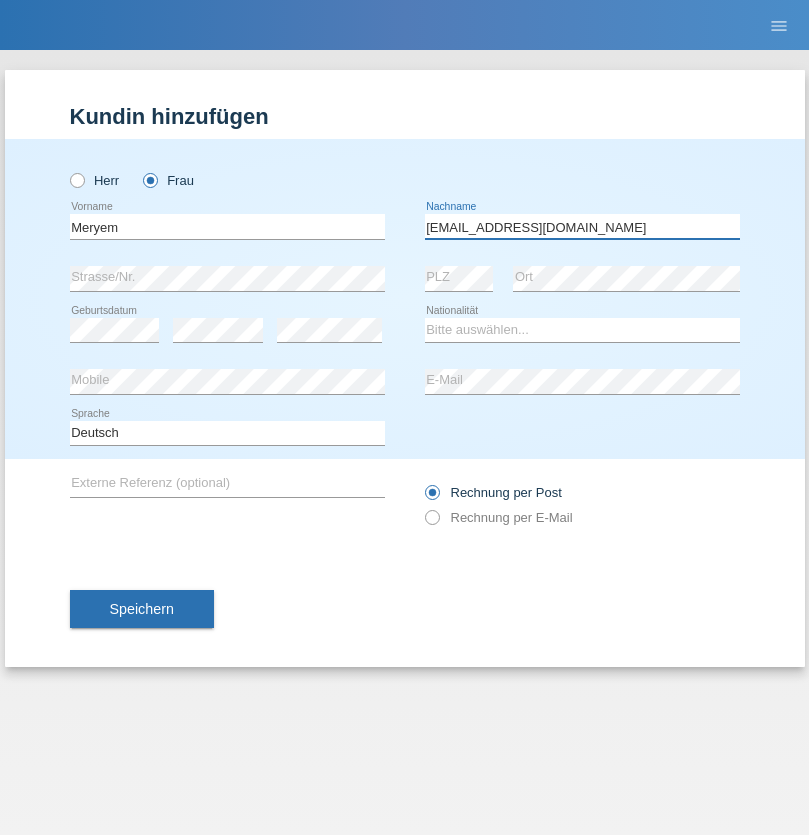type on "meryemy@hotmail.com" 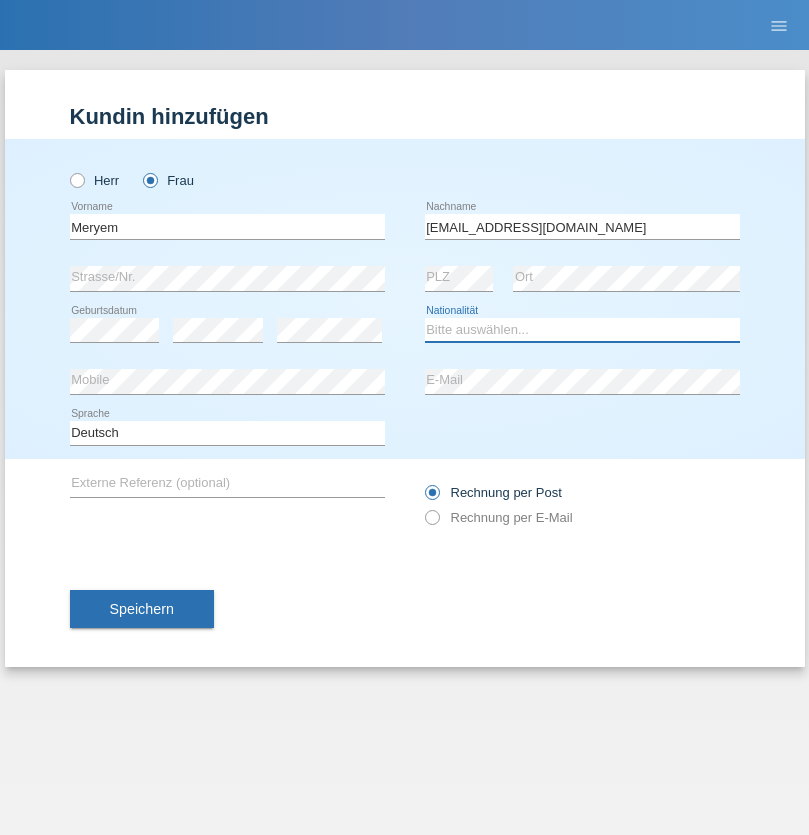 select on "TR" 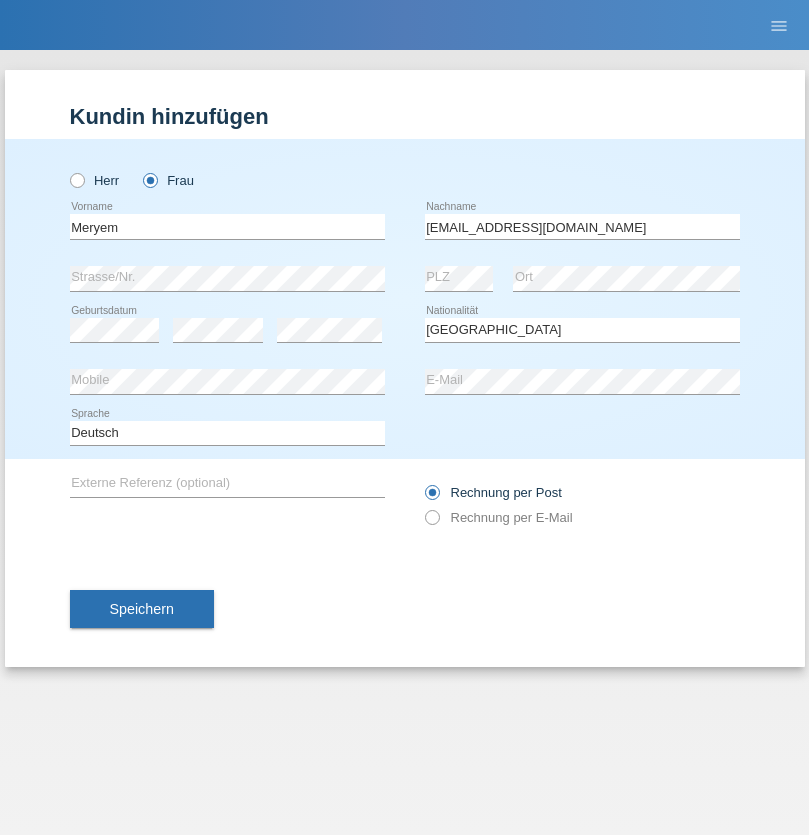 select on "C" 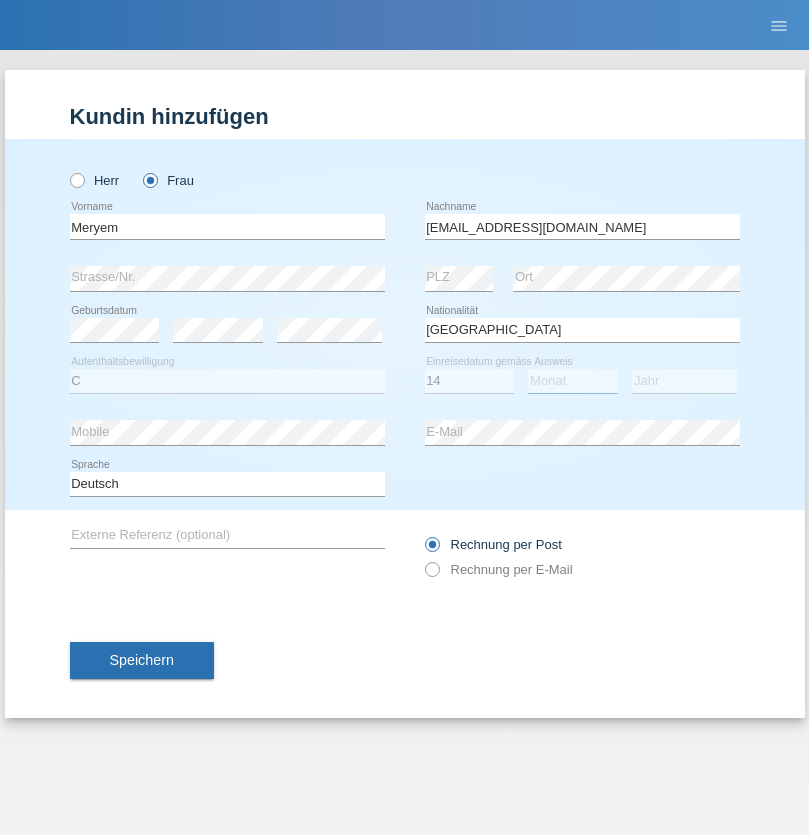 select on "12" 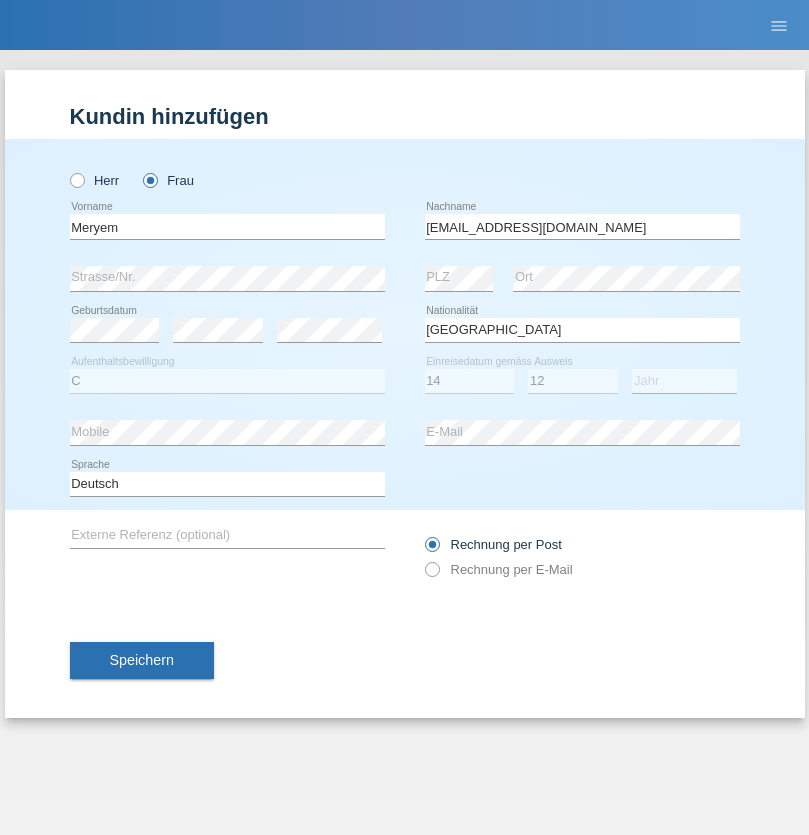 select on "1985" 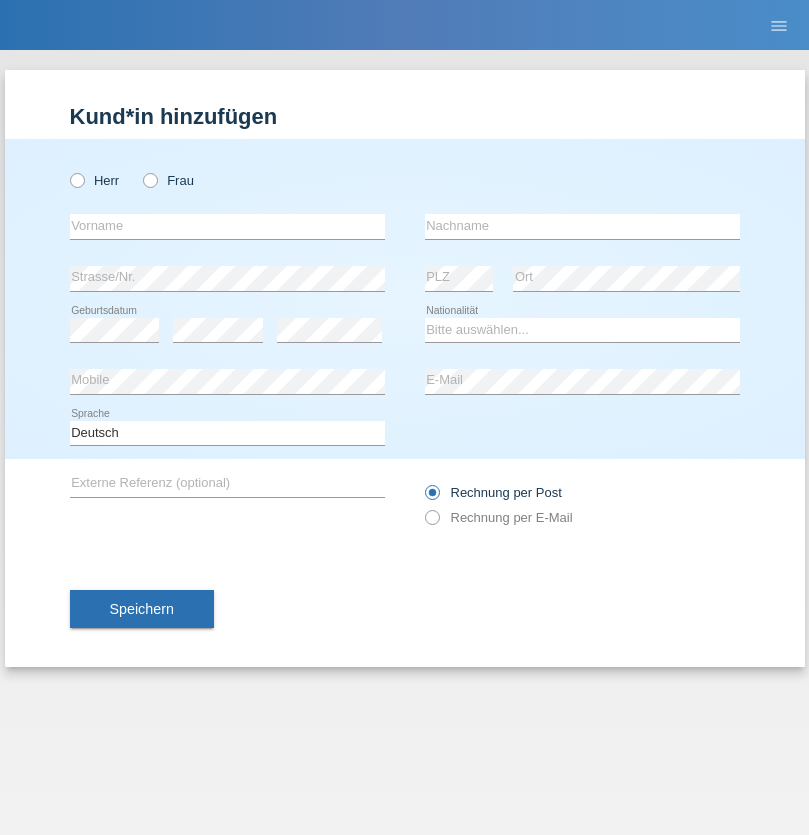 scroll, scrollTop: 0, scrollLeft: 0, axis: both 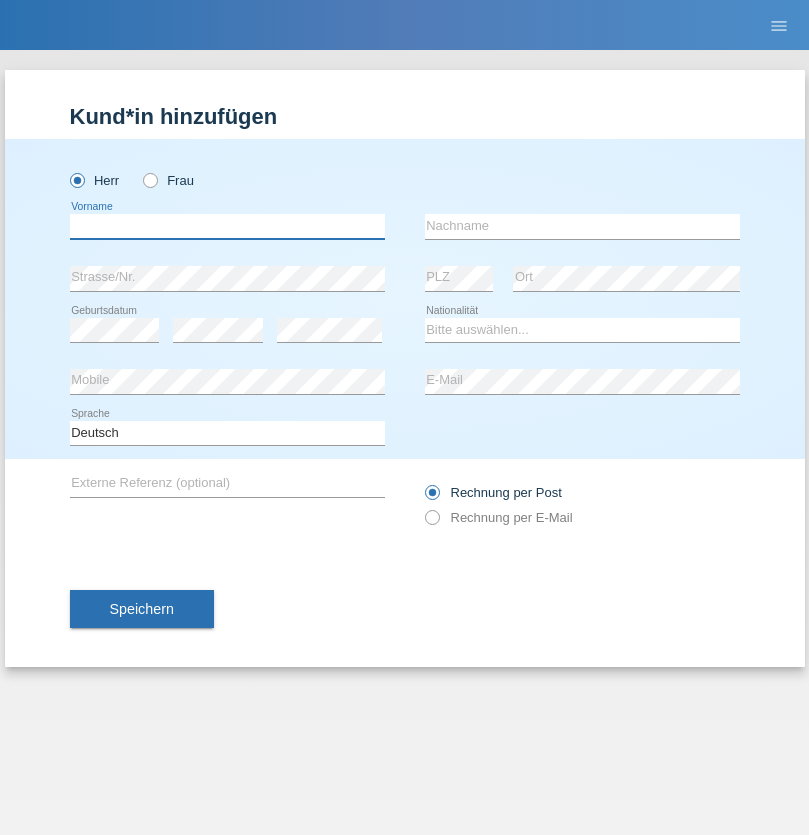 click at bounding box center [227, 226] 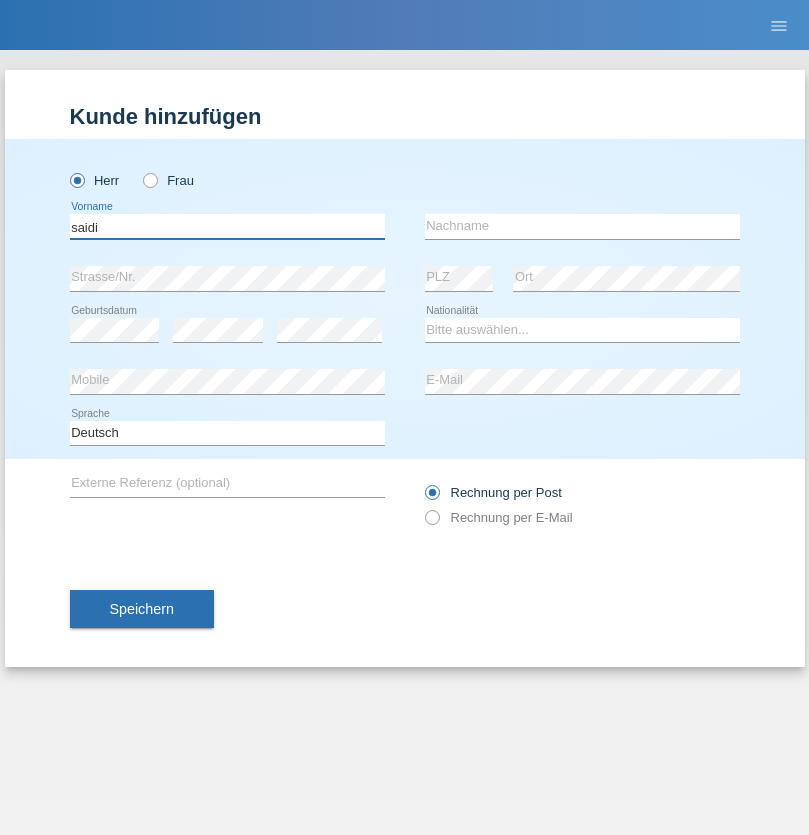 type on "saidi" 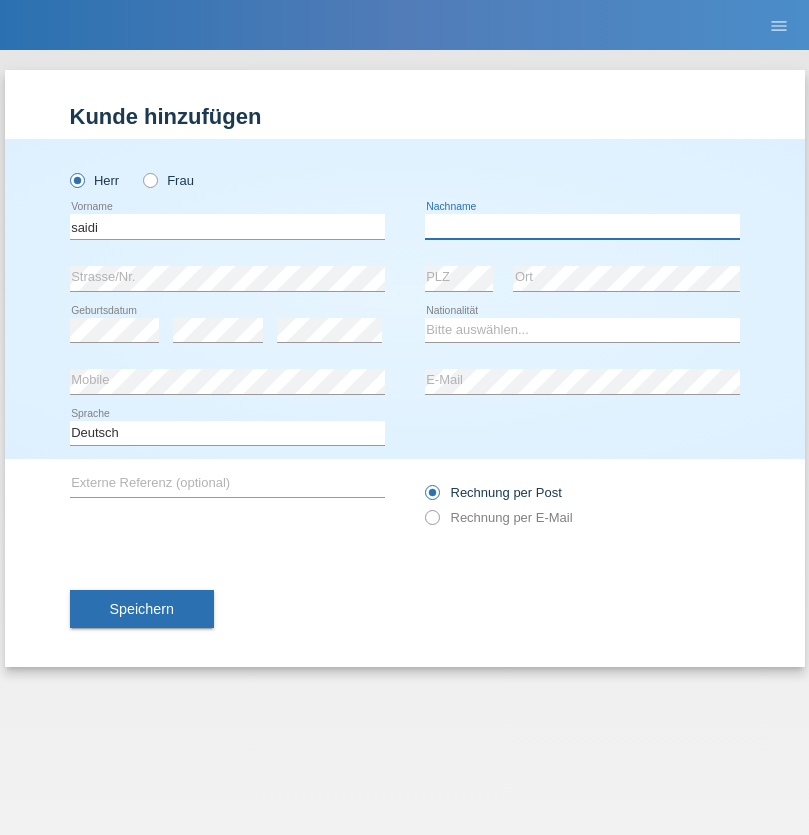 click at bounding box center (582, 226) 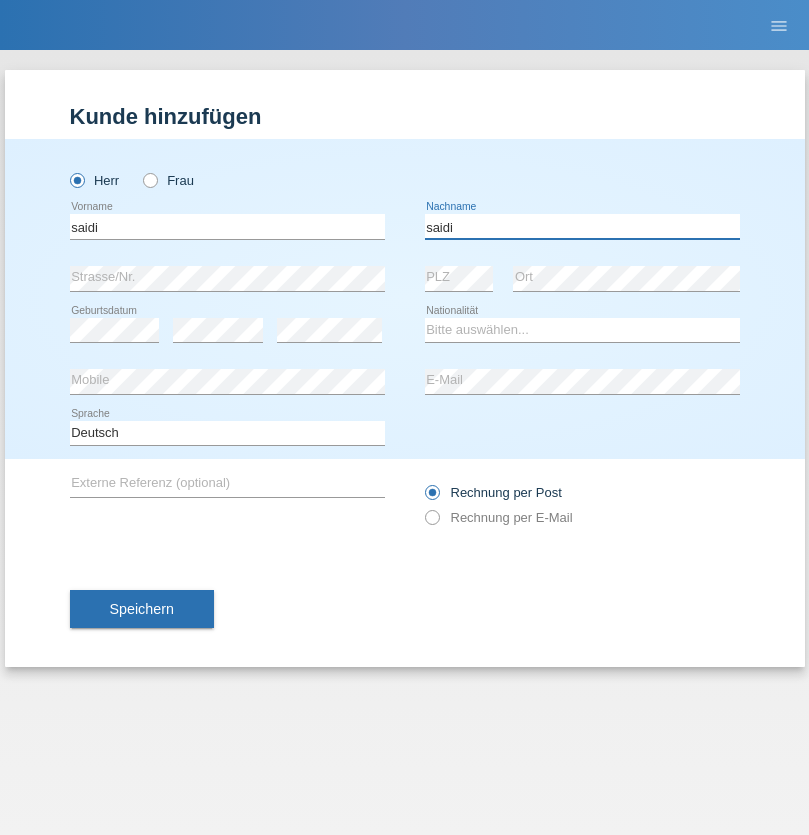 type on "saidi" 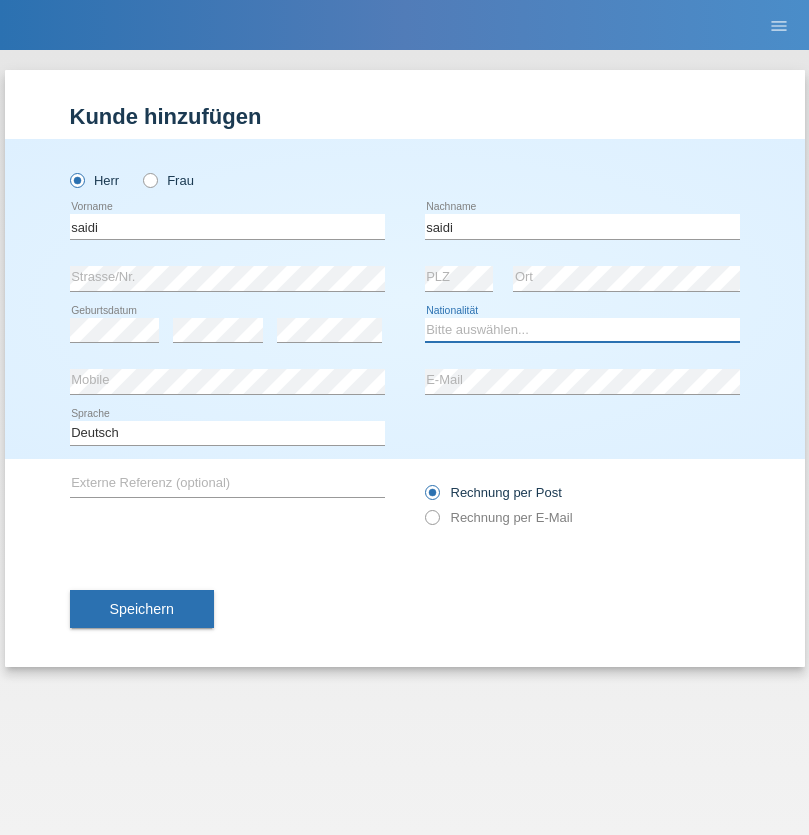 select on "MA" 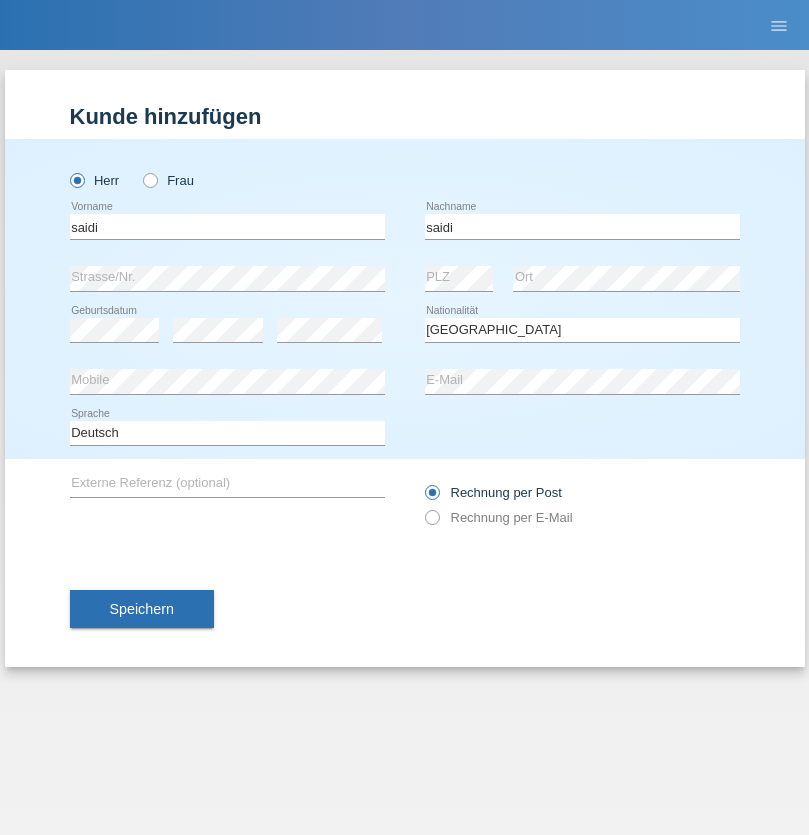 select on "C" 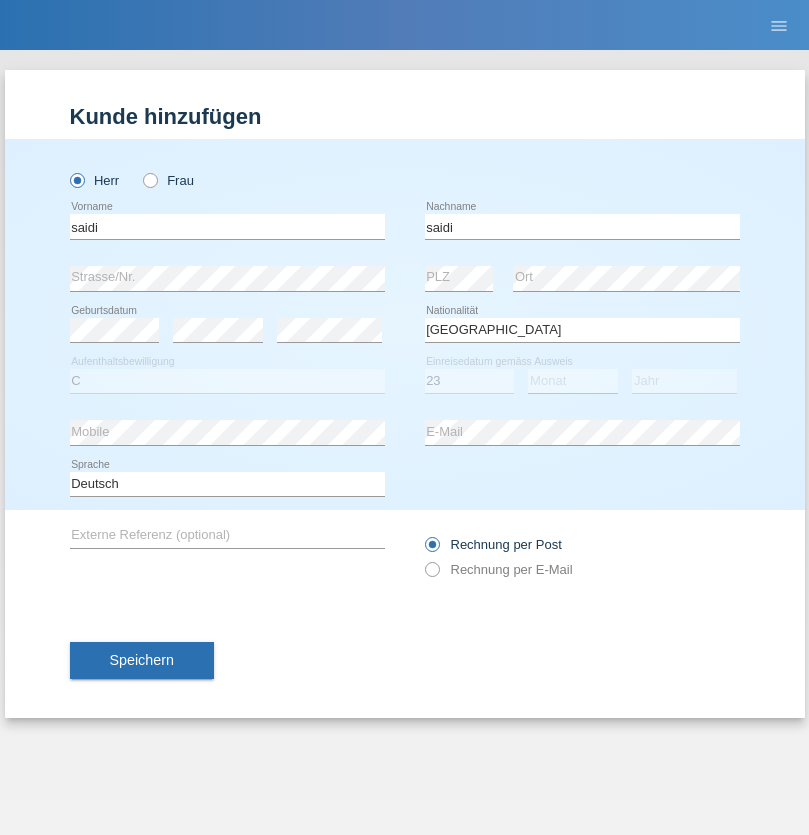 select on "06" 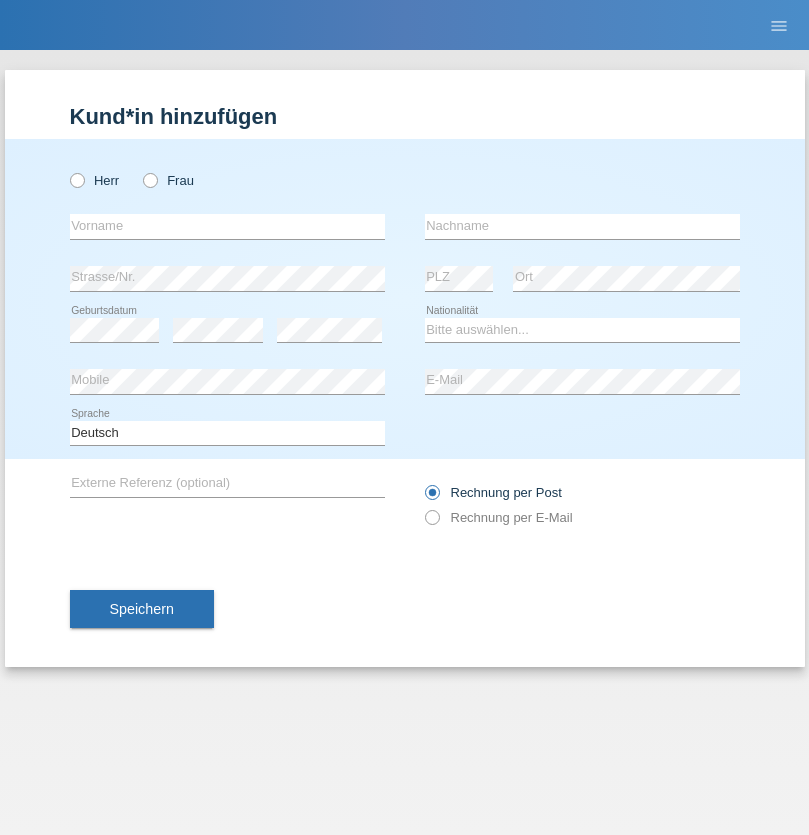 scroll, scrollTop: 0, scrollLeft: 0, axis: both 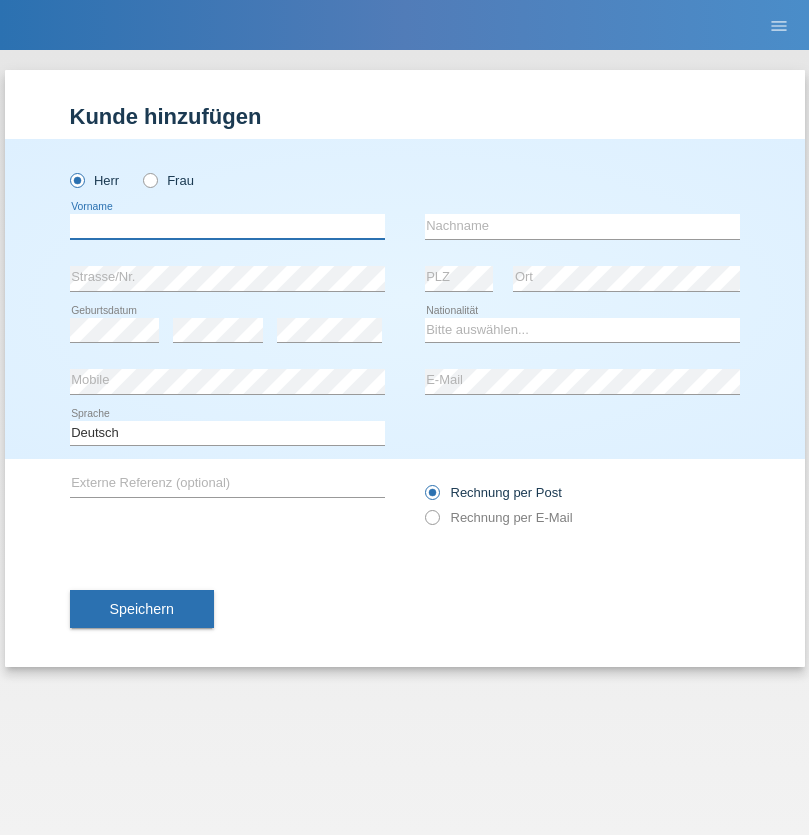 click at bounding box center [227, 226] 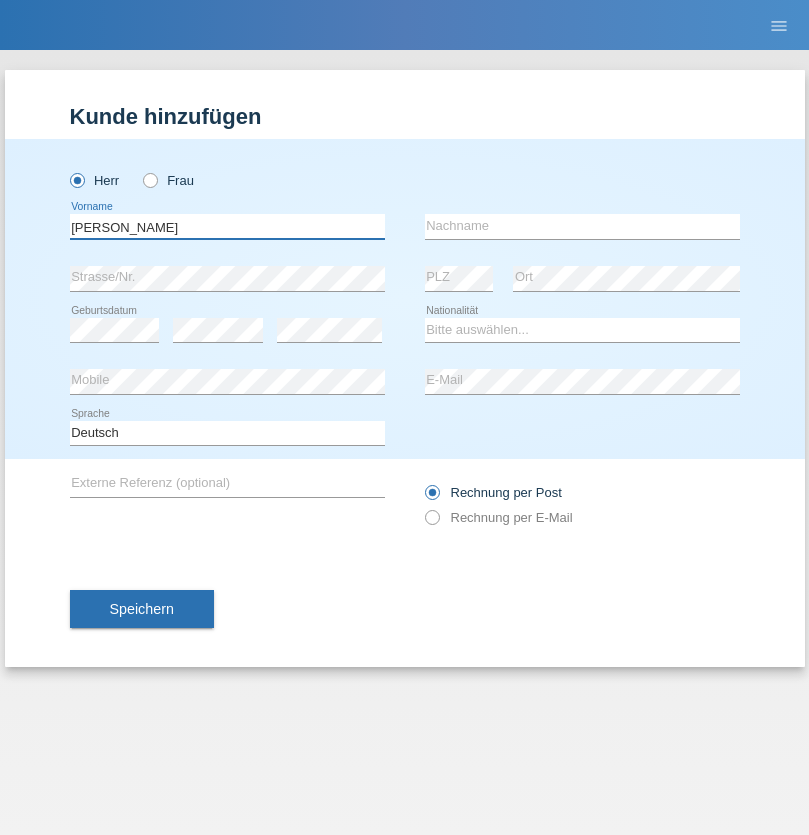 type on "[PERSON_NAME]" 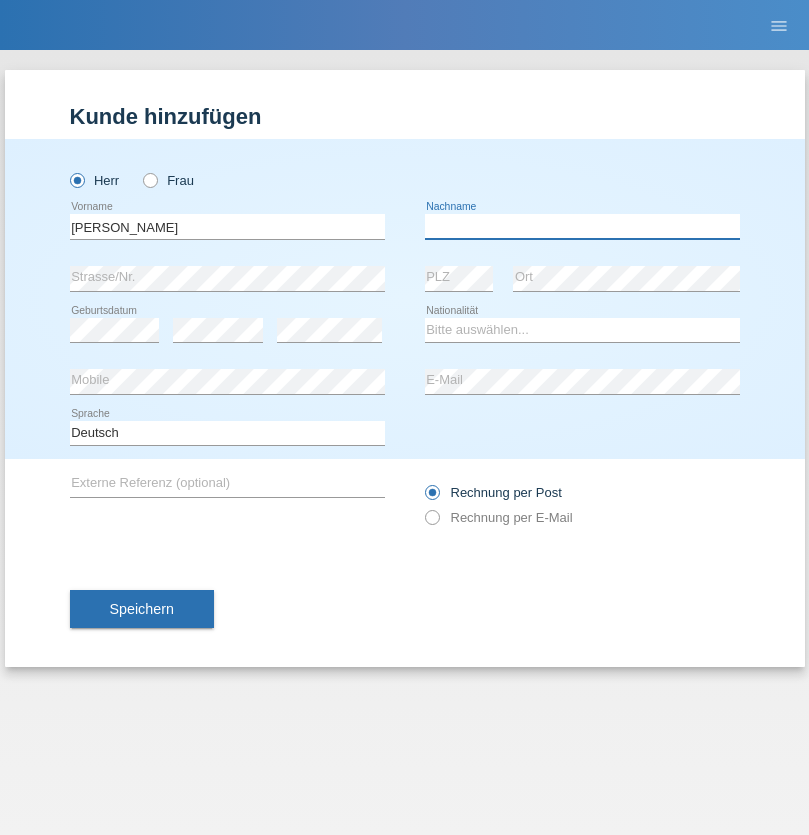 click at bounding box center (582, 226) 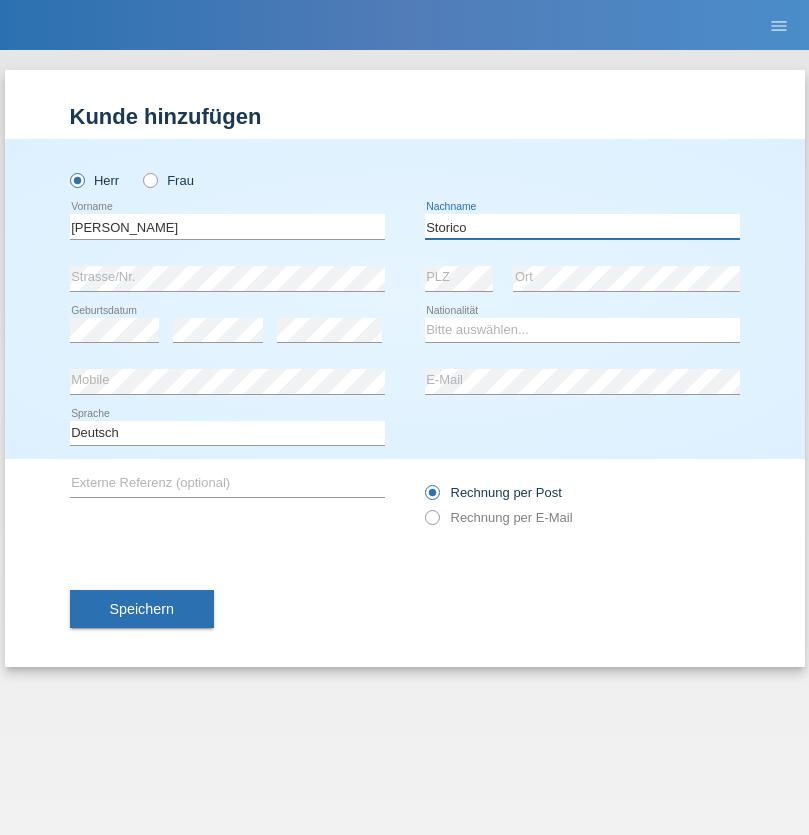 type on "Storico" 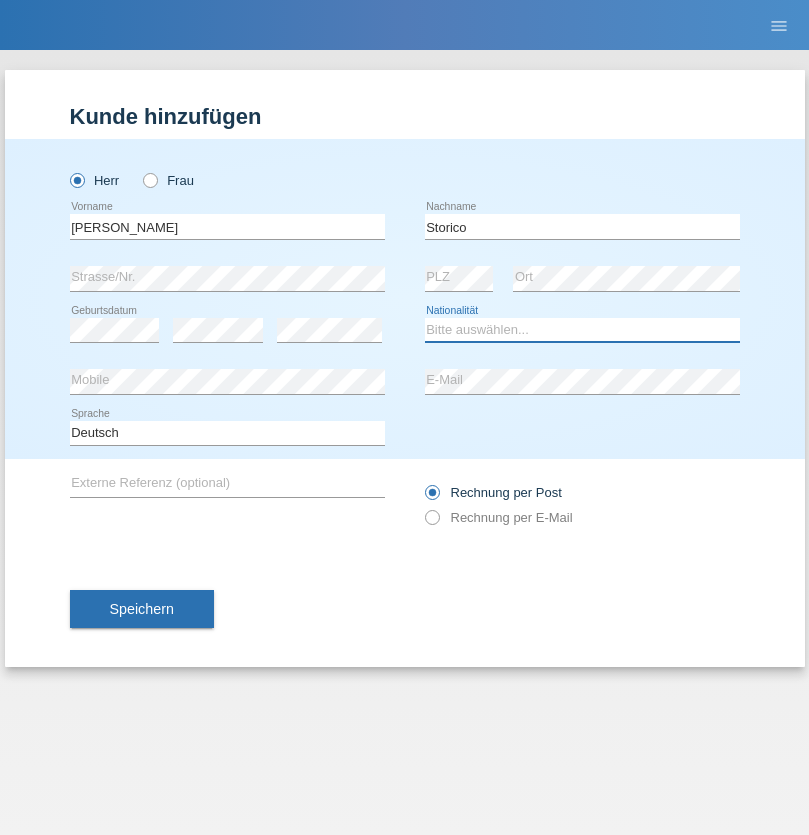 select on "IT" 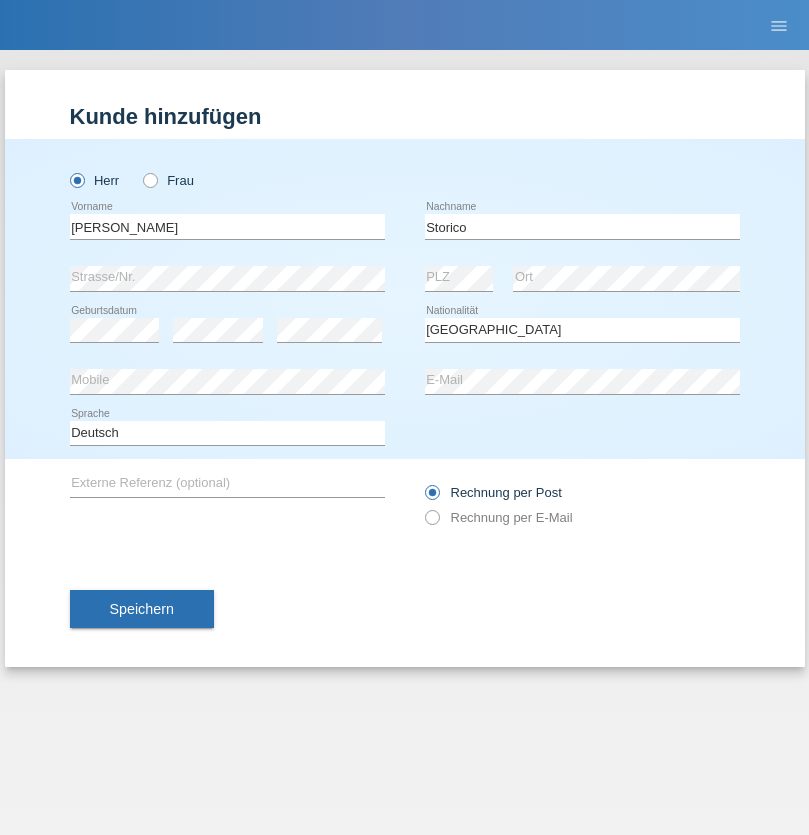select on "C" 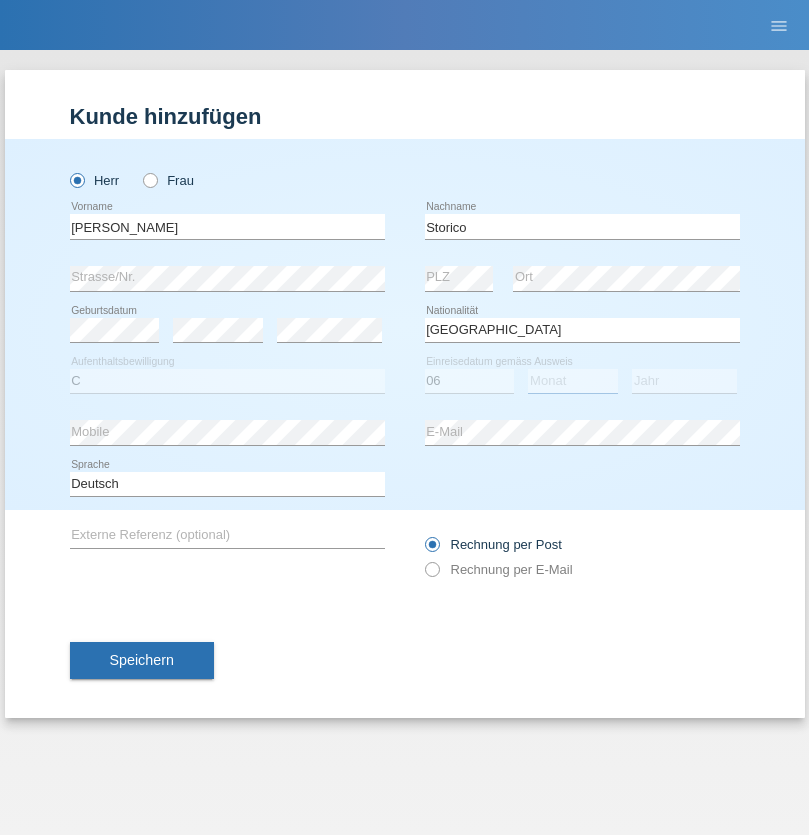 select on "07" 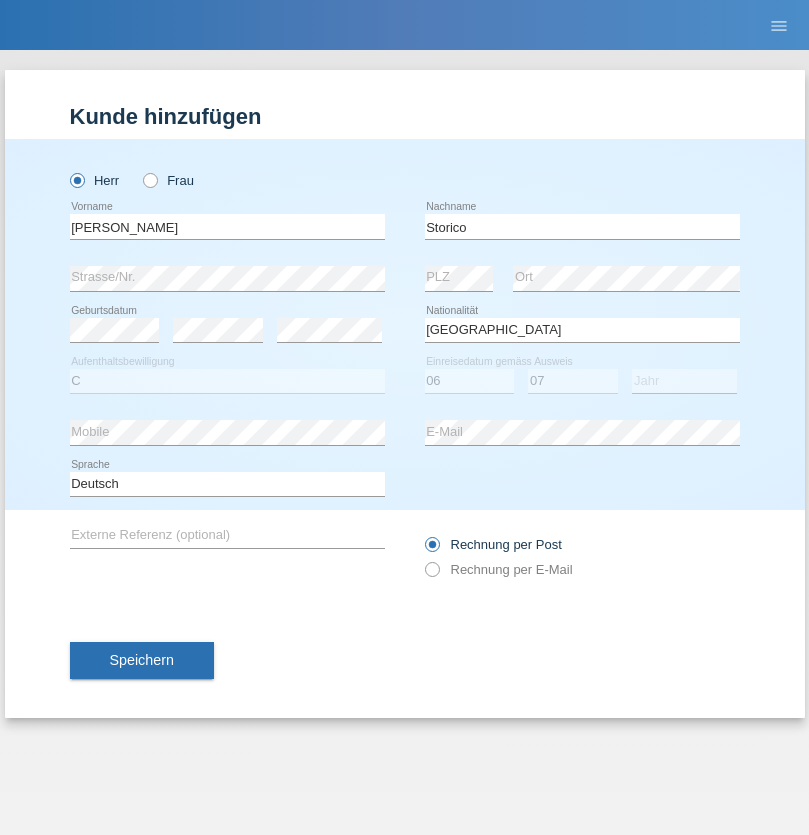 select on "2021" 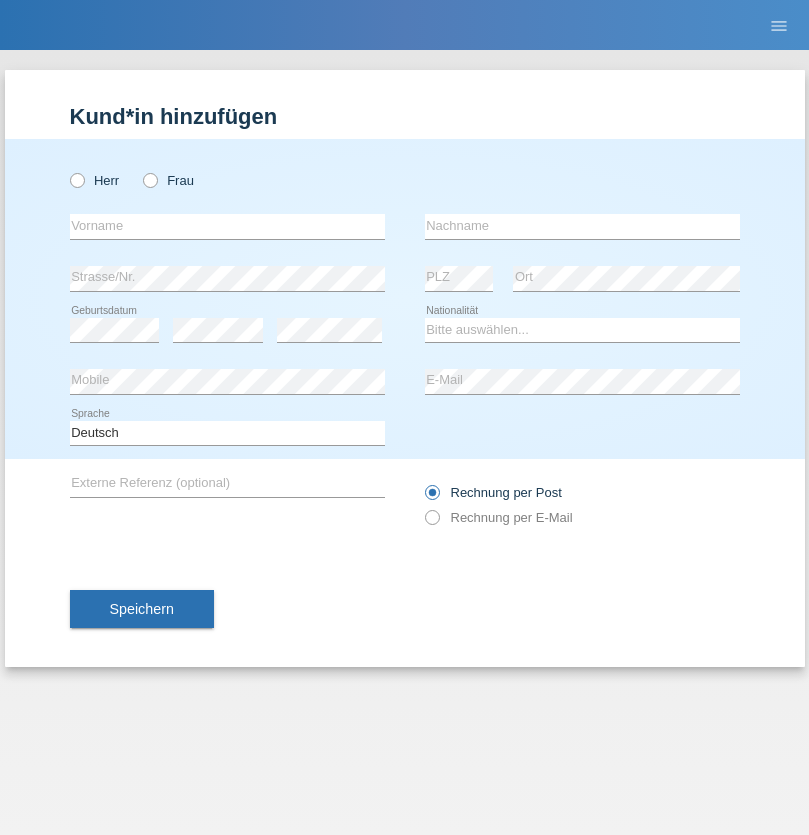 scroll, scrollTop: 0, scrollLeft: 0, axis: both 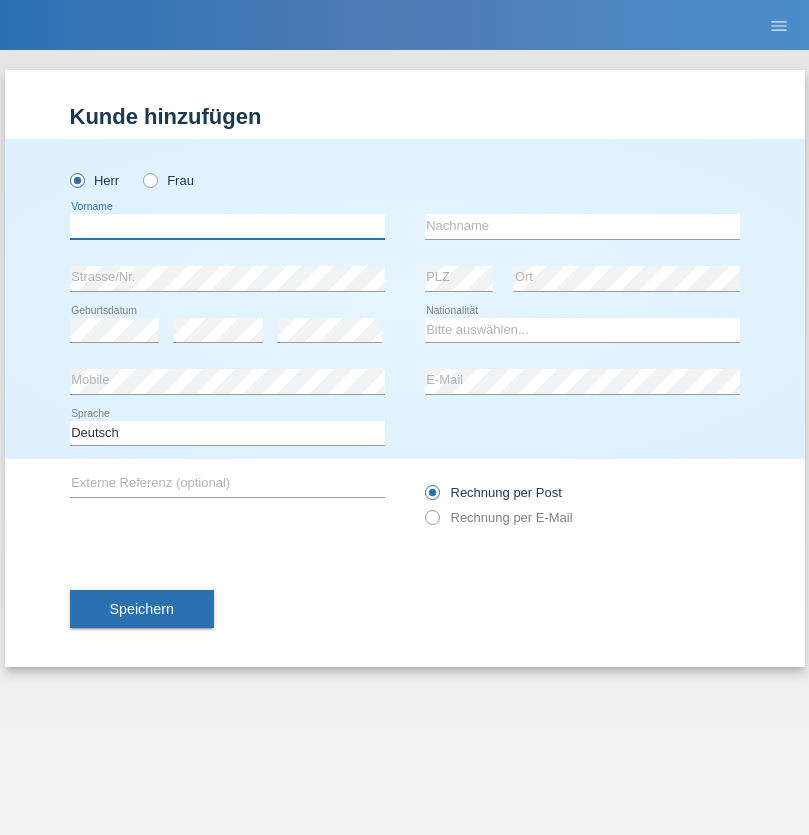 click at bounding box center [227, 226] 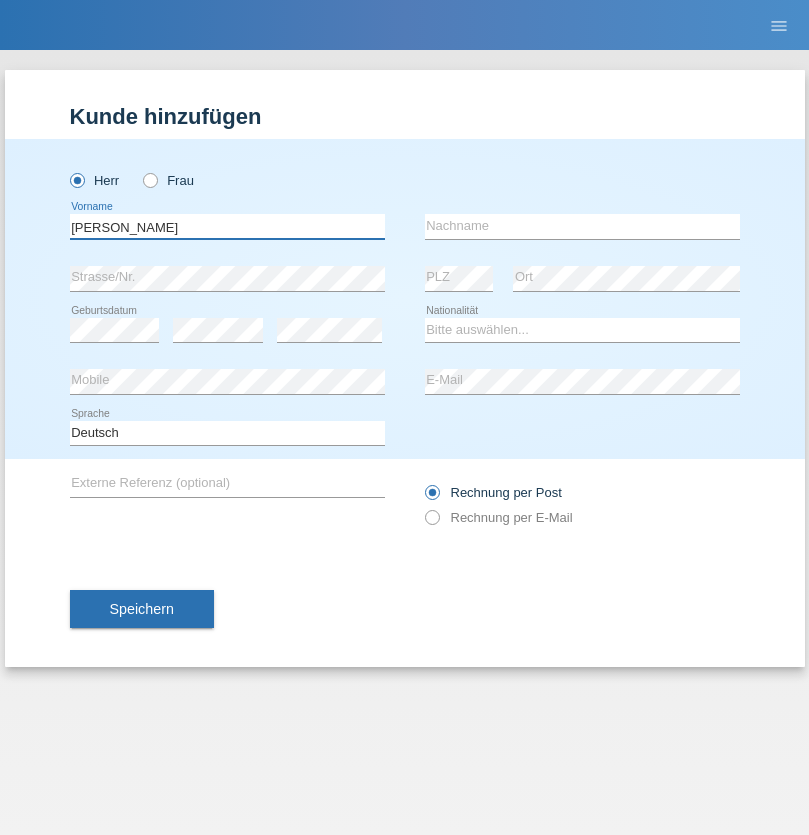 type on "[PERSON_NAME]" 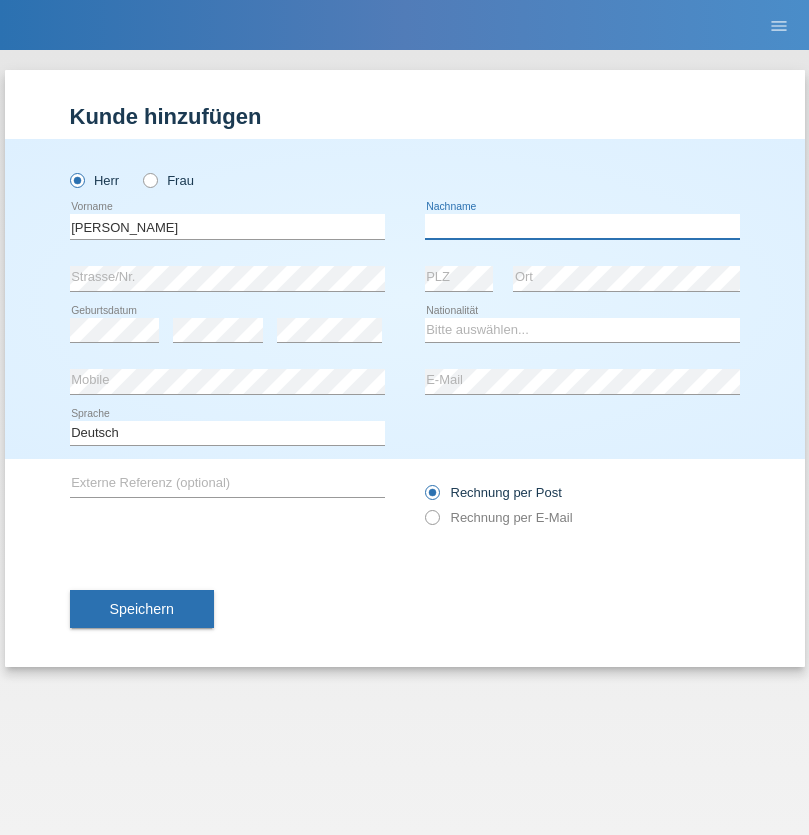 click at bounding box center (582, 226) 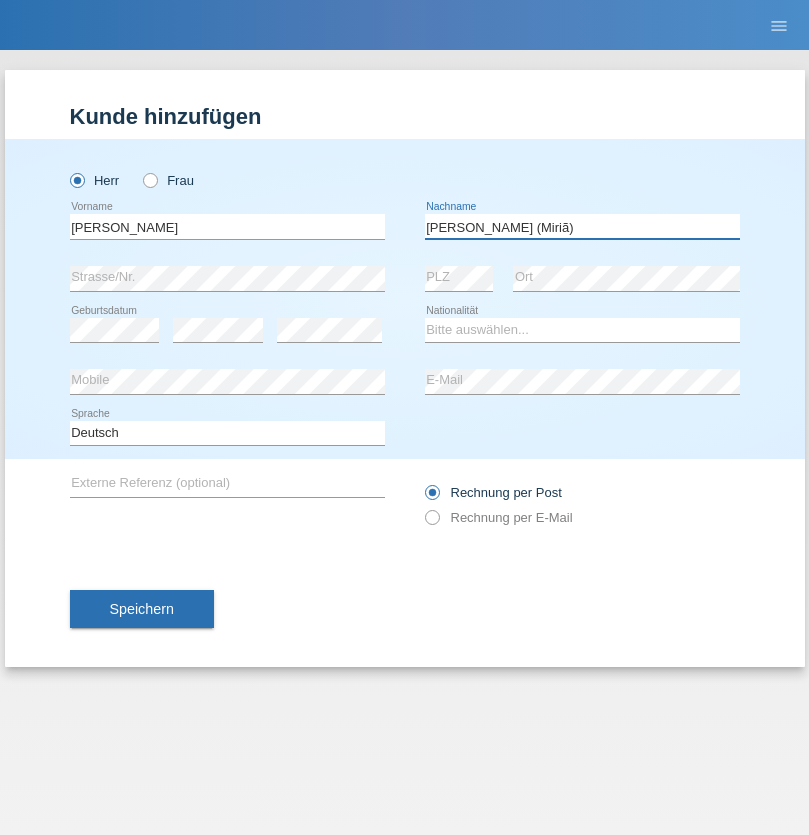 type on "[PERSON_NAME] (Miriã)" 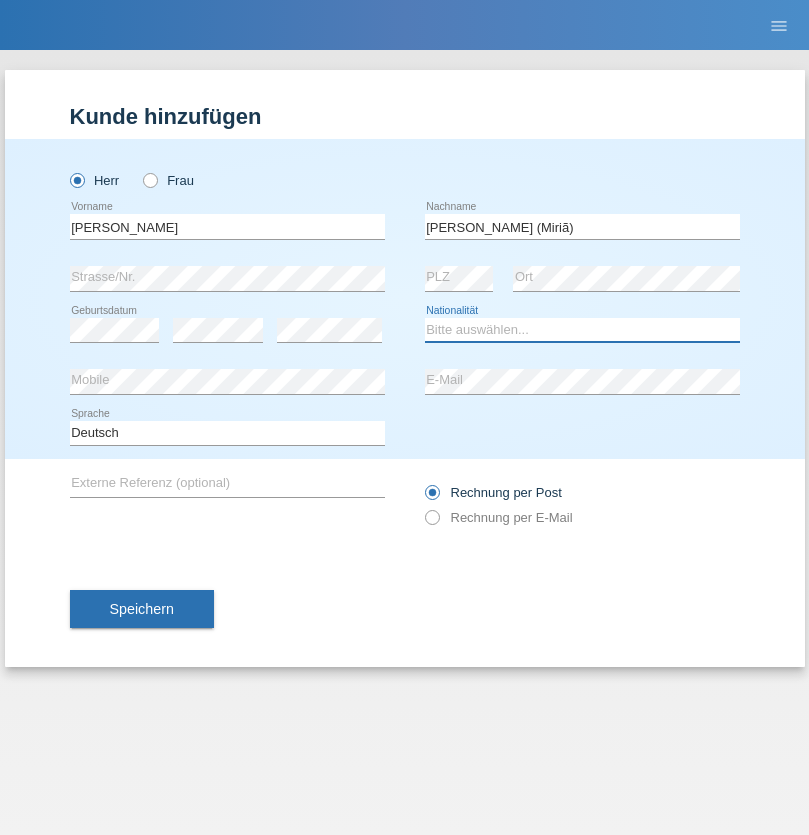 select on "BR" 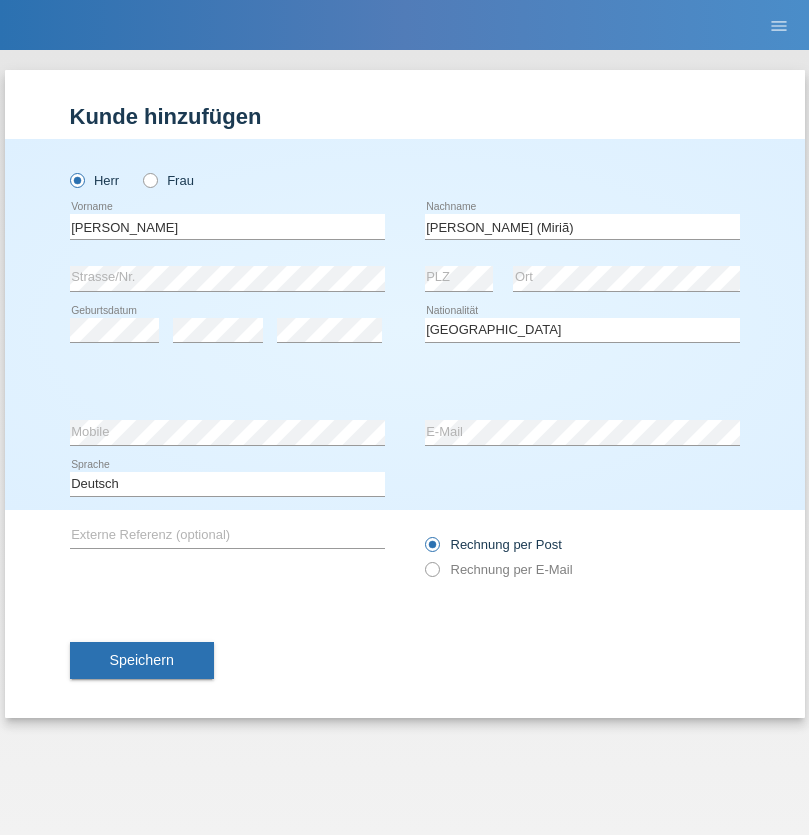 select on "C" 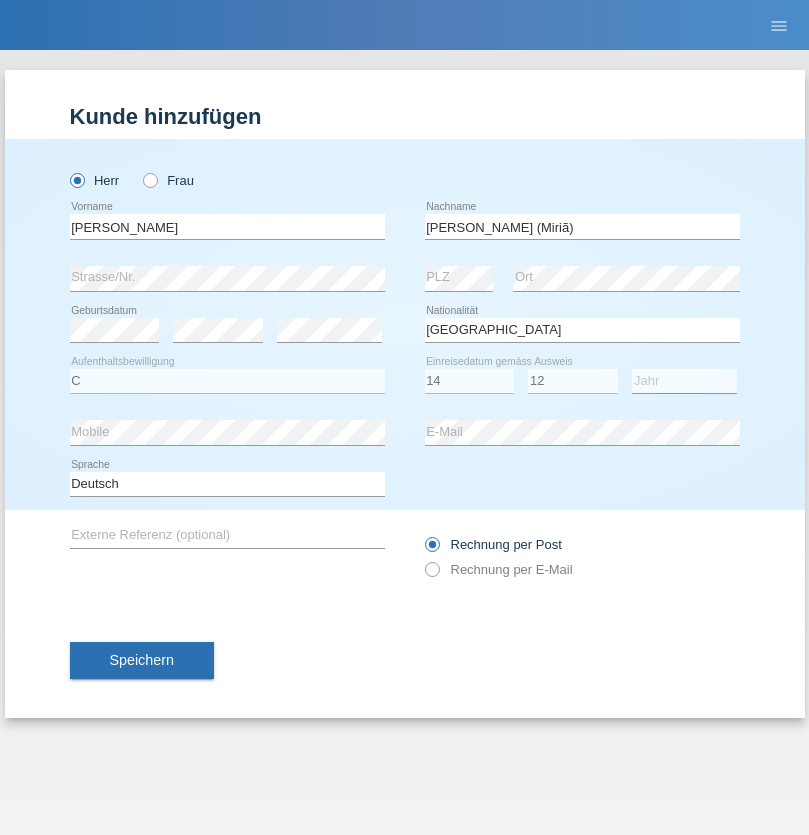 select on "2001" 